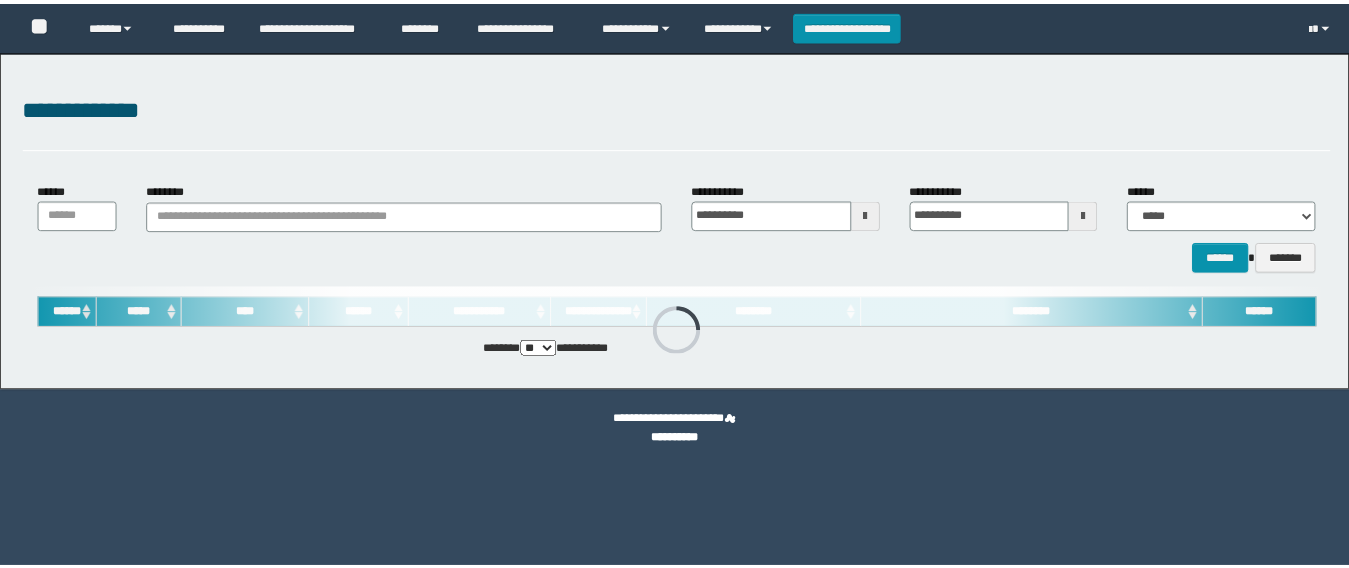 scroll, scrollTop: 0, scrollLeft: 0, axis: both 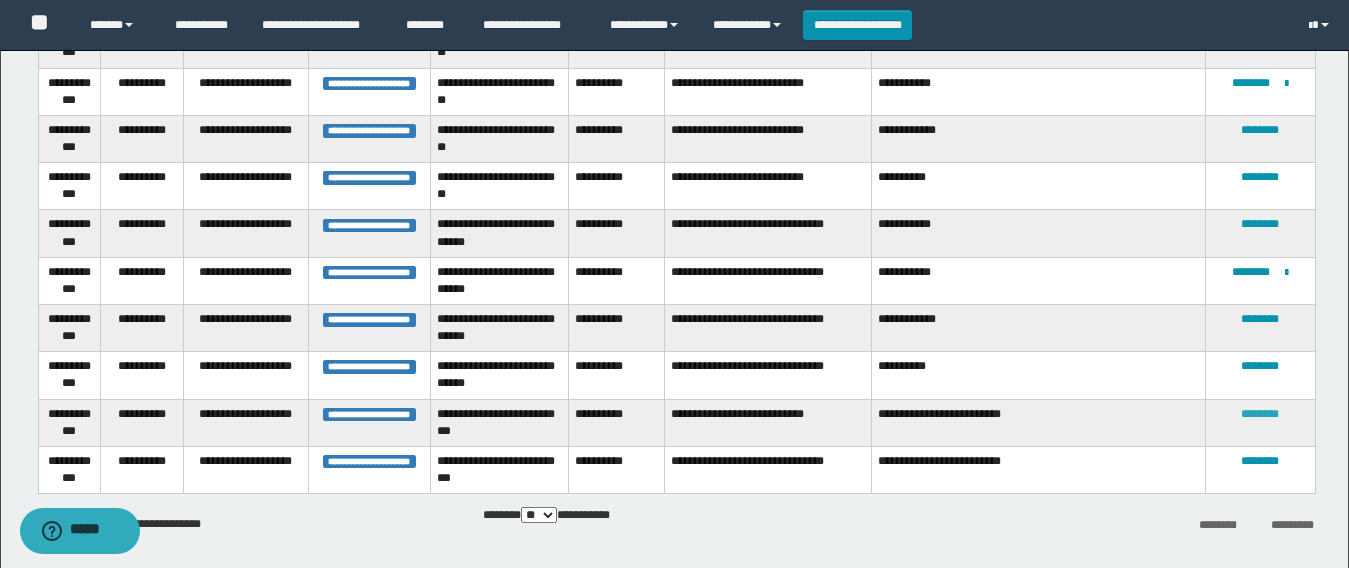 click on "********" at bounding box center [1260, 414] 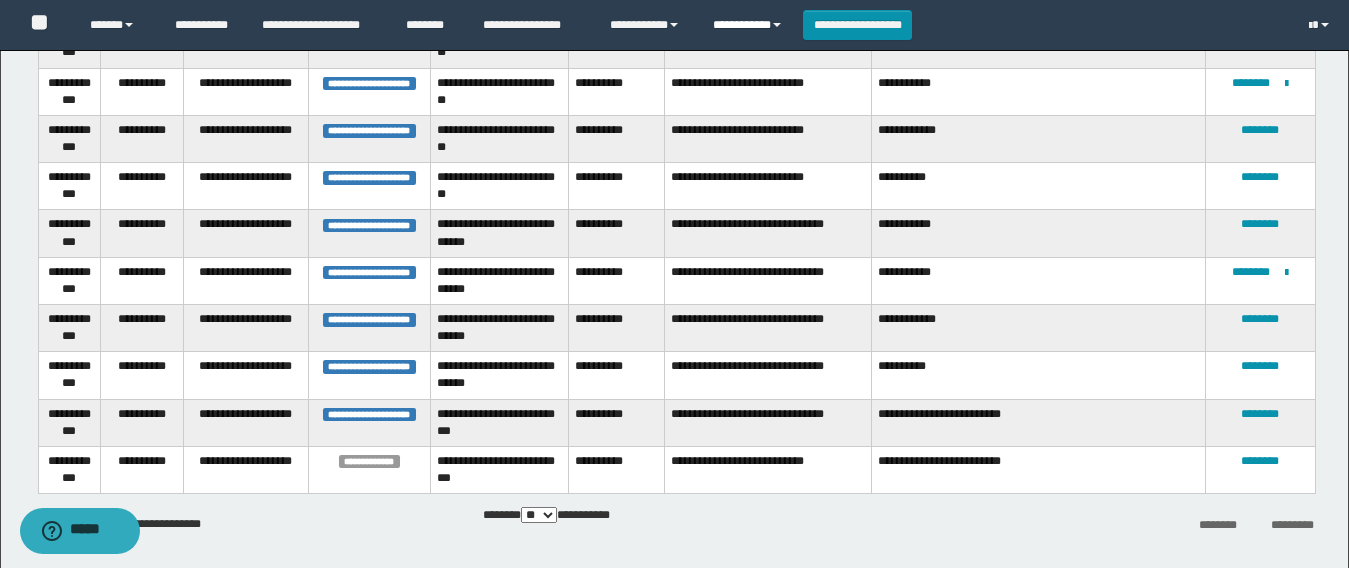 click on "**********" at bounding box center (750, 25) 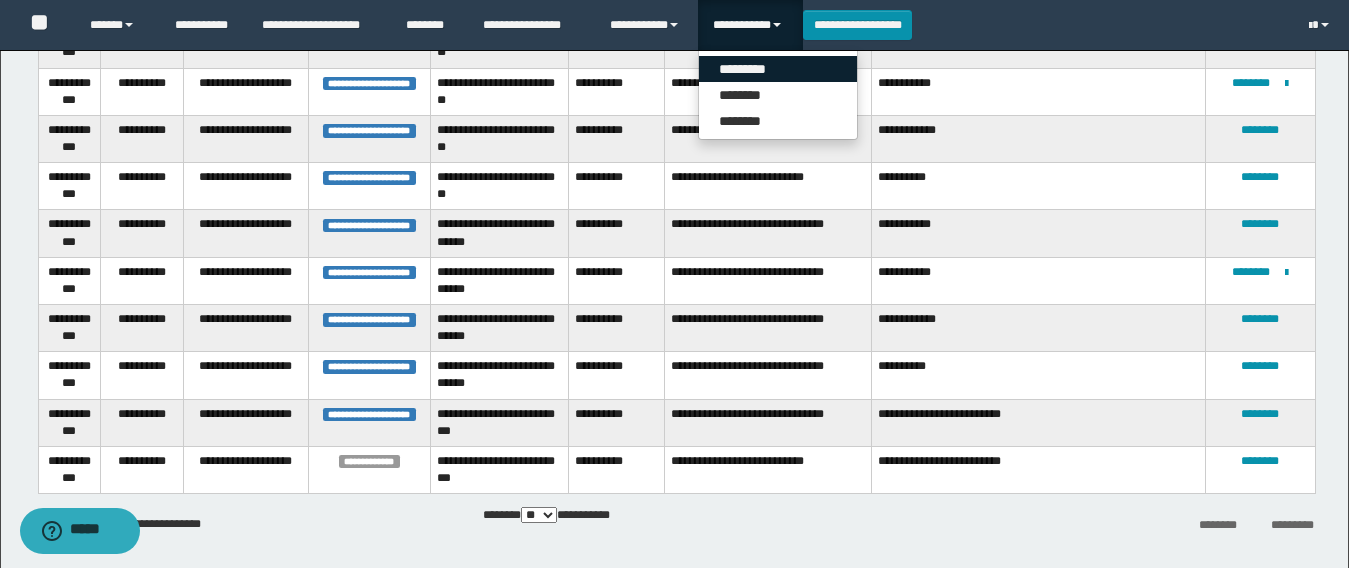 drag, startPoint x: 749, startPoint y: 68, endPoint x: 703, endPoint y: 63, distance: 46.270943 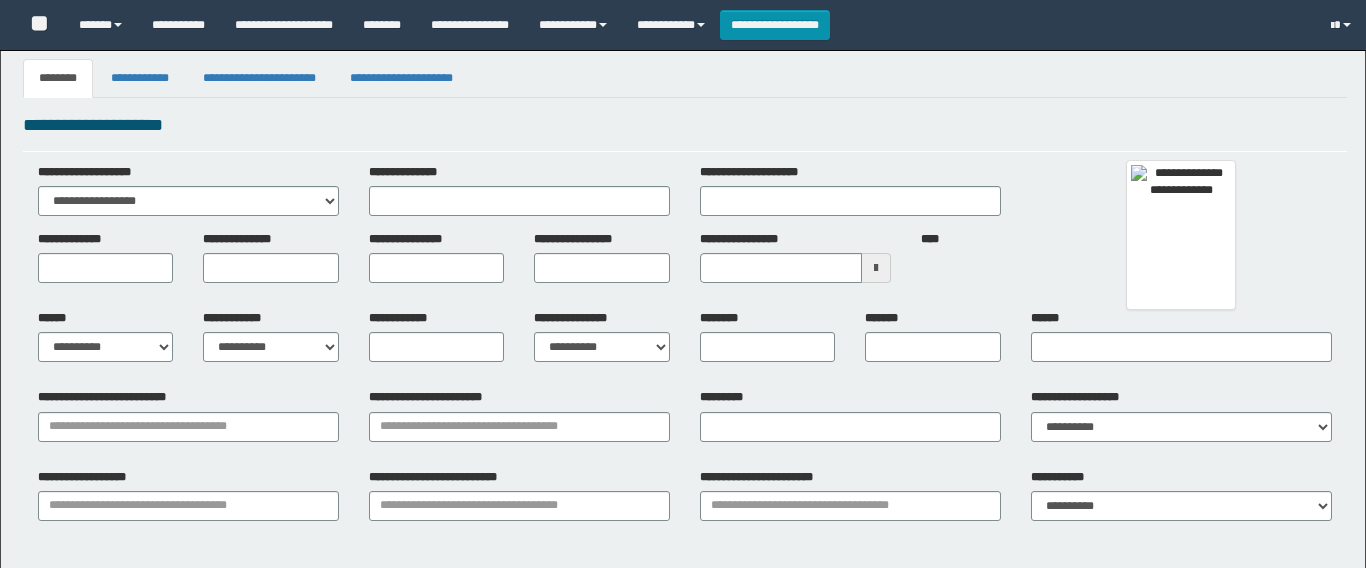 type 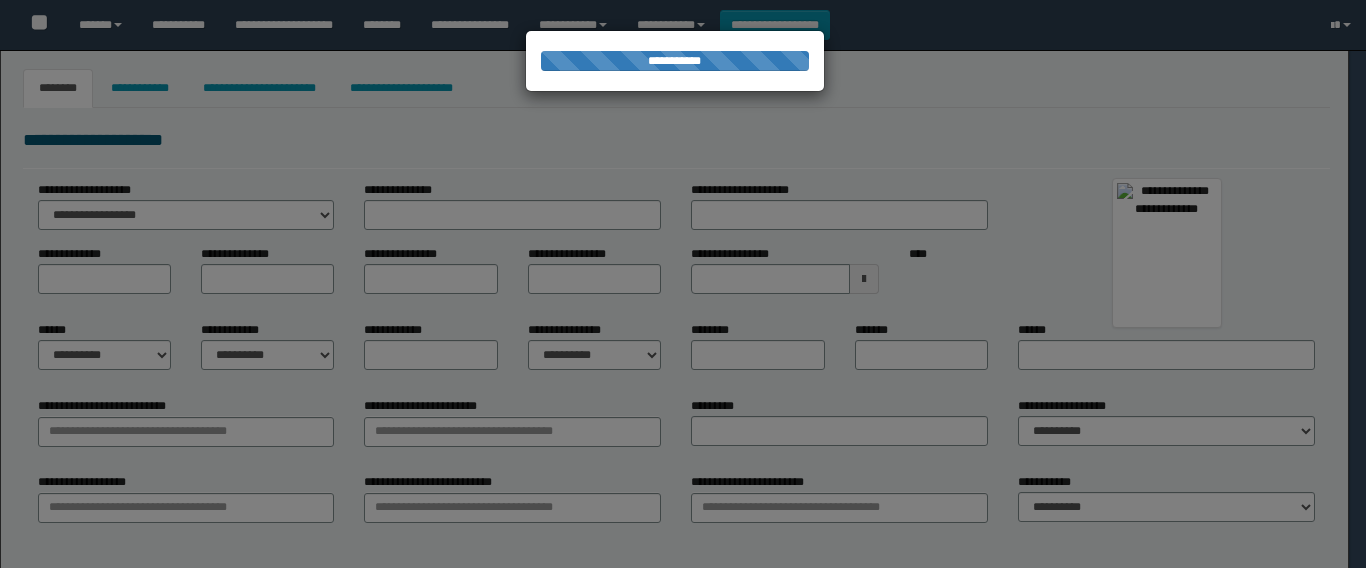 type on "**********" 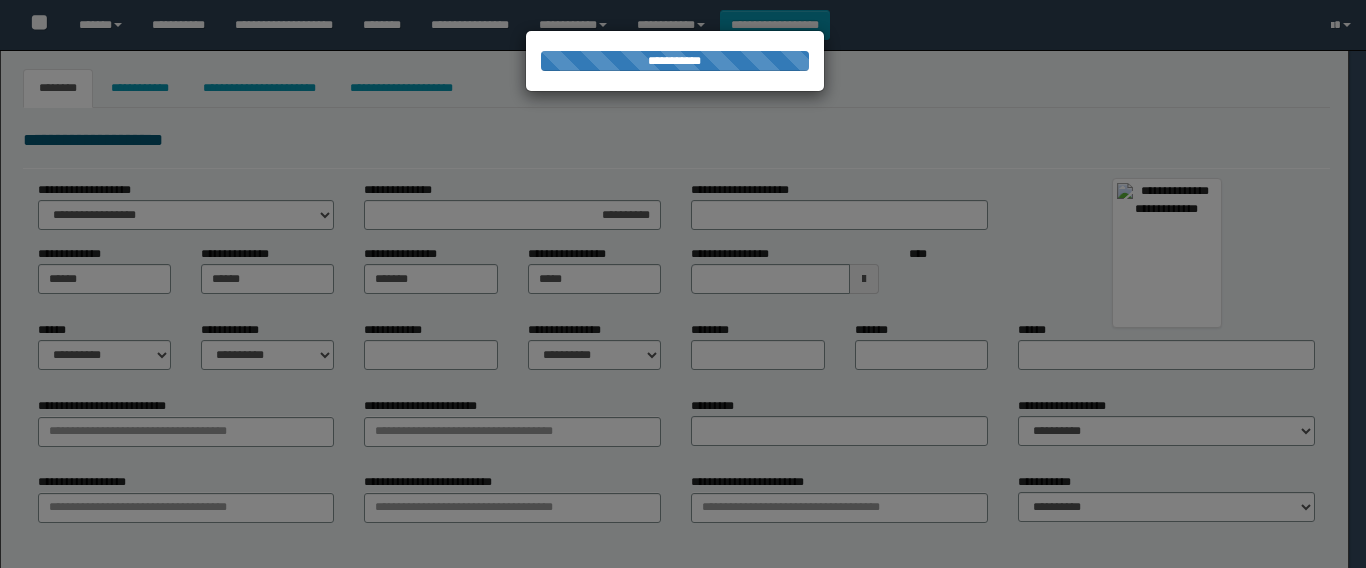 type on "**********" 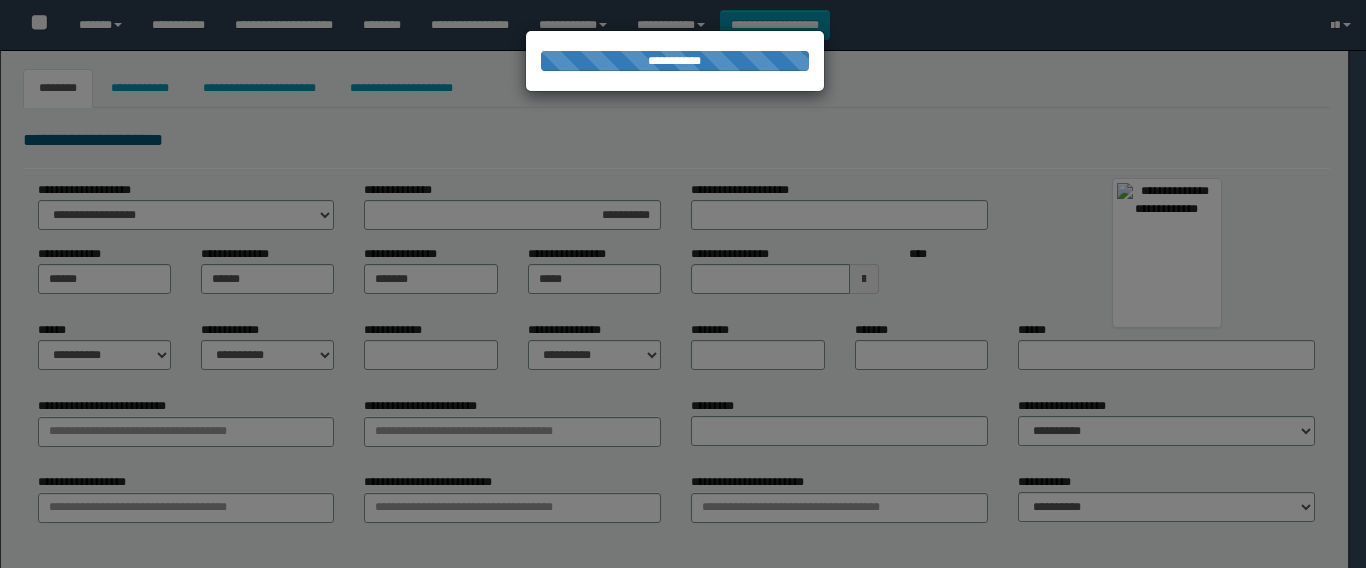 select on "*" 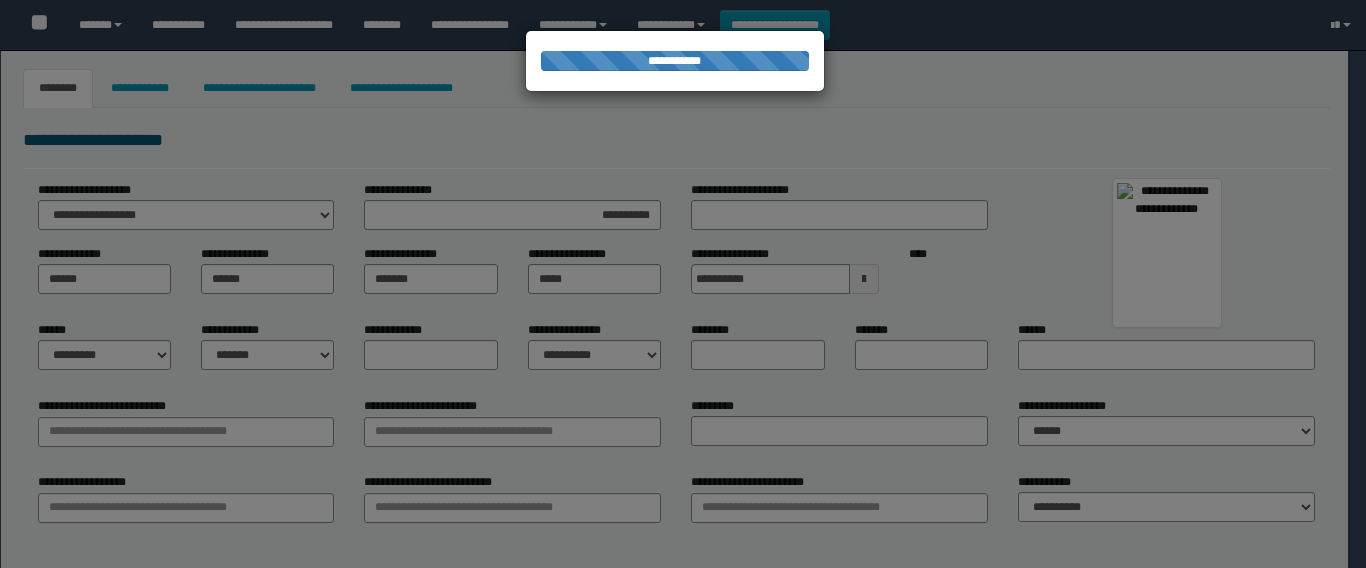 type on "*********" 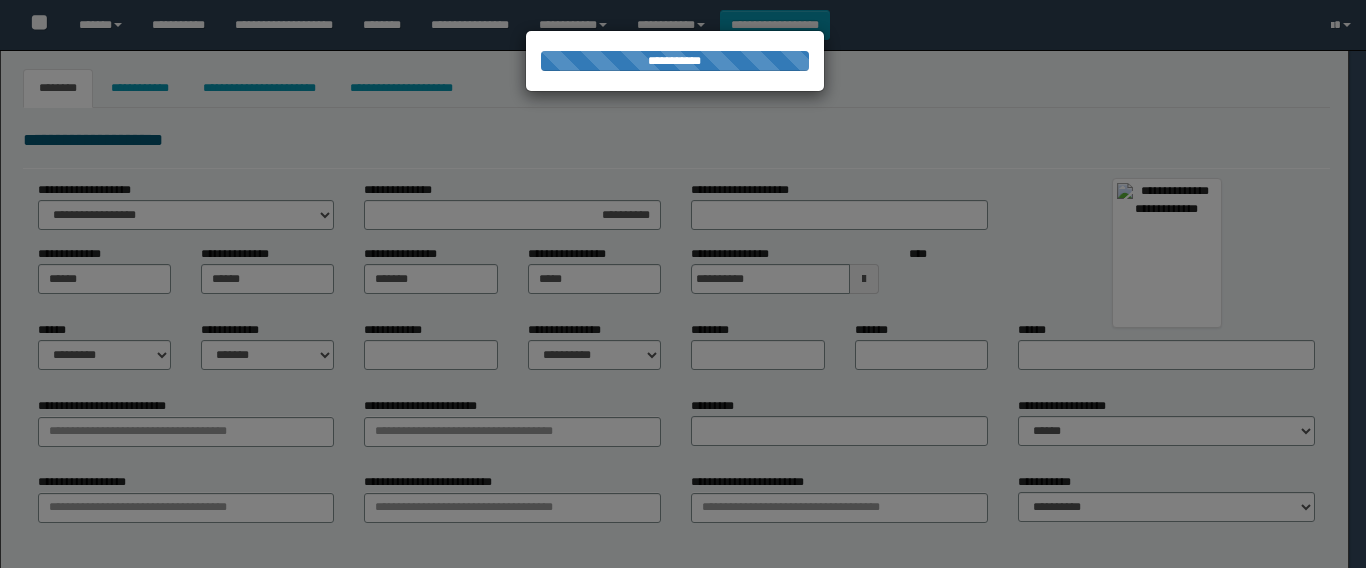type on "*******" 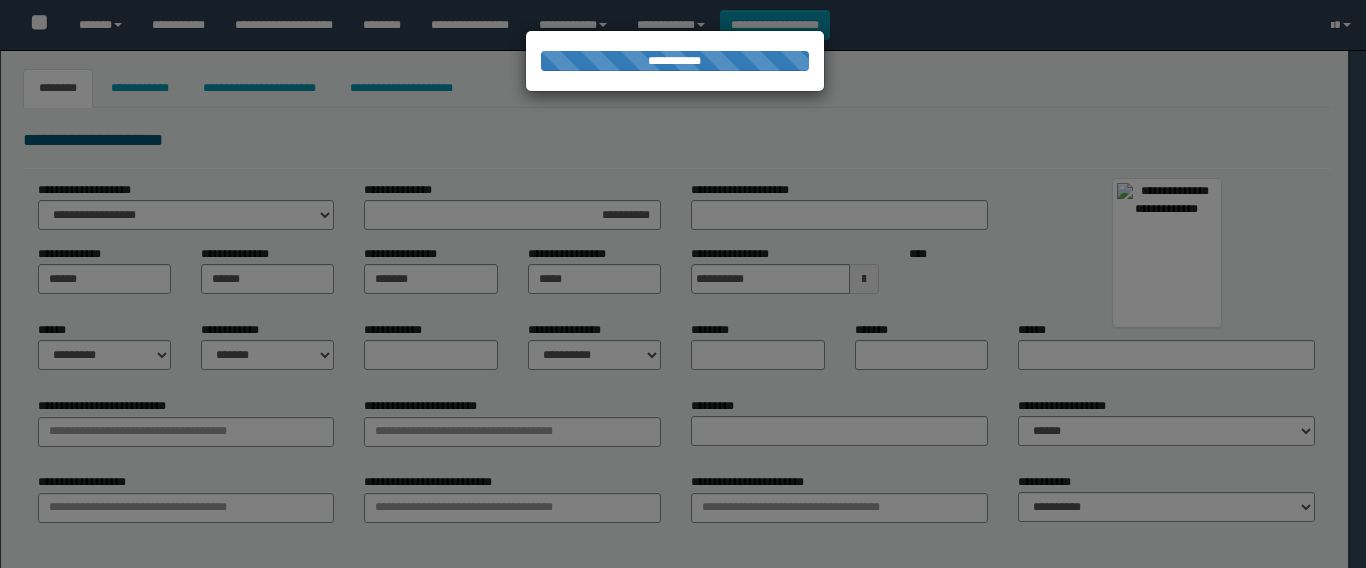 type on "********" 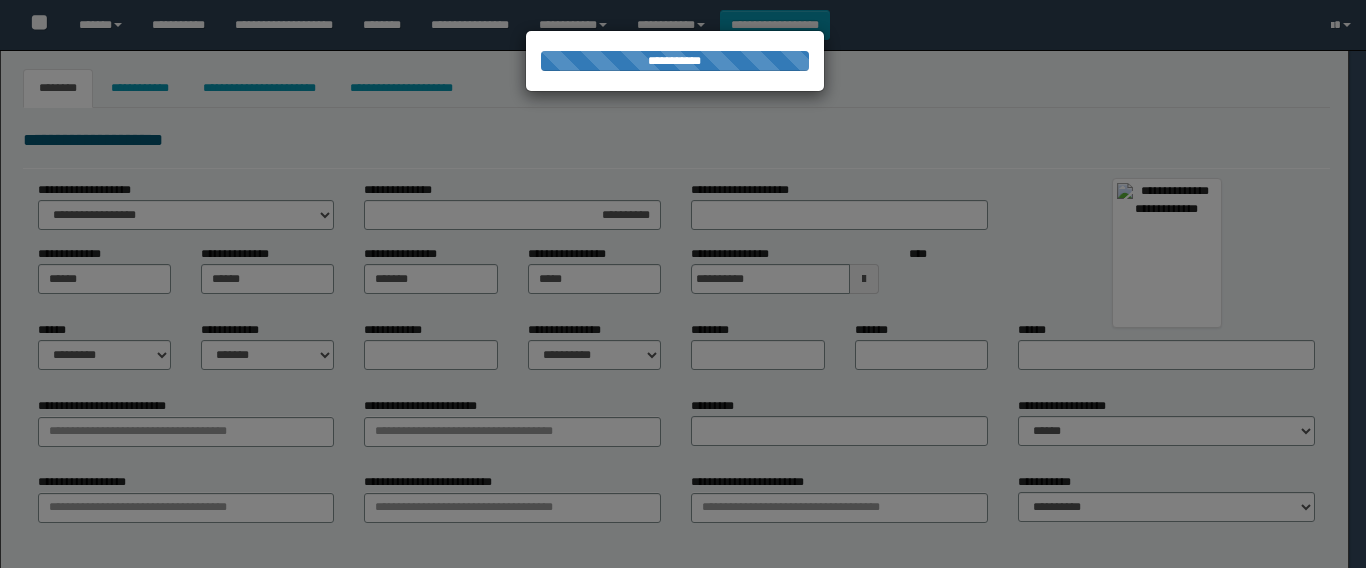 type on "*********" 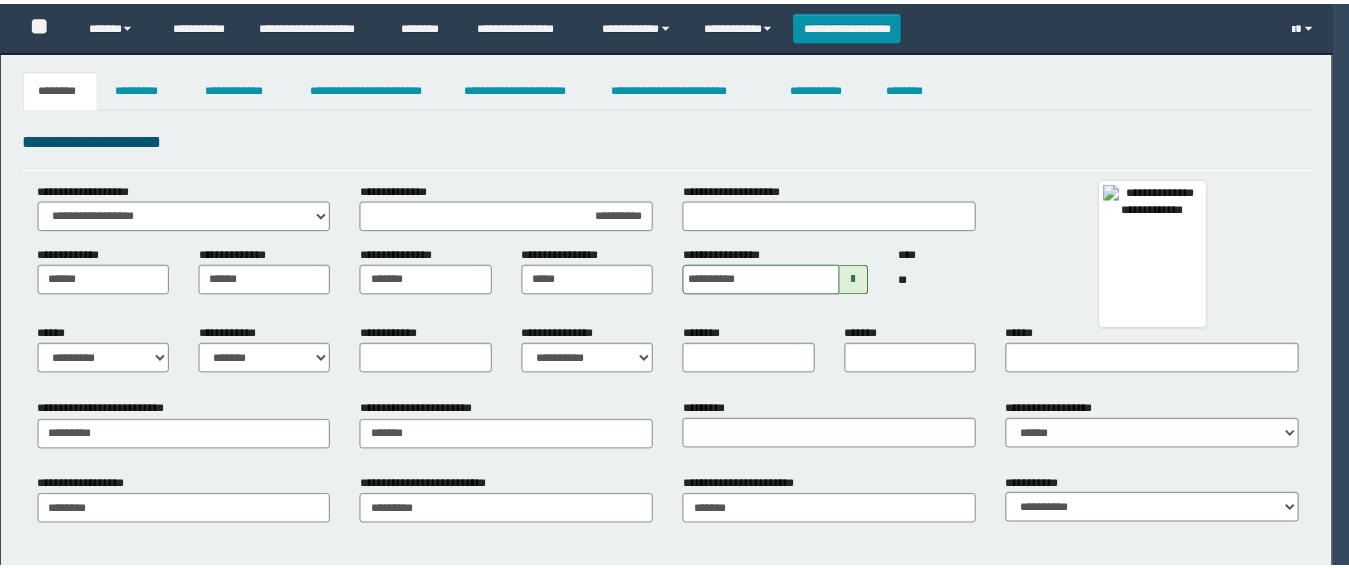 scroll, scrollTop: 0, scrollLeft: 0, axis: both 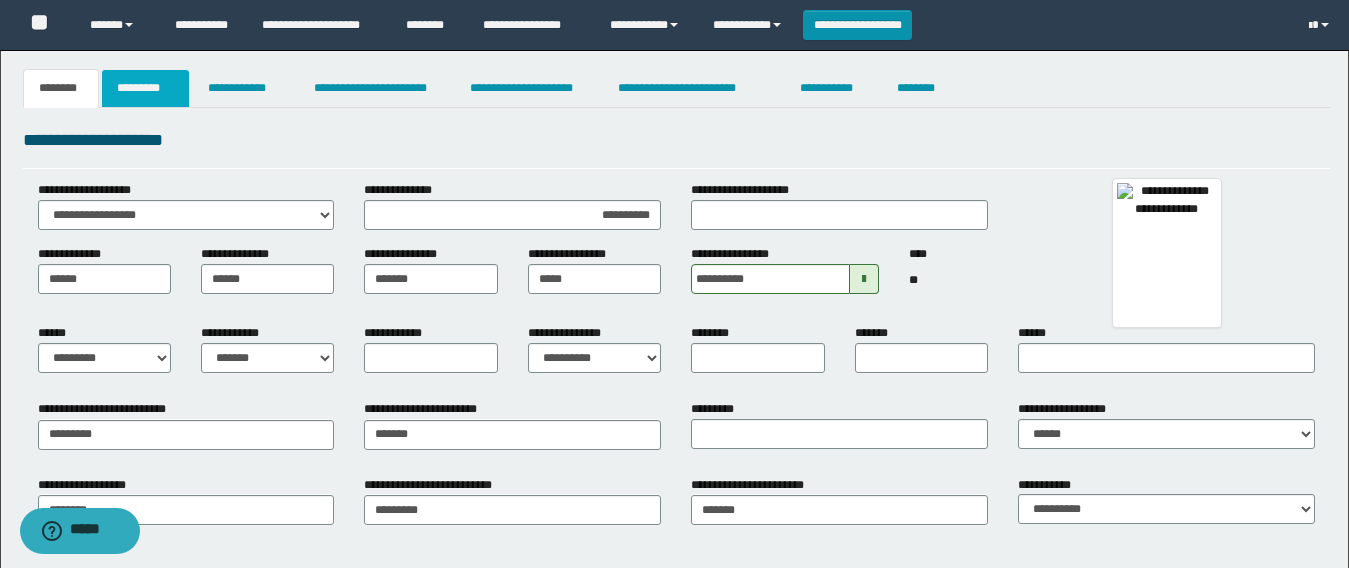 click on "*********" at bounding box center (145, 88) 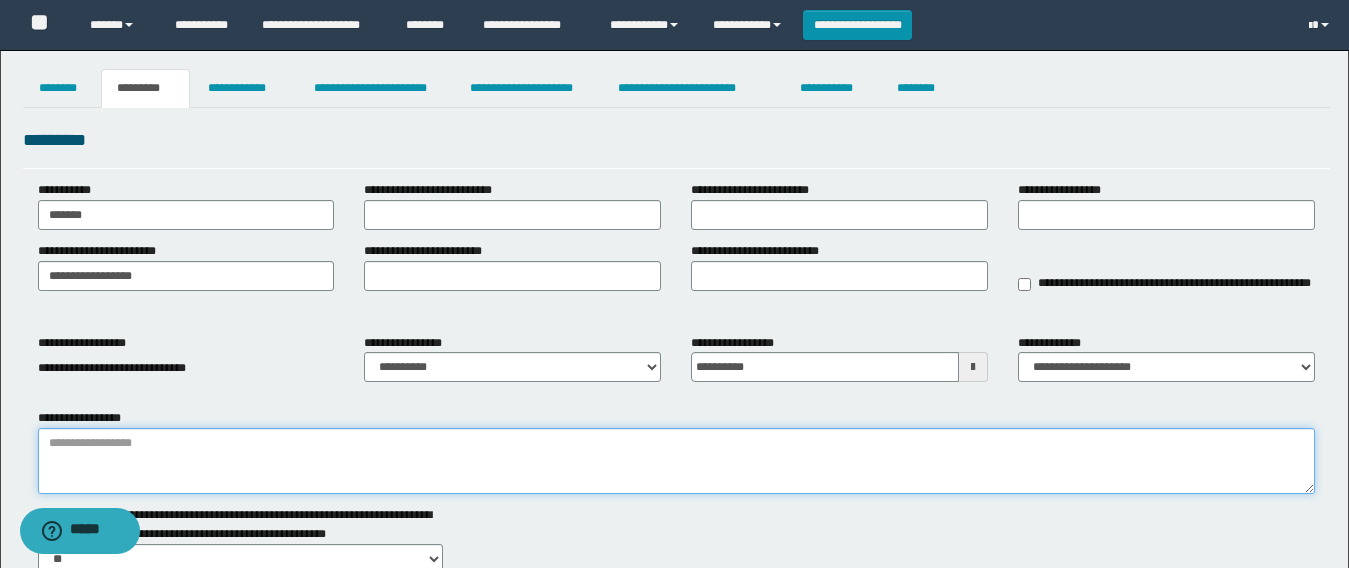 click on "**********" at bounding box center (676, 461) 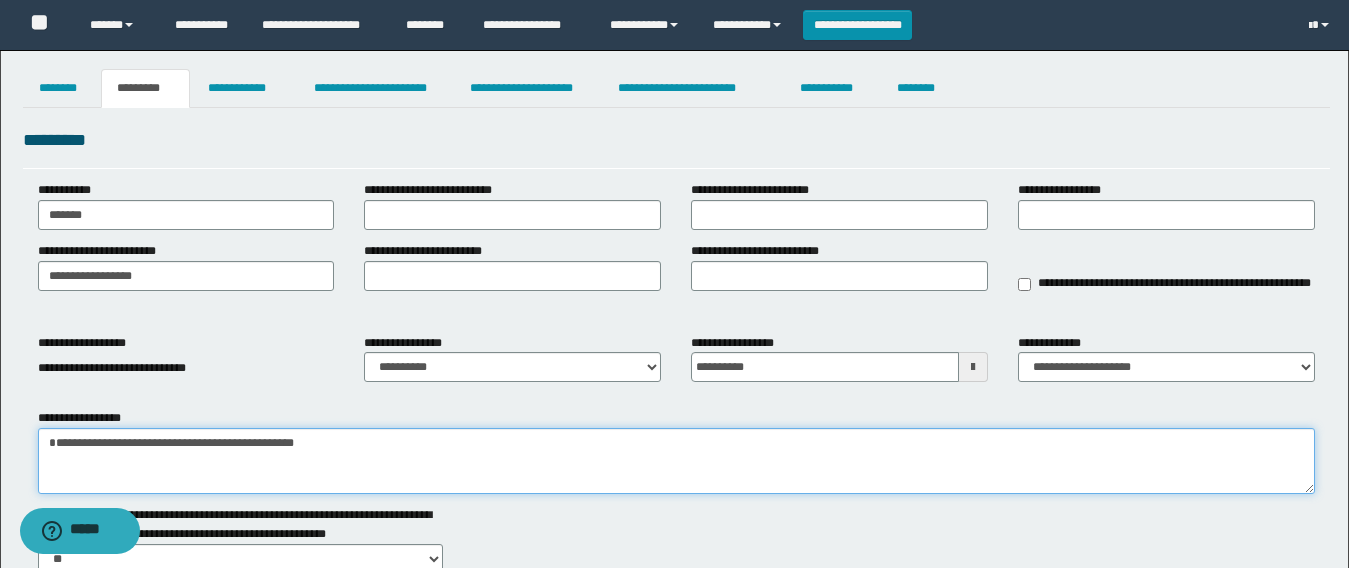 paste on "**********" 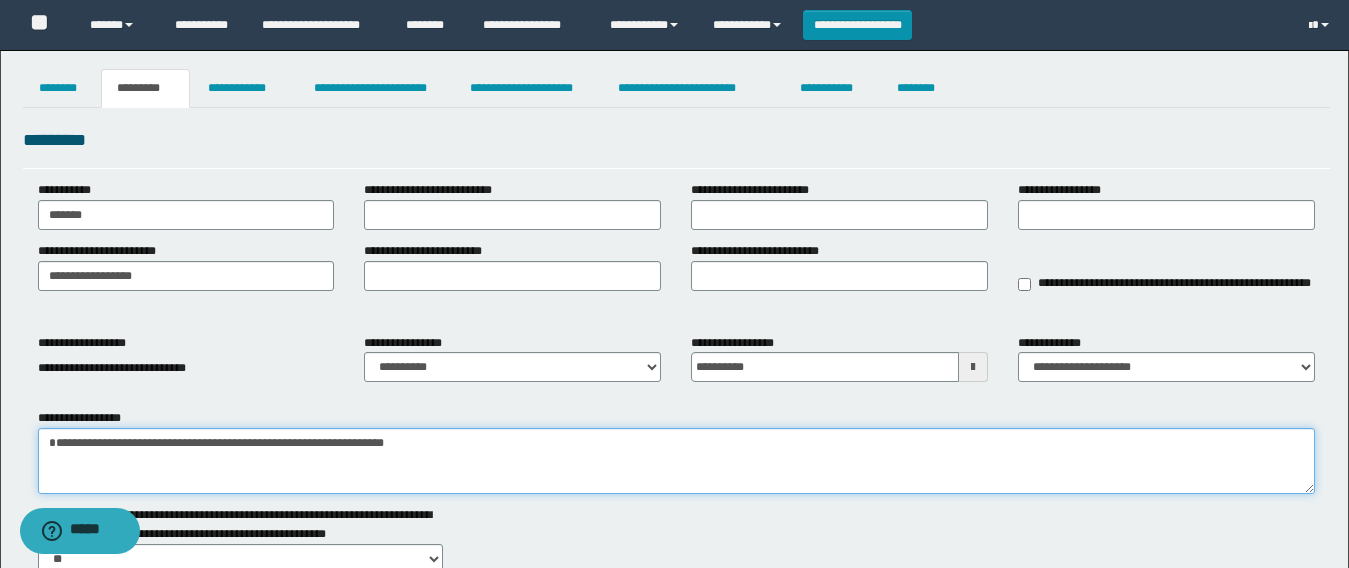 type on "**********" 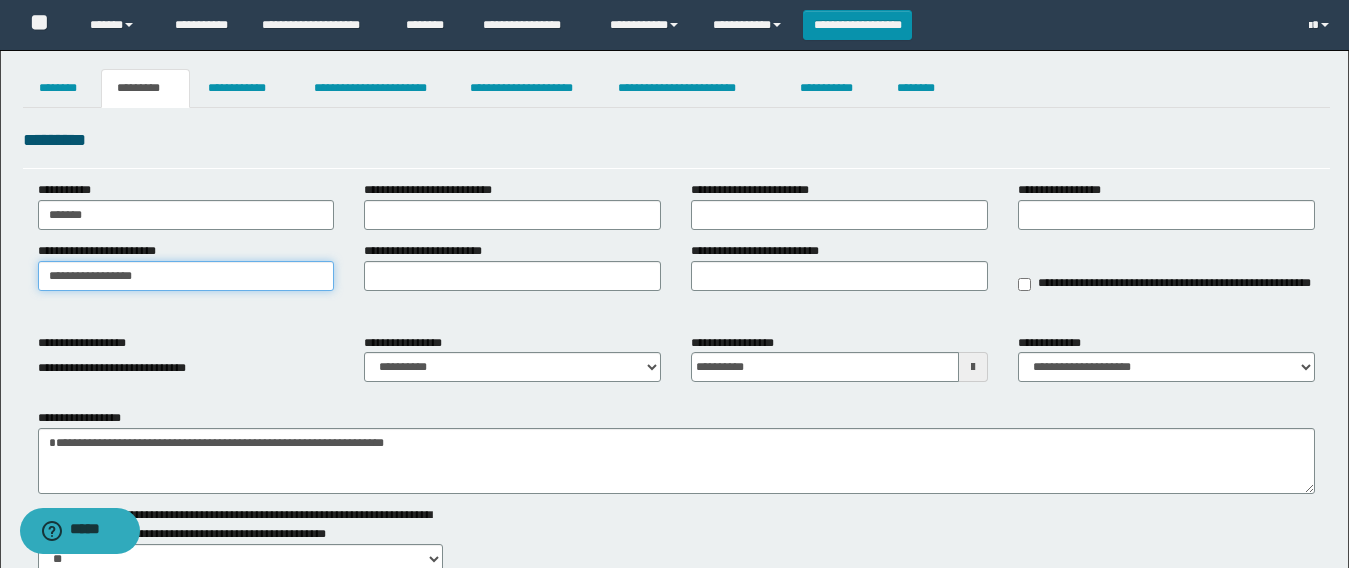 click on "**********" at bounding box center [674, 450] 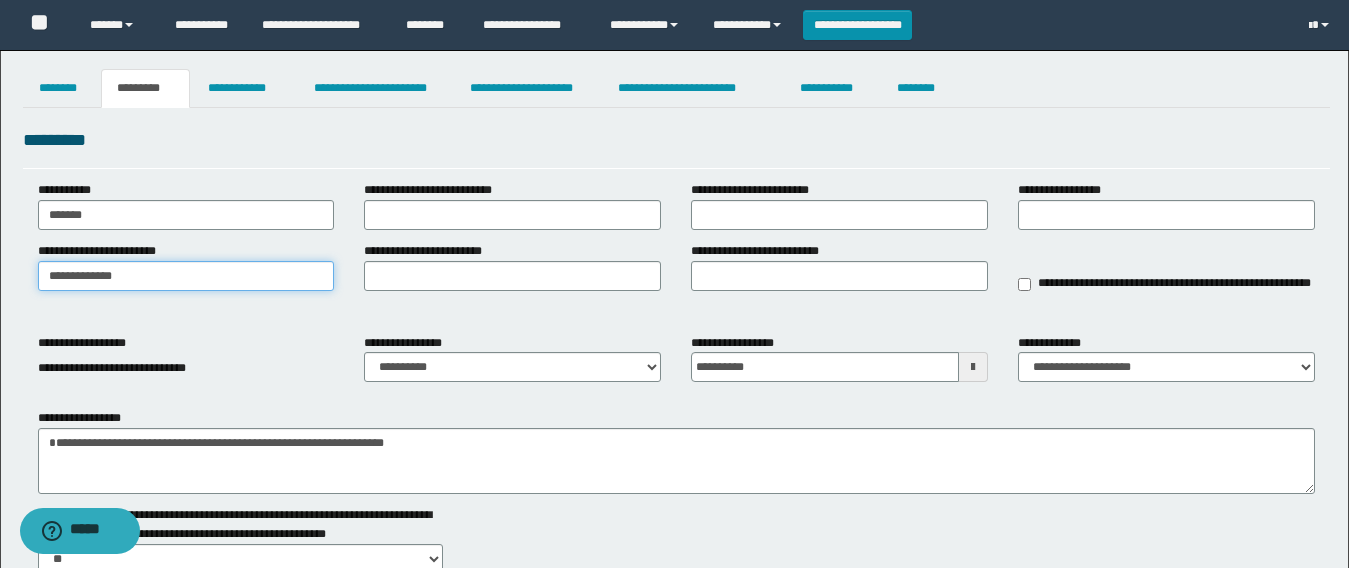 type on "**********" 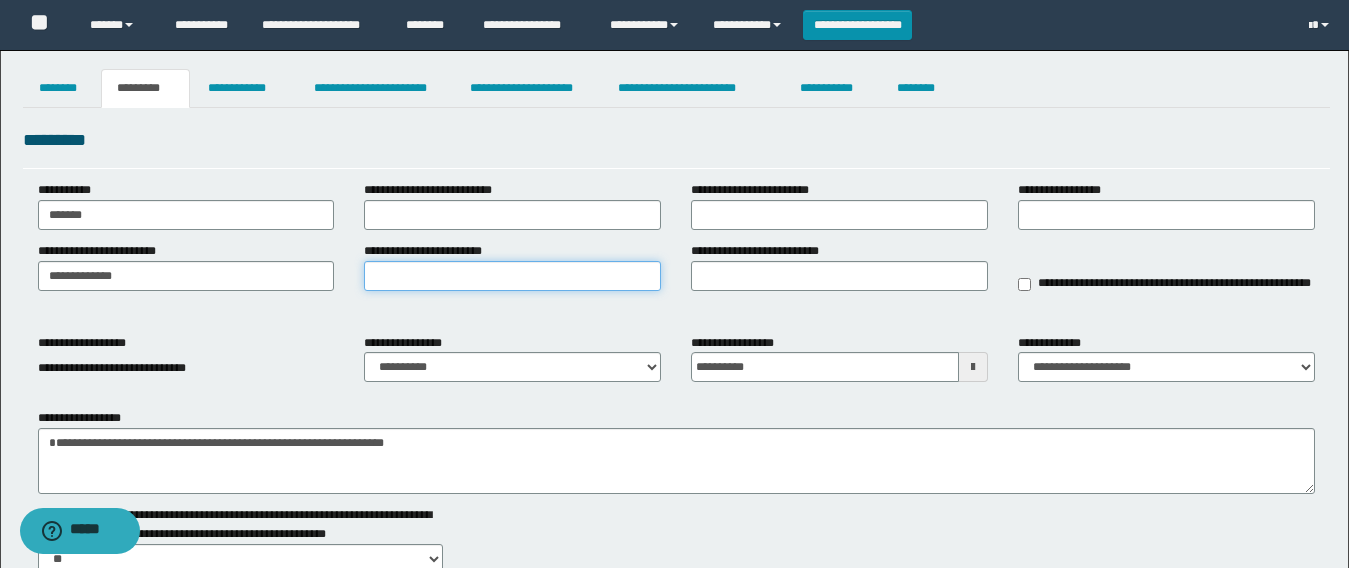 click on "**********" at bounding box center [512, 276] 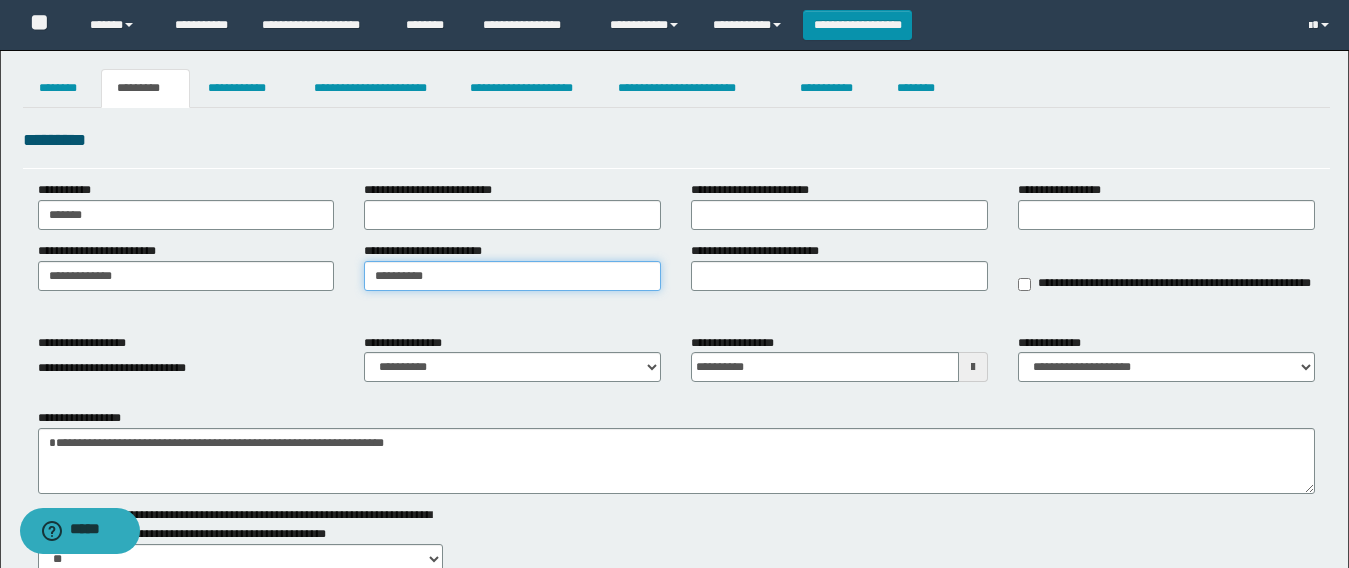 type on "**********" 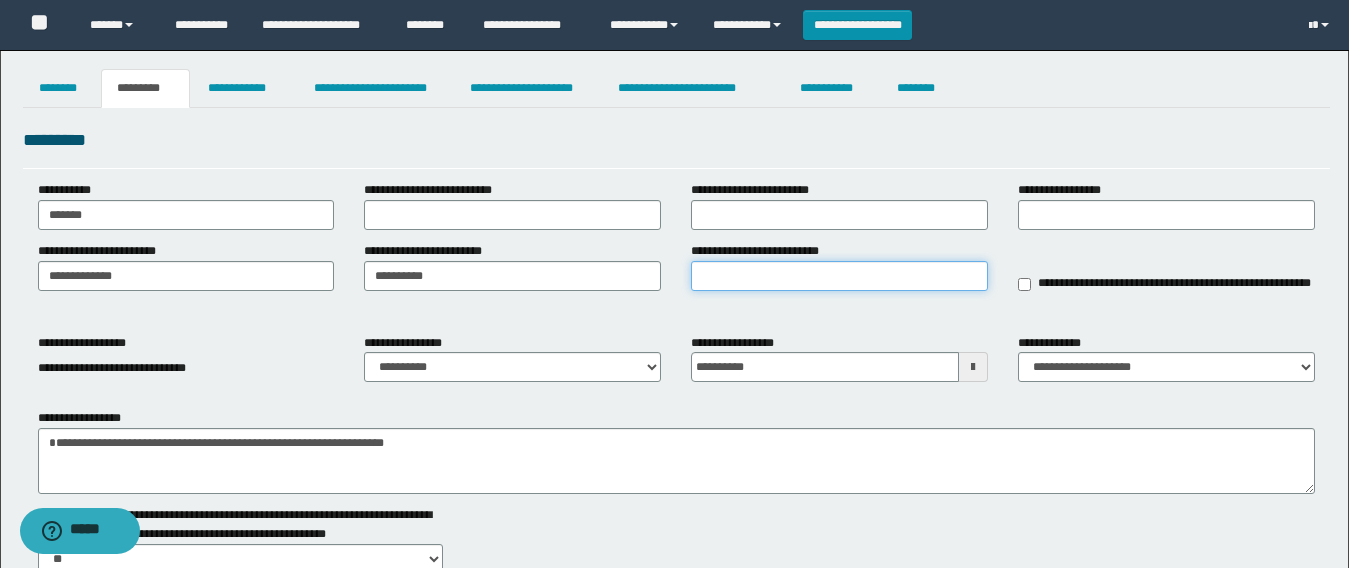 drag, startPoint x: 723, startPoint y: 281, endPoint x: 684, endPoint y: 286, distance: 39.319206 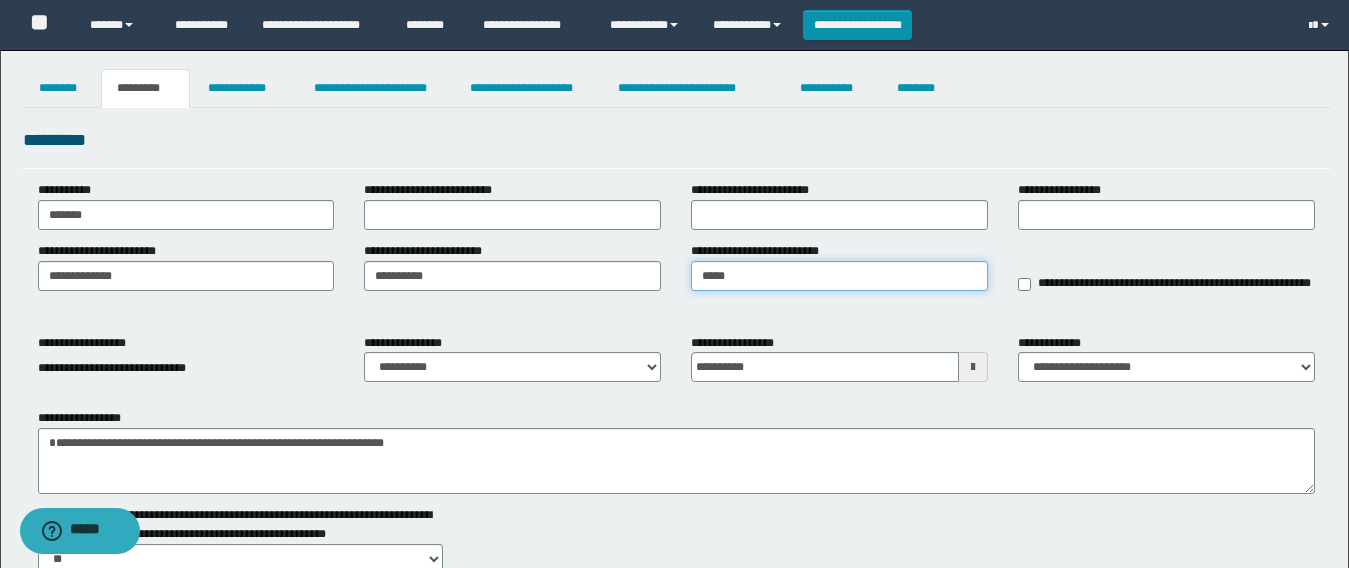 type on "*****" 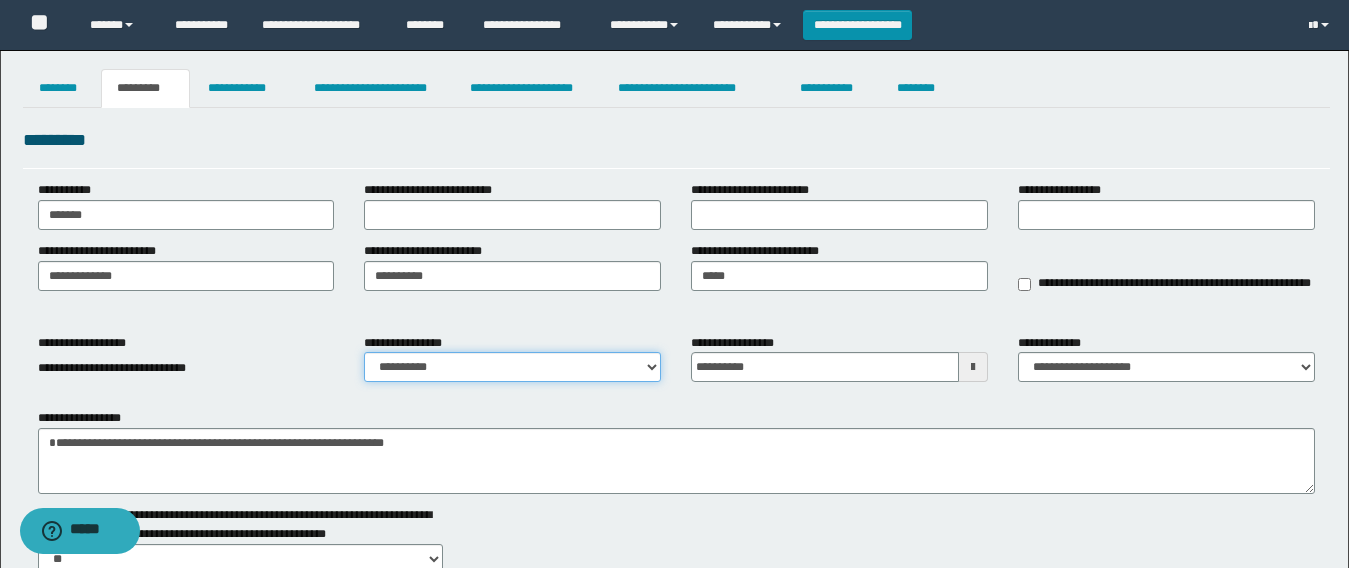 click on "**********" at bounding box center (512, 367) 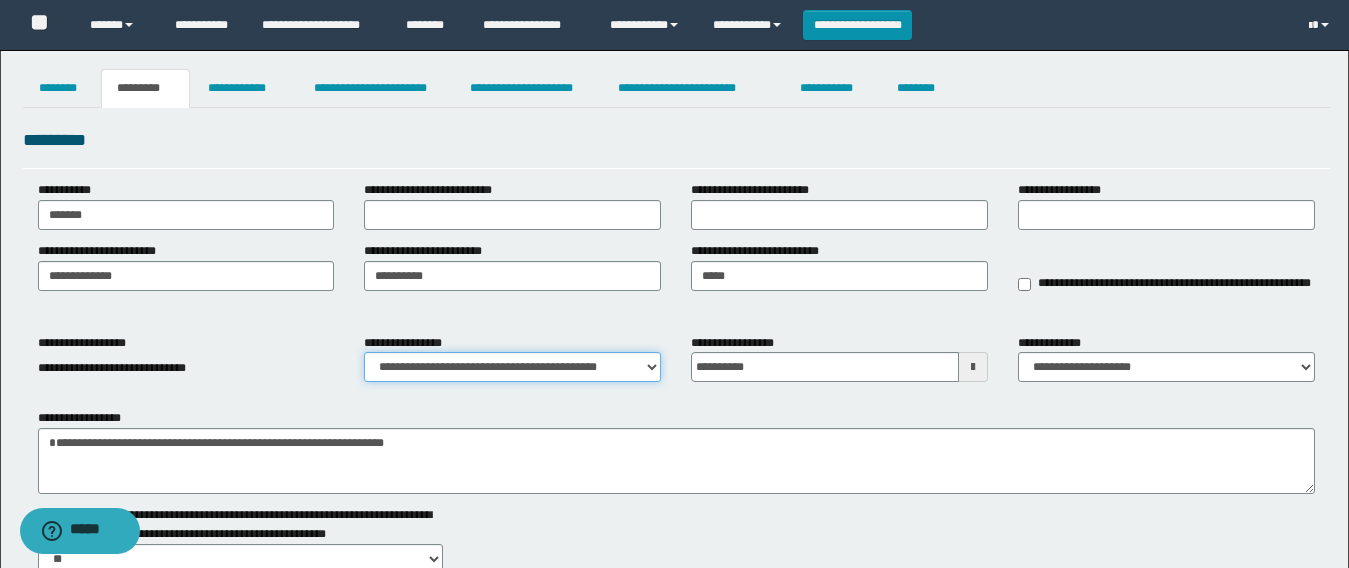 click on "**********" at bounding box center [512, 367] 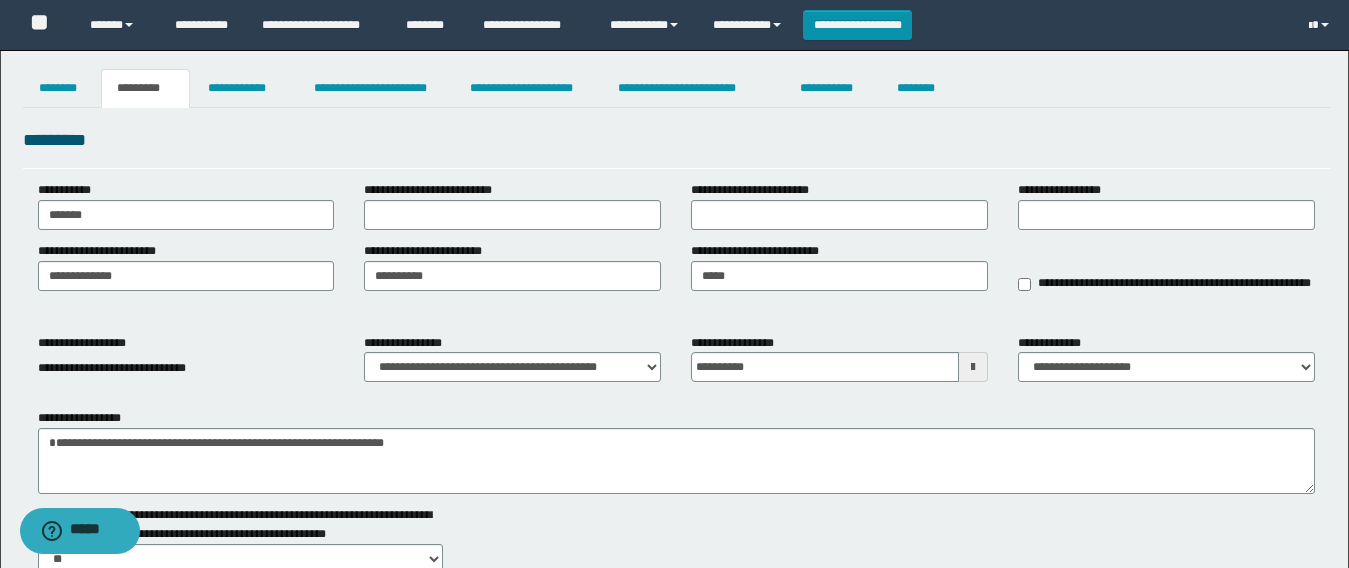 click on "**********" at bounding box center [676, 281] 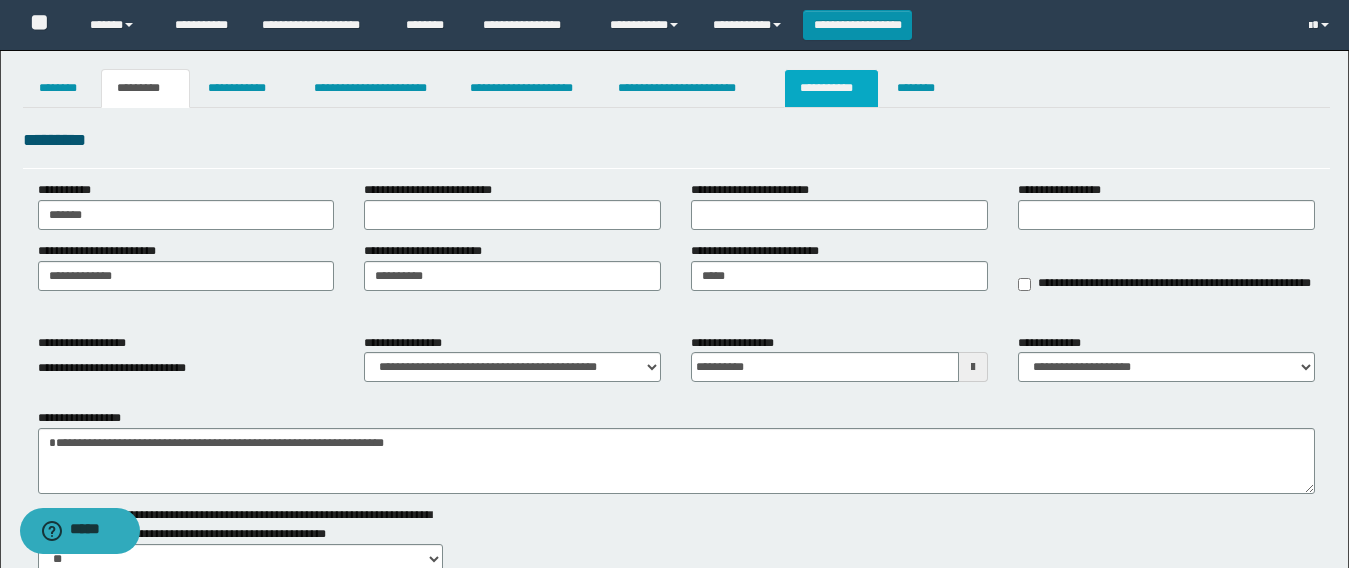 click on "**********" at bounding box center [831, 88] 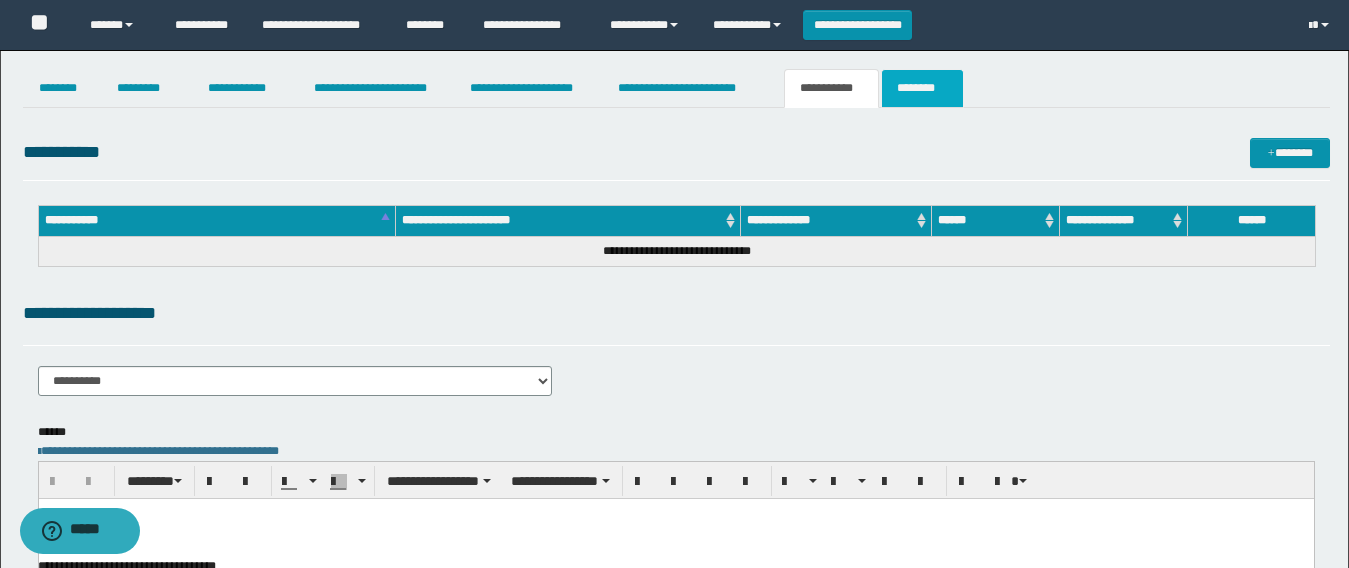 click on "********" at bounding box center [922, 88] 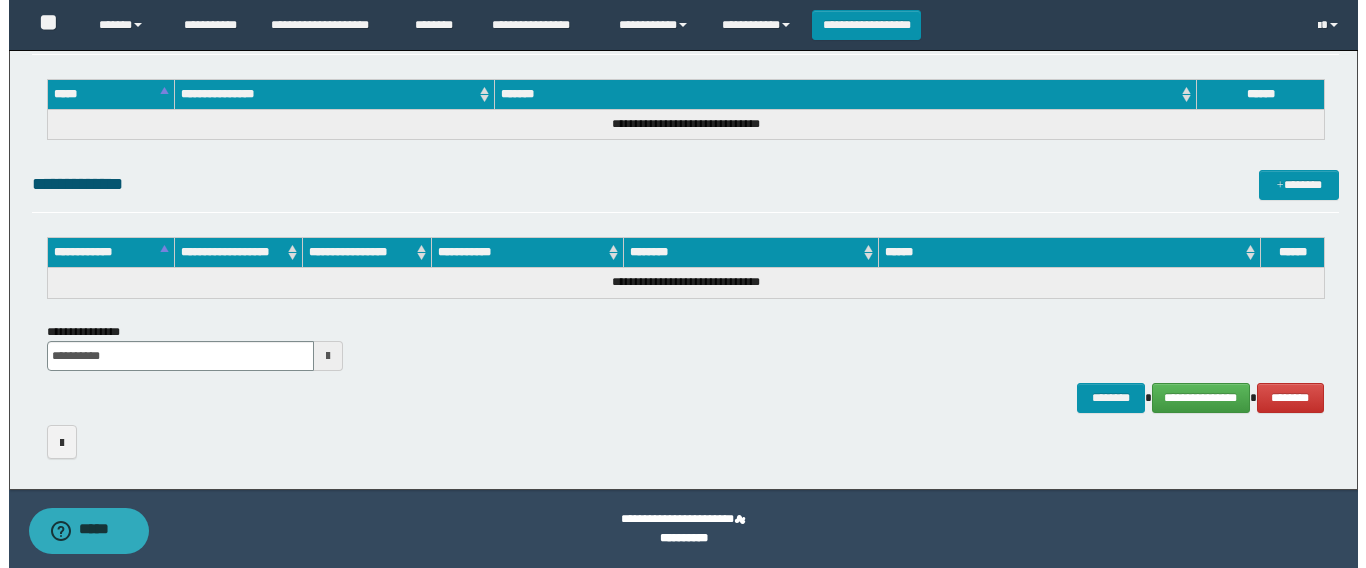 scroll, scrollTop: 0, scrollLeft: 0, axis: both 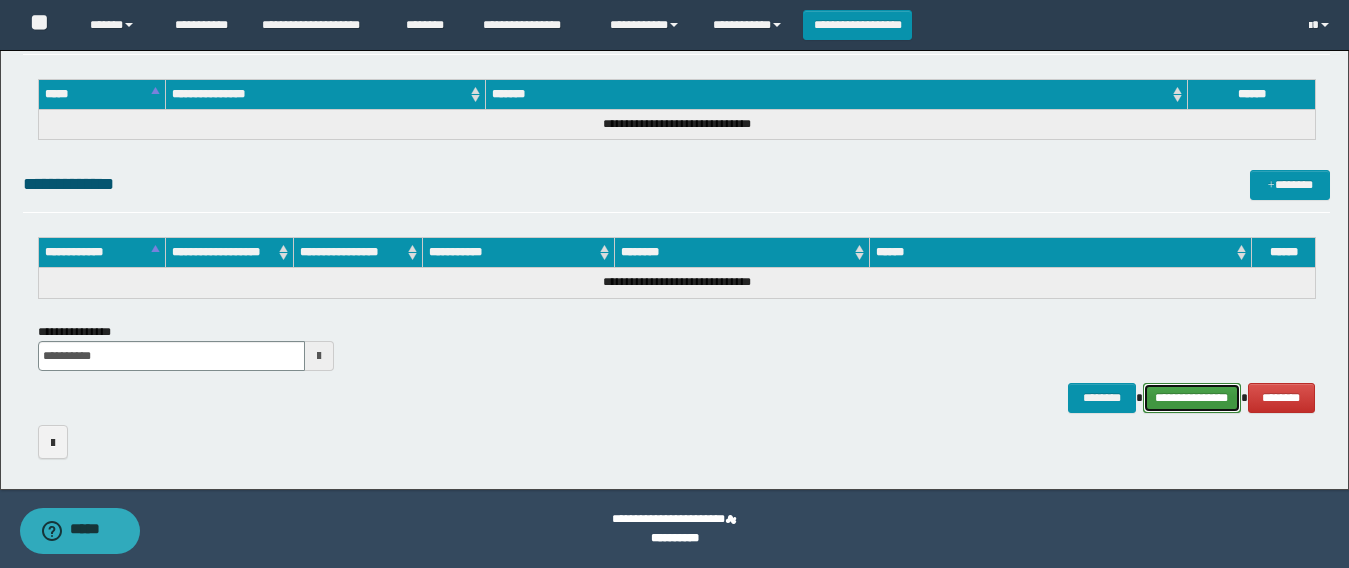 click on "**********" at bounding box center [1192, 398] 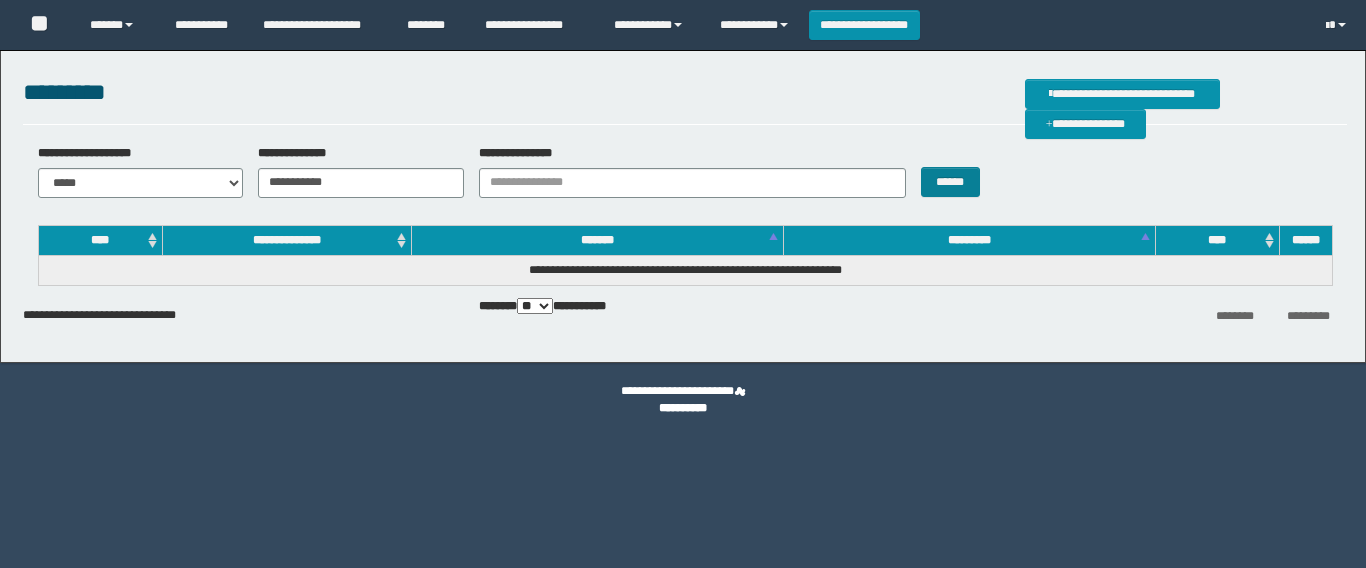 scroll, scrollTop: 0, scrollLeft: 0, axis: both 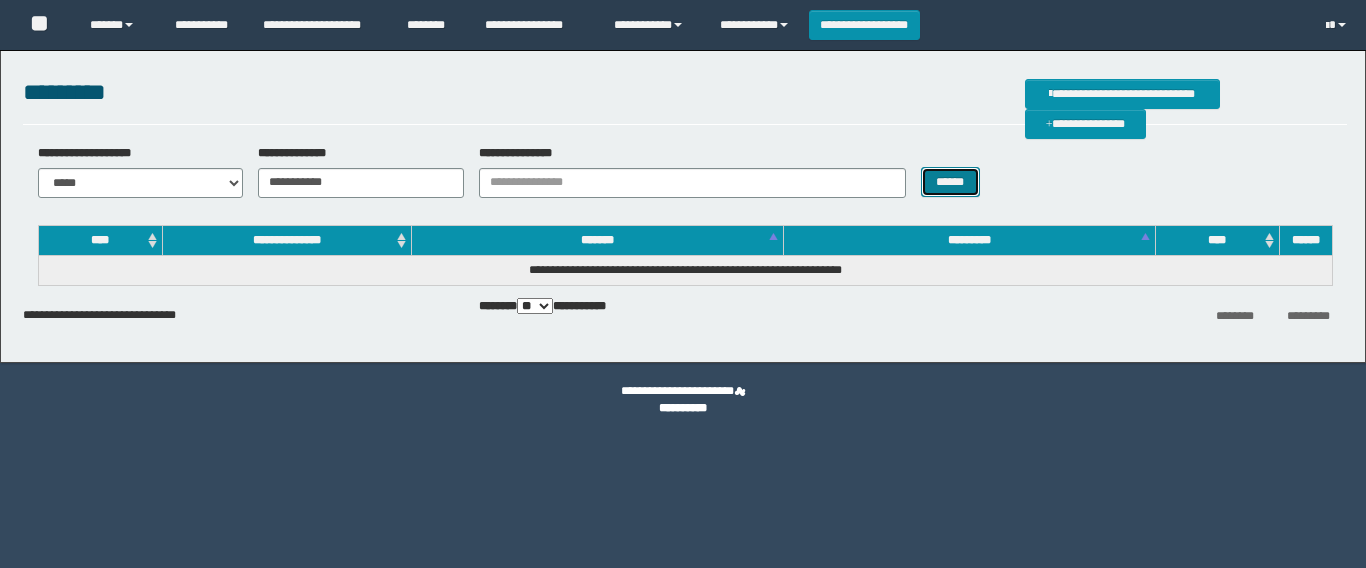click on "******" at bounding box center [950, 182] 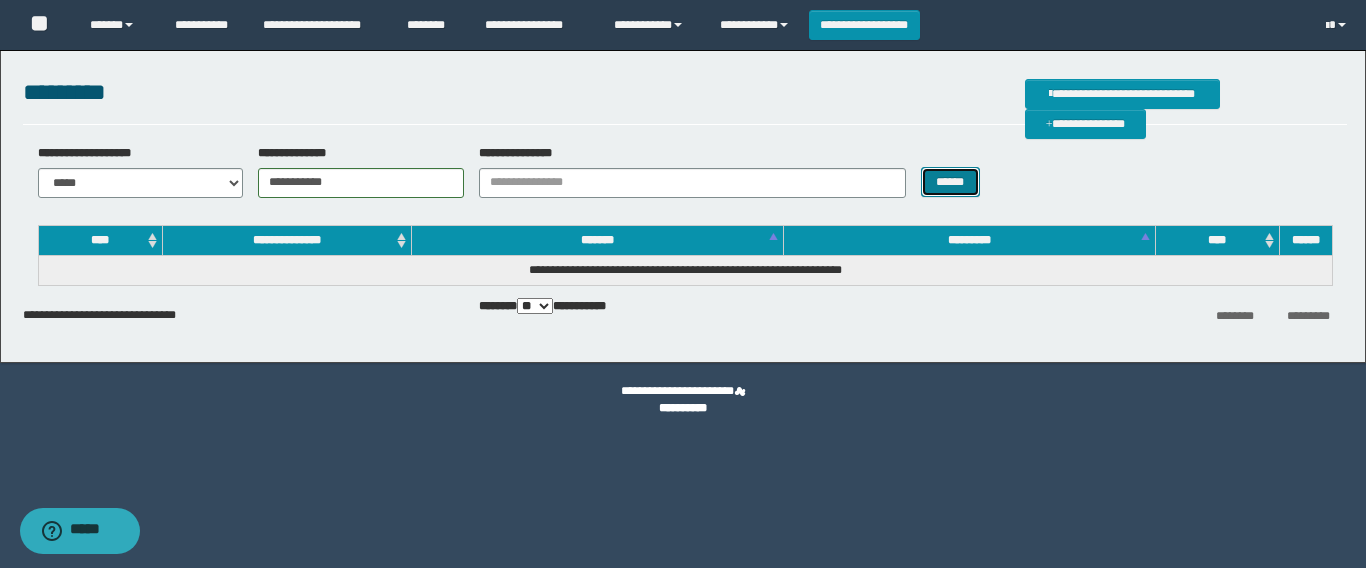 scroll, scrollTop: 0, scrollLeft: 0, axis: both 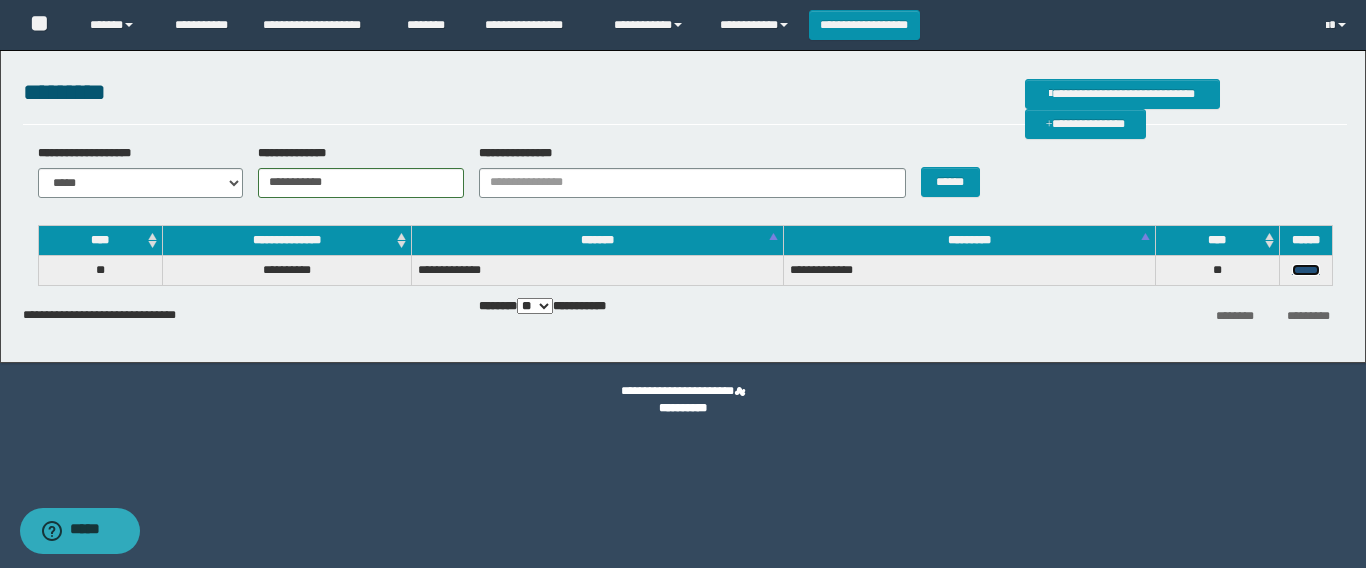 click on "******" at bounding box center (1306, 270) 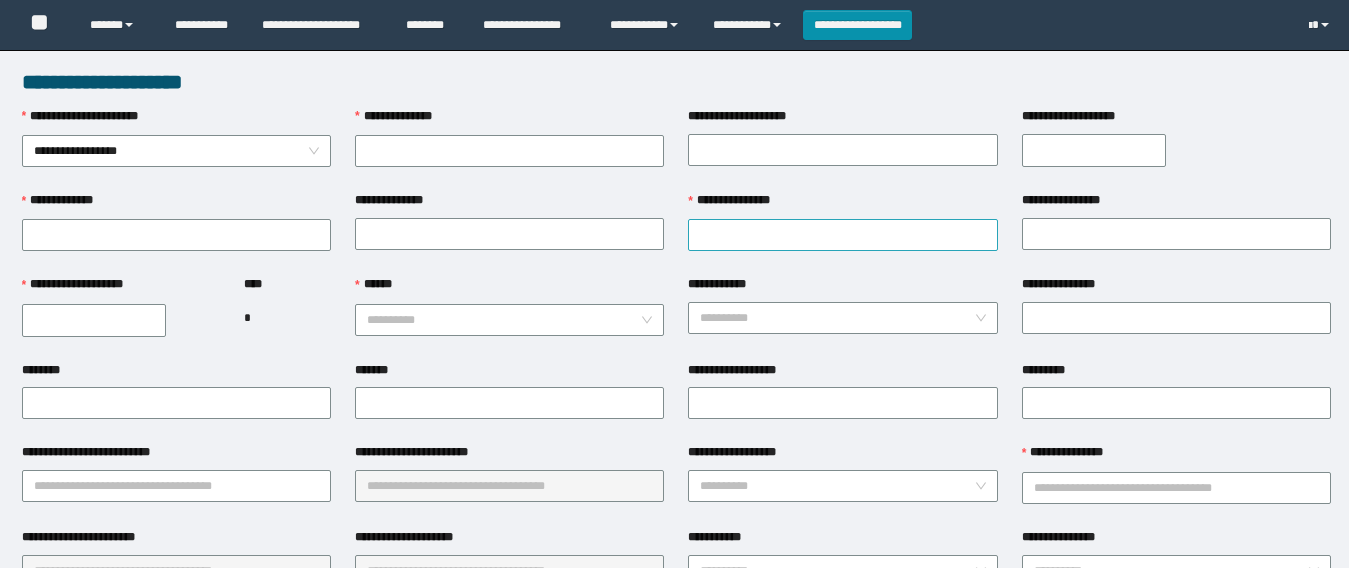 scroll, scrollTop: 0, scrollLeft: 0, axis: both 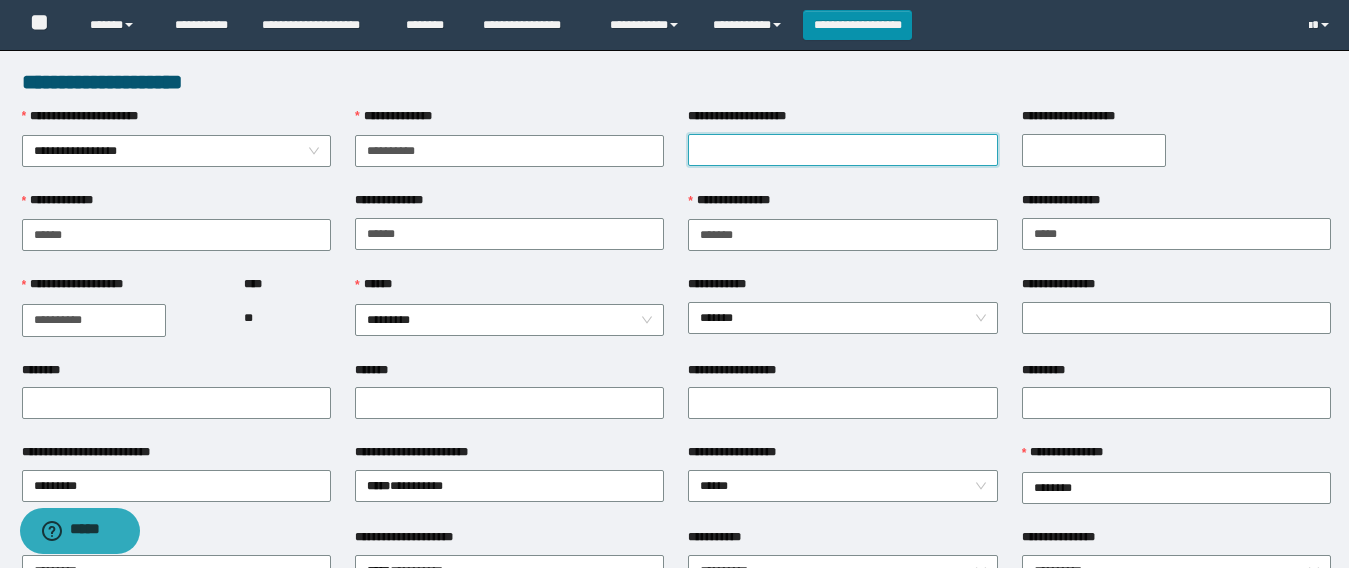 click on "**********" at bounding box center [842, 150] 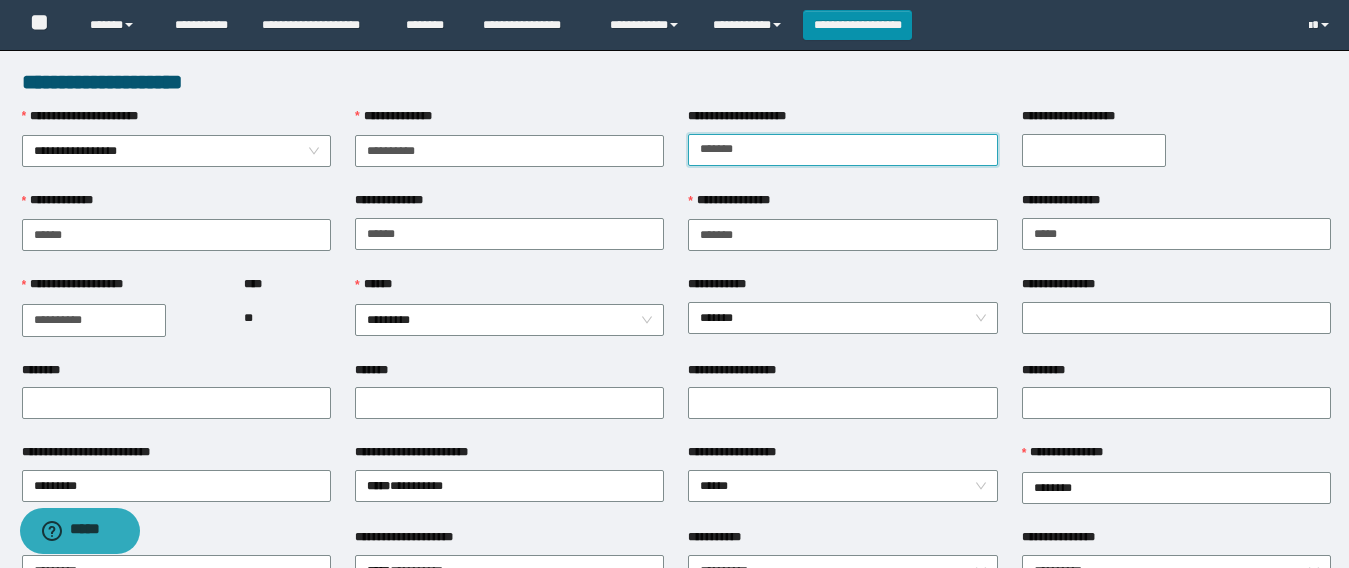 type on "*******" 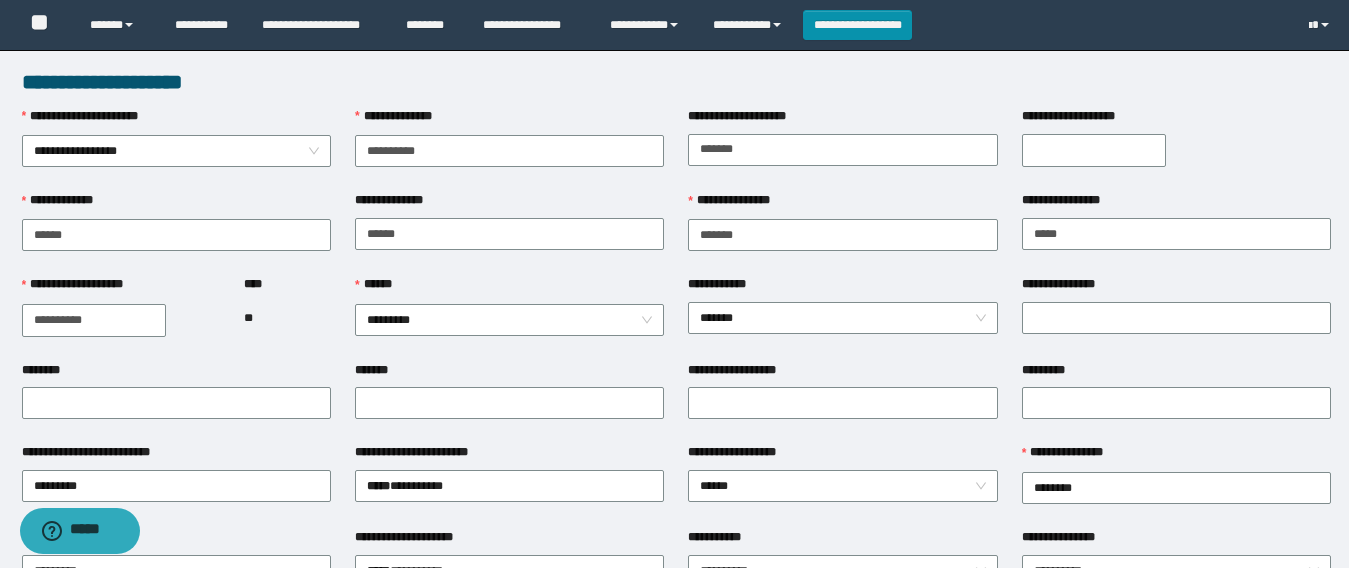 click on "**********" at bounding box center [1094, 150] 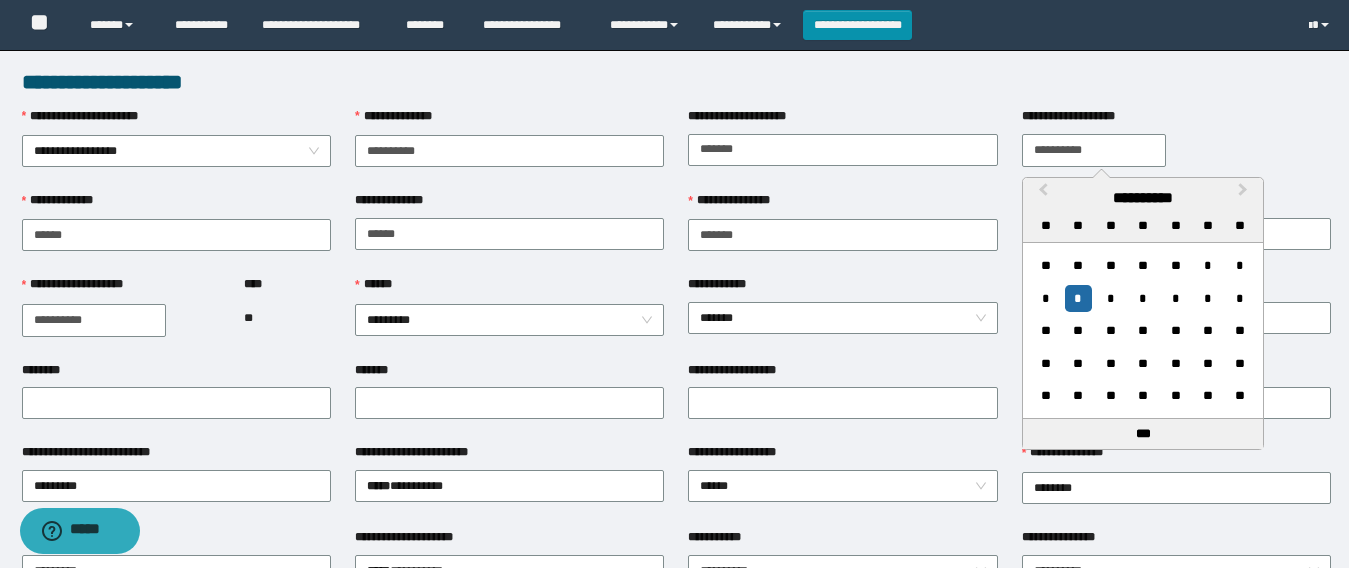 type on "**********" 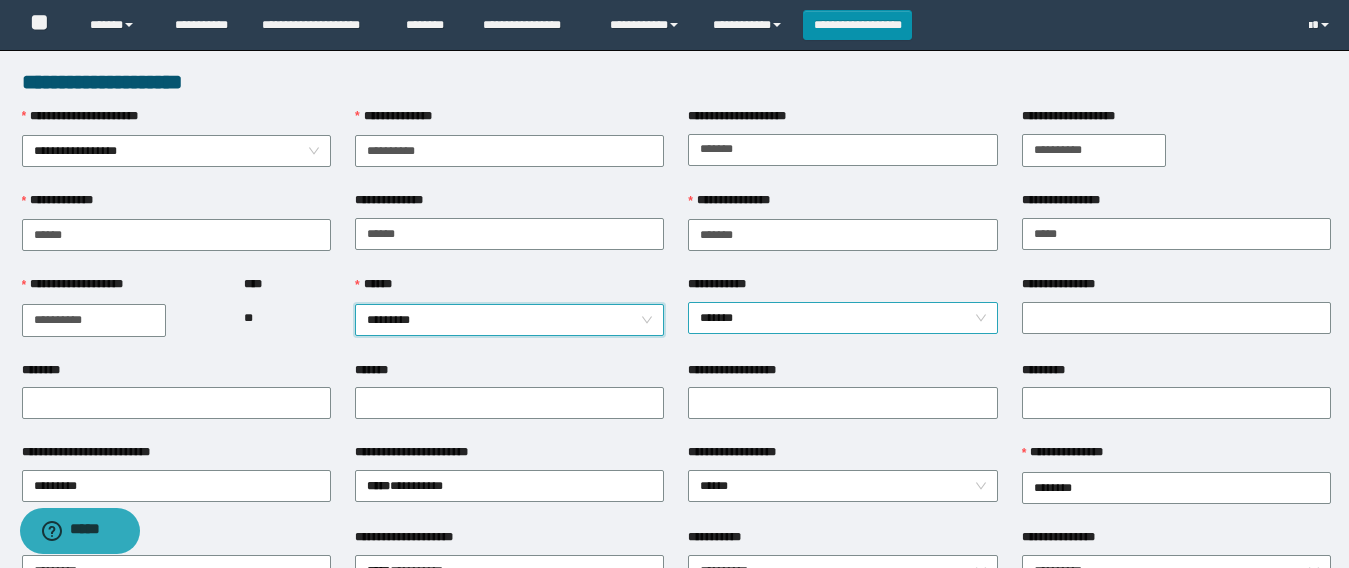 click on "*******" at bounding box center (842, 318) 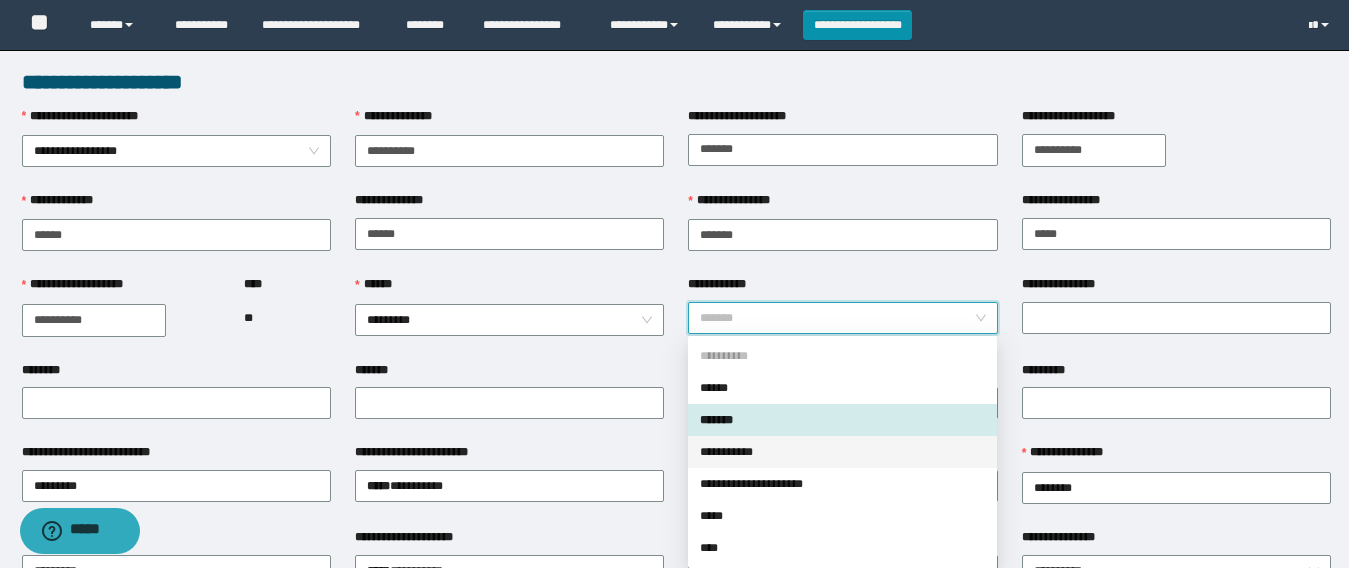 drag, startPoint x: 753, startPoint y: 455, endPoint x: 793, endPoint y: 441, distance: 42.379242 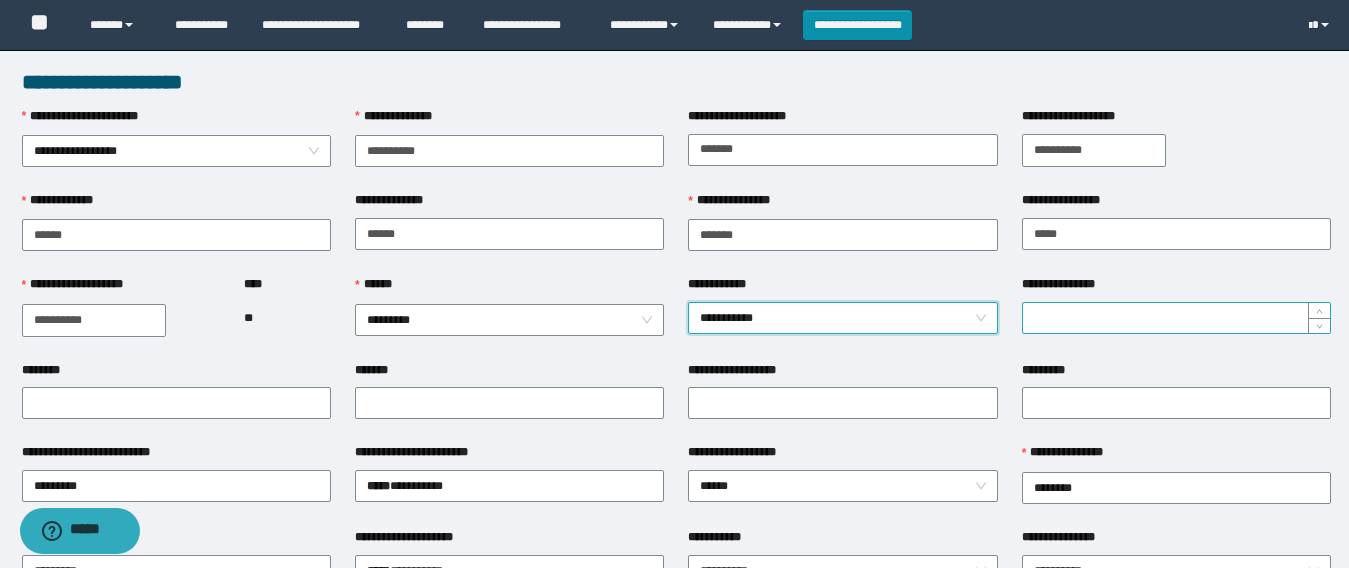 click on "**********" at bounding box center [1176, 318] 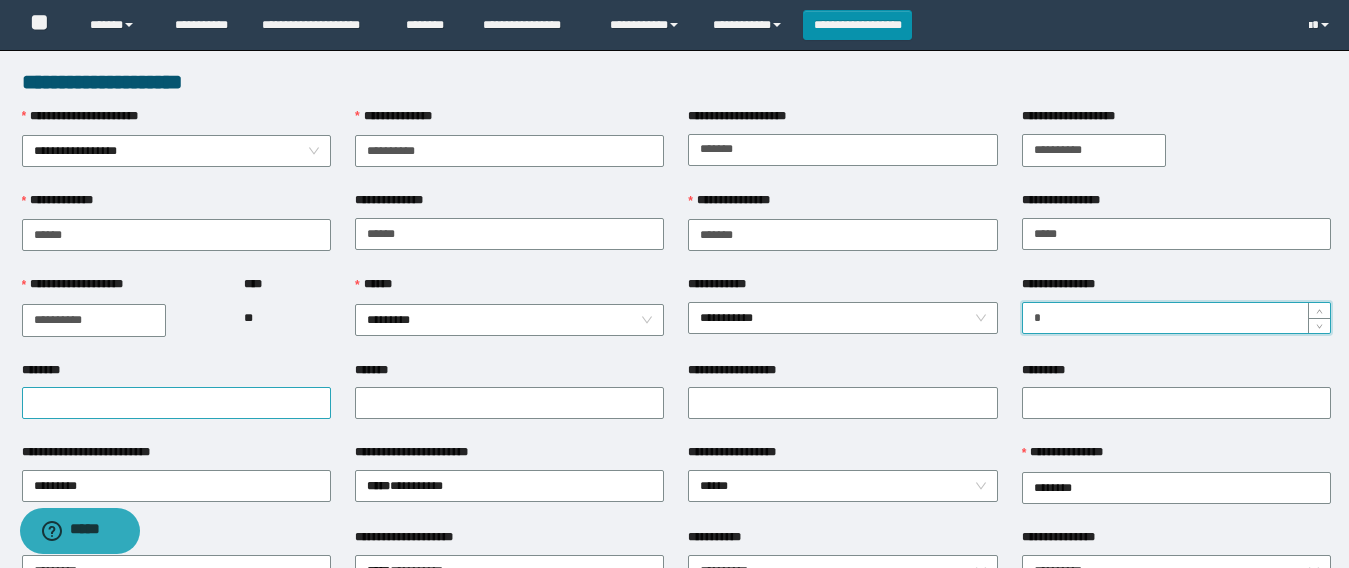 type on "*" 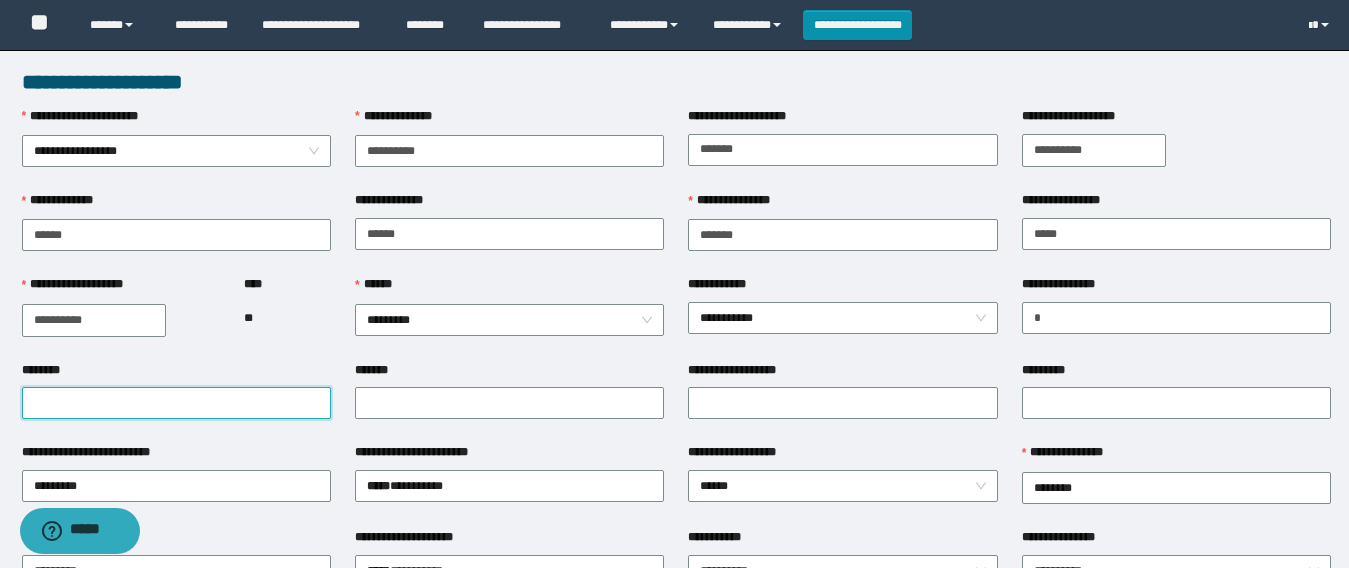 click on "********" at bounding box center (176, 403) 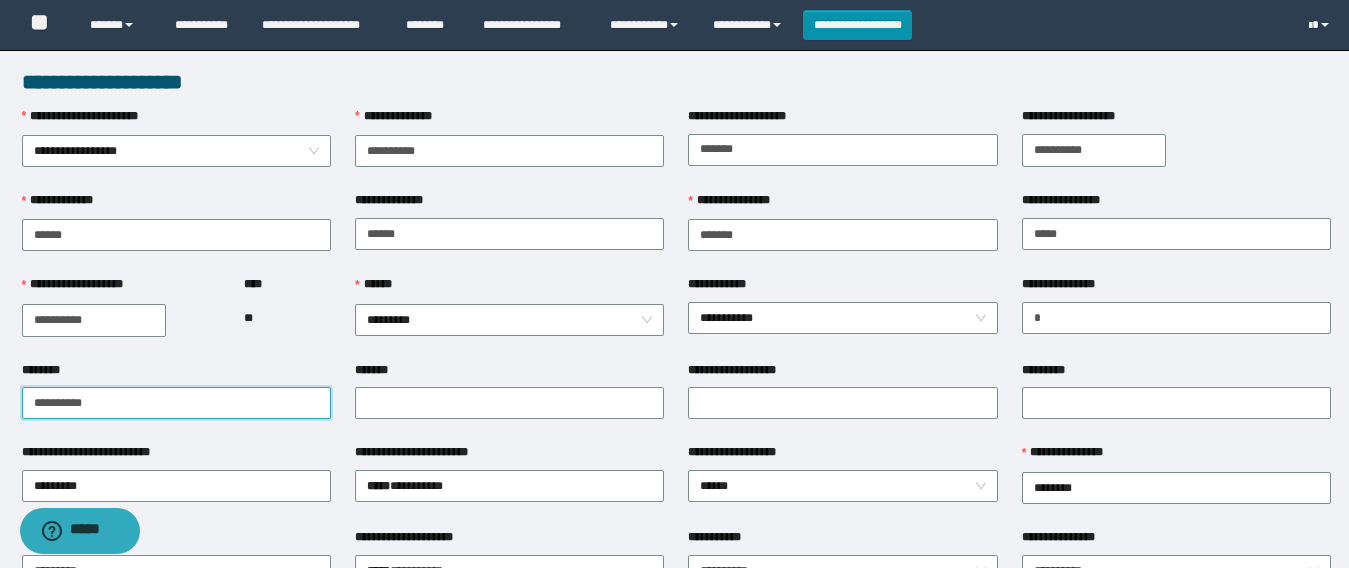 click on "**********" at bounding box center [674, 856] 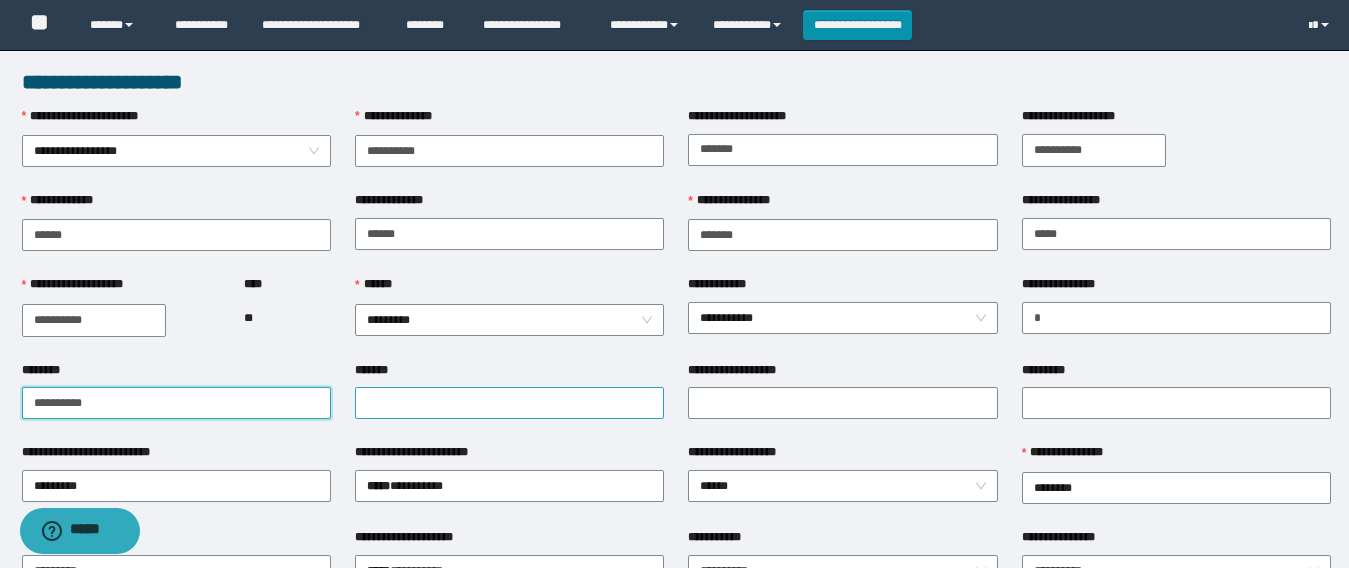 type on "**********" 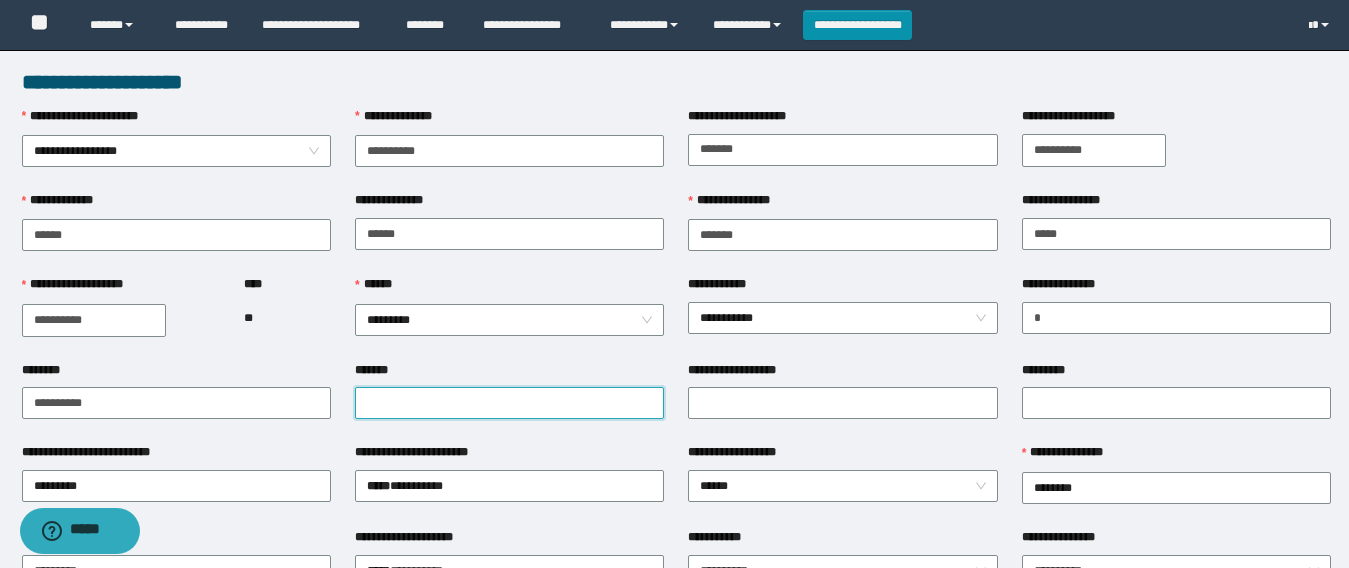 click on "*******" at bounding box center (509, 403) 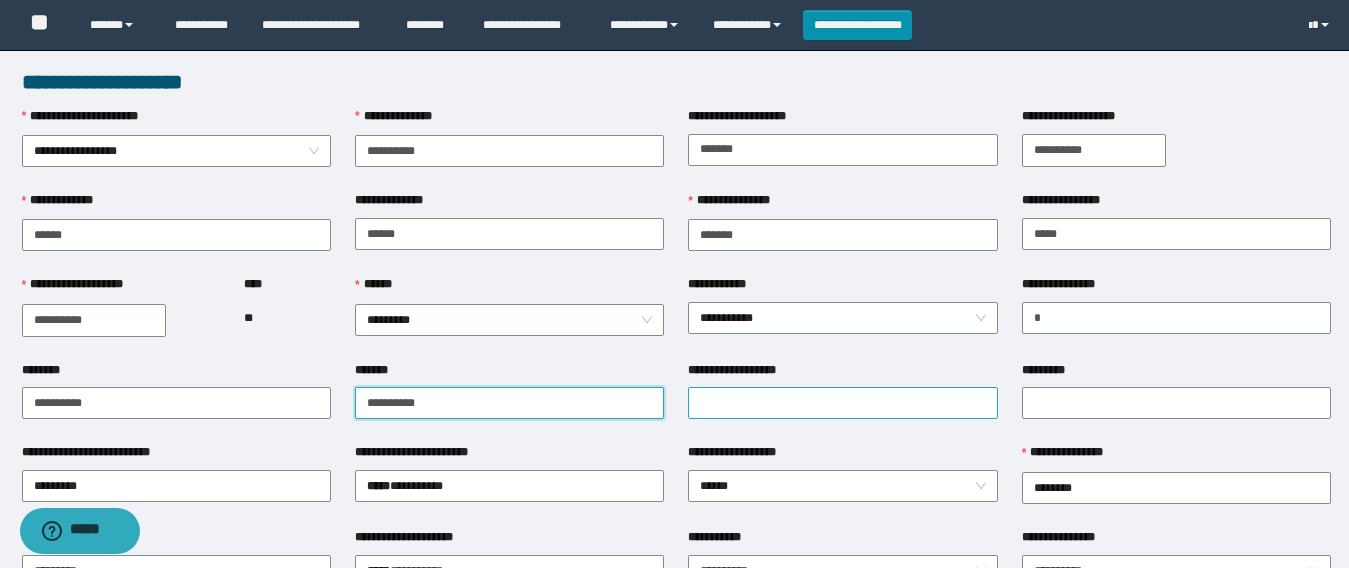 type on "**********" 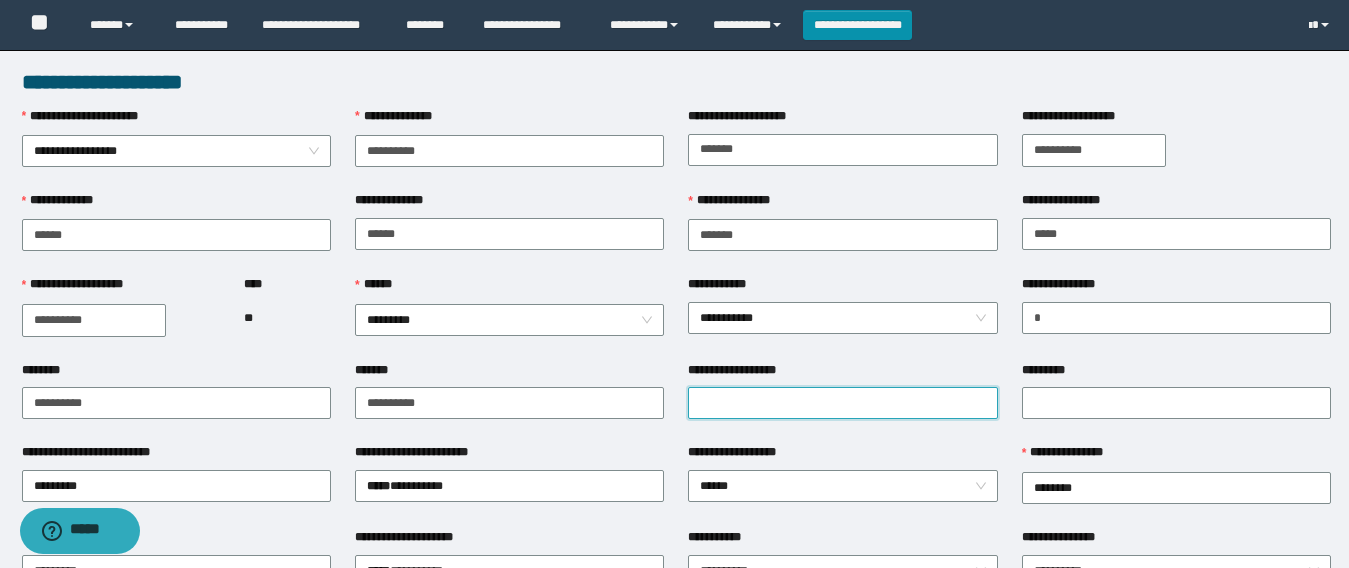 click on "**********" at bounding box center (842, 403) 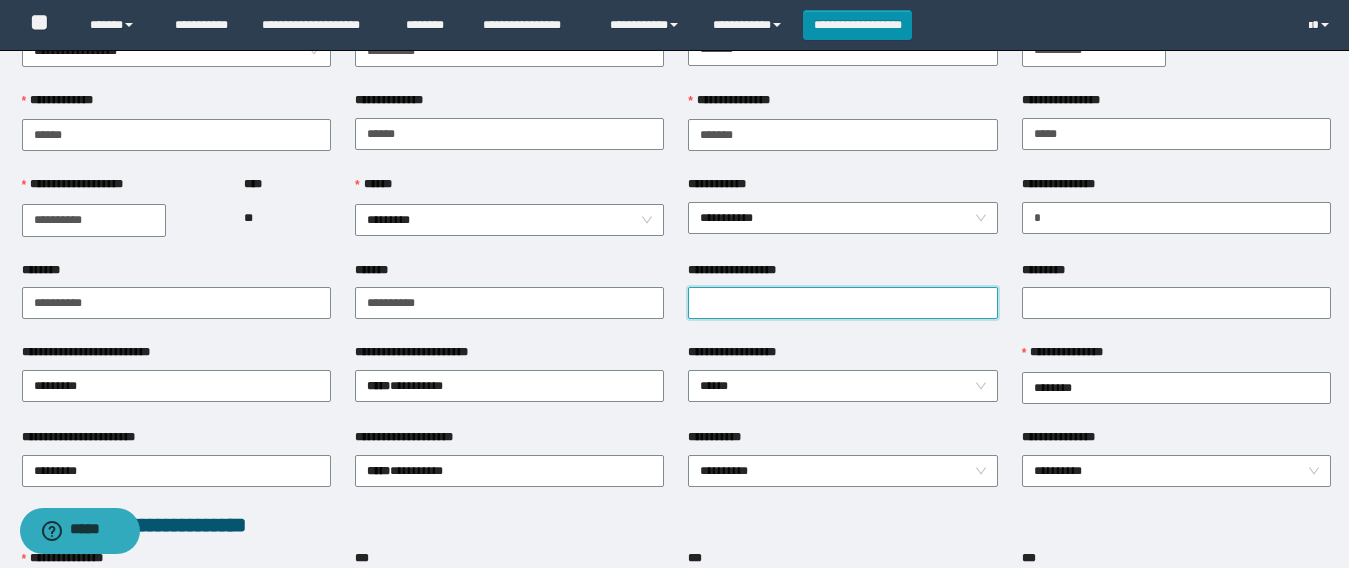 click on "**********" at bounding box center [842, 303] 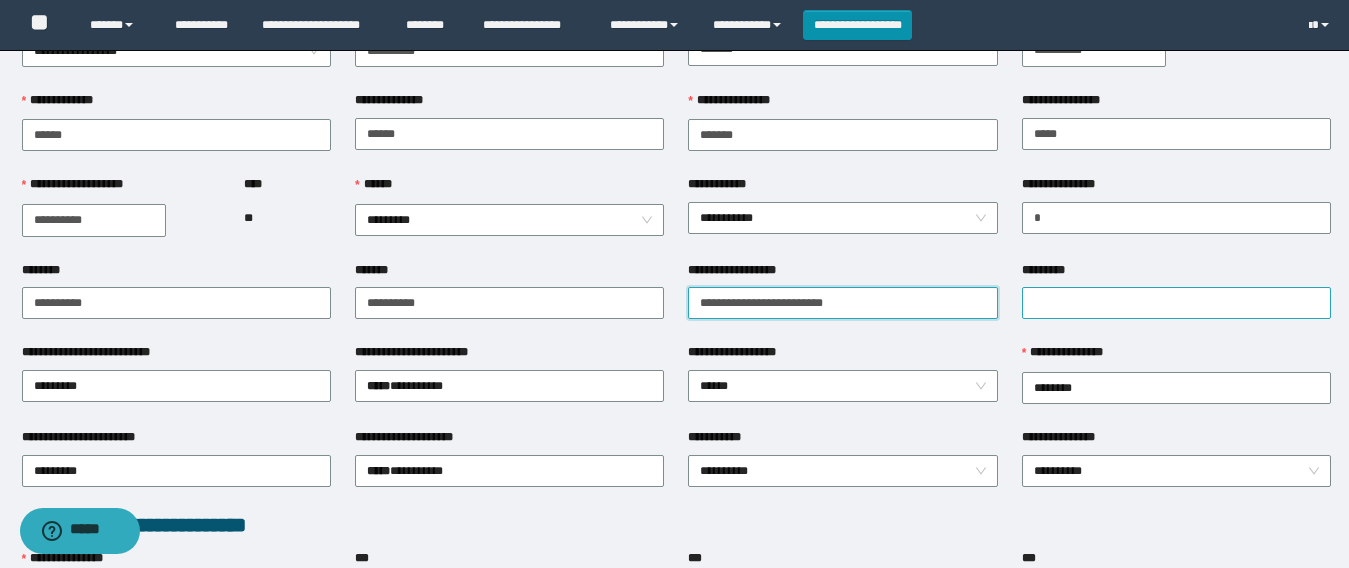 type on "**********" 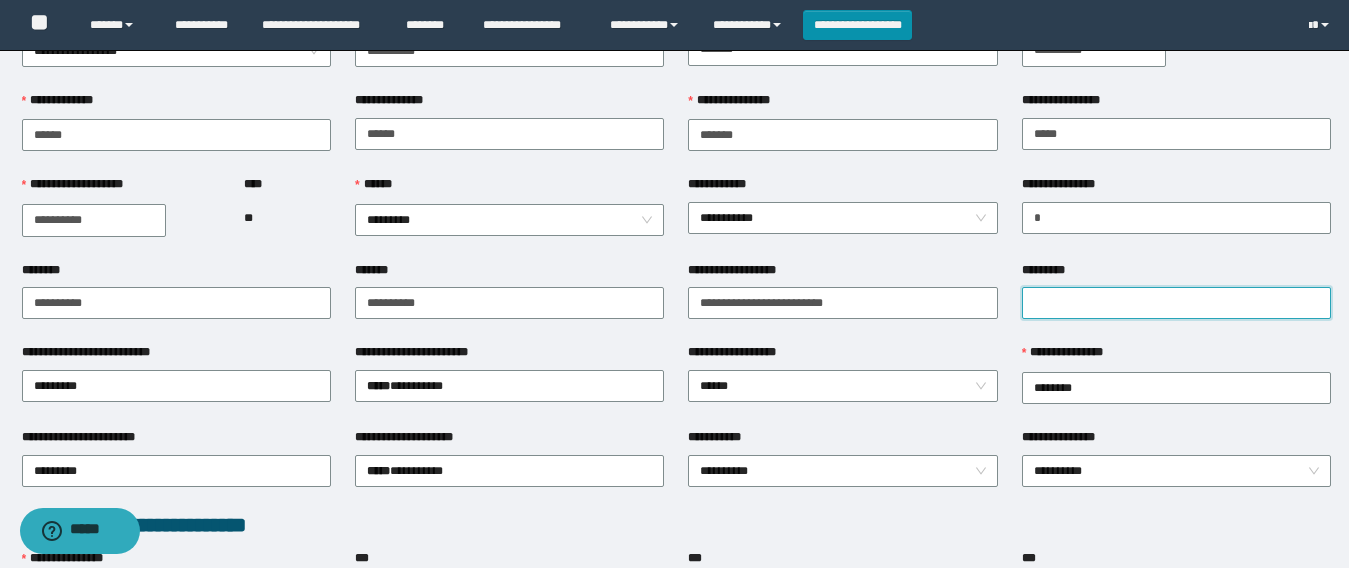 click on "*********" at bounding box center (1176, 303) 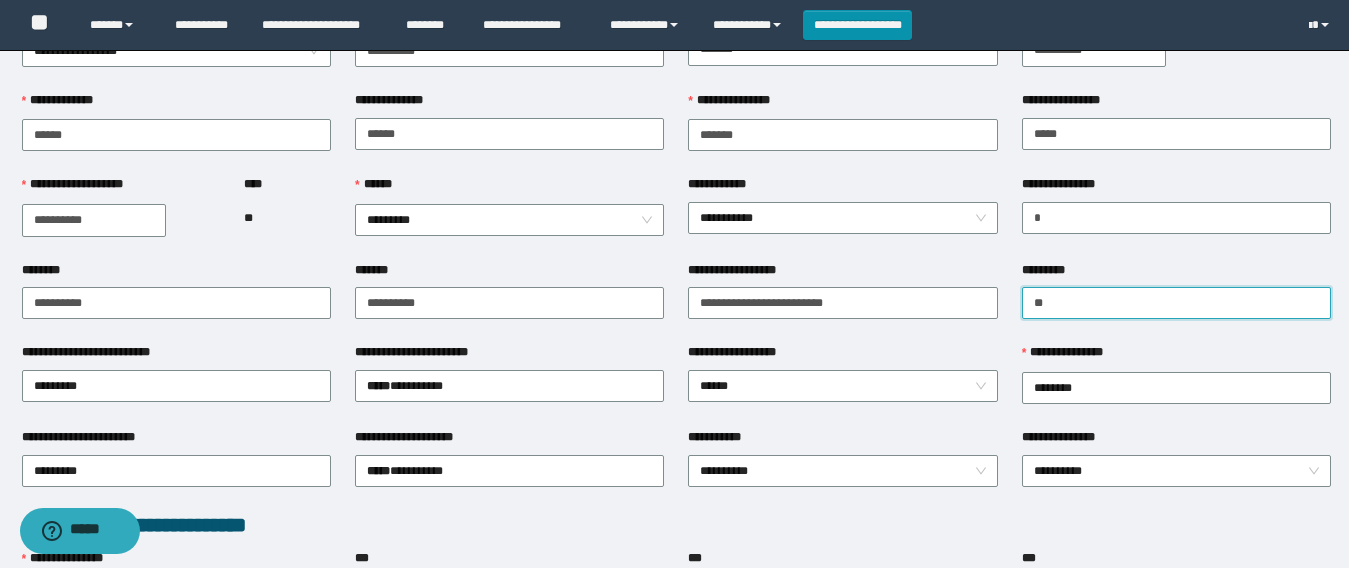 type on "*" 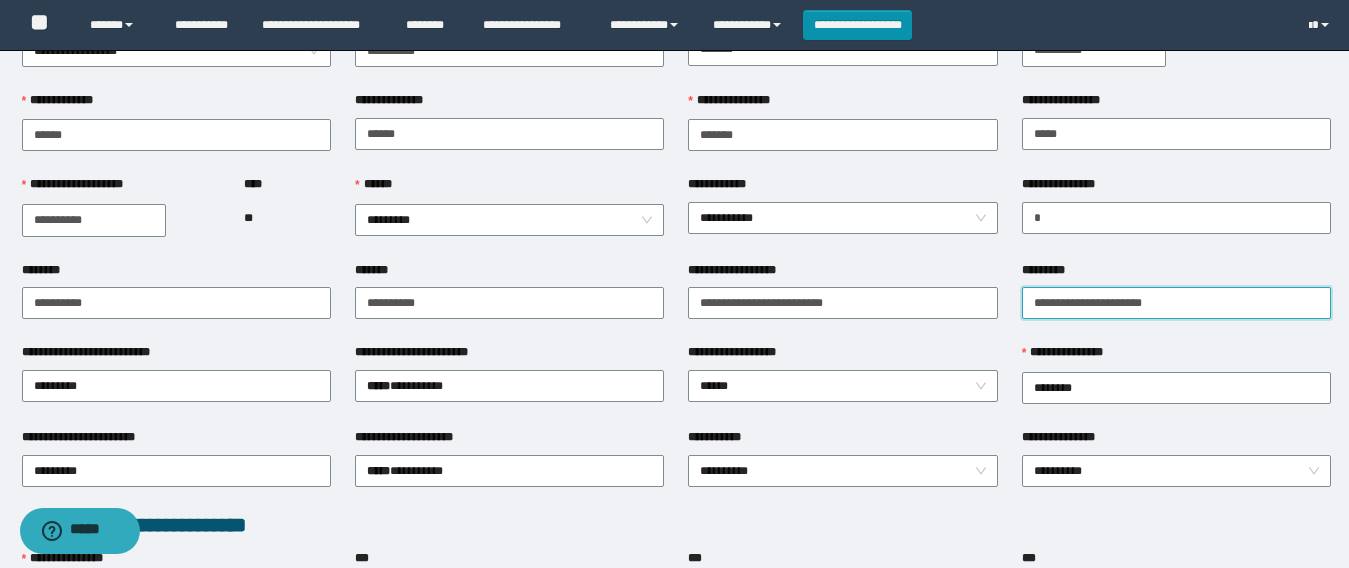 scroll, scrollTop: 200, scrollLeft: 0, axis: vertical 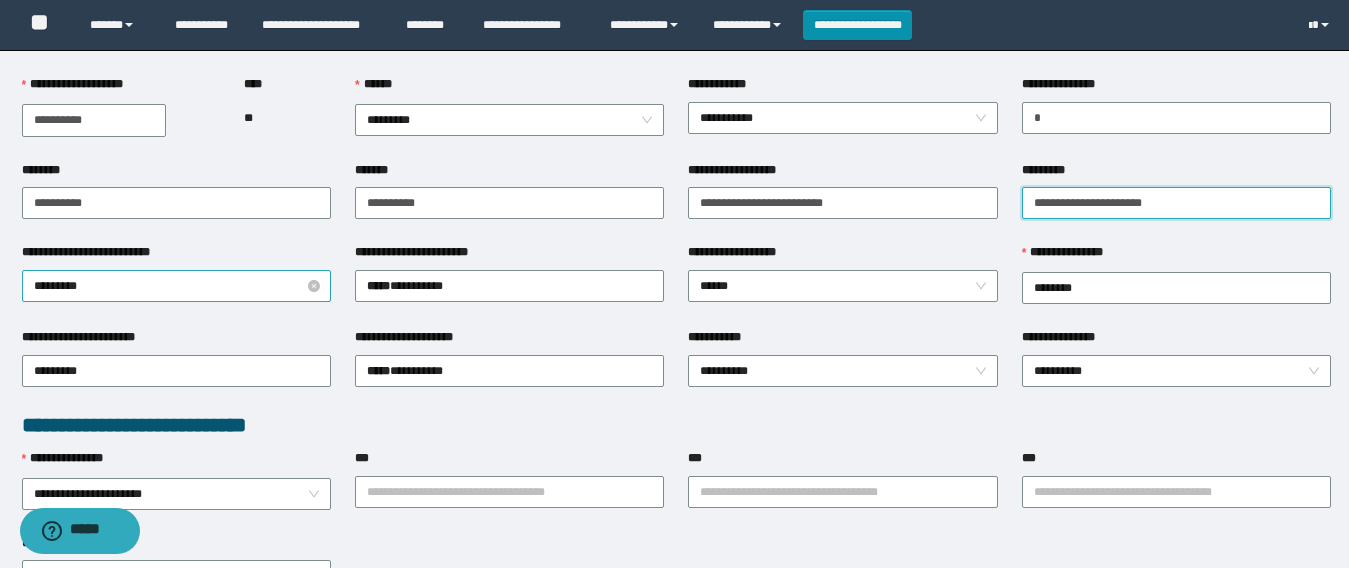 click on "*********" at bounding box center (176, 286) 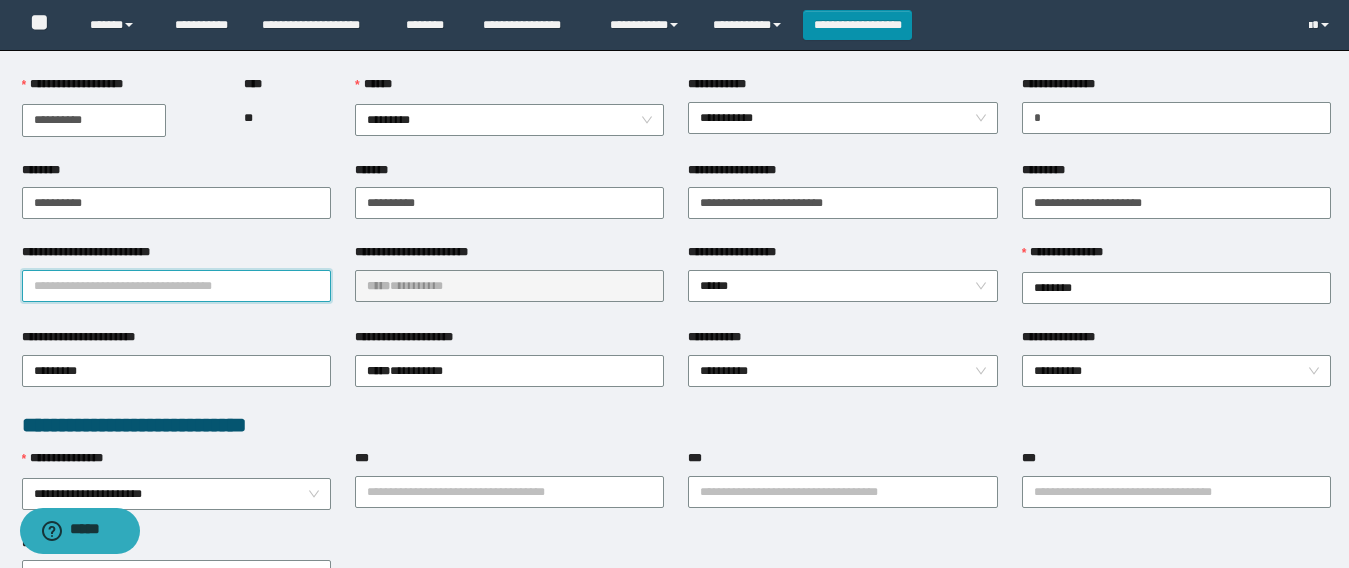 click on "***** * *******" at bounding box center (509, 286) 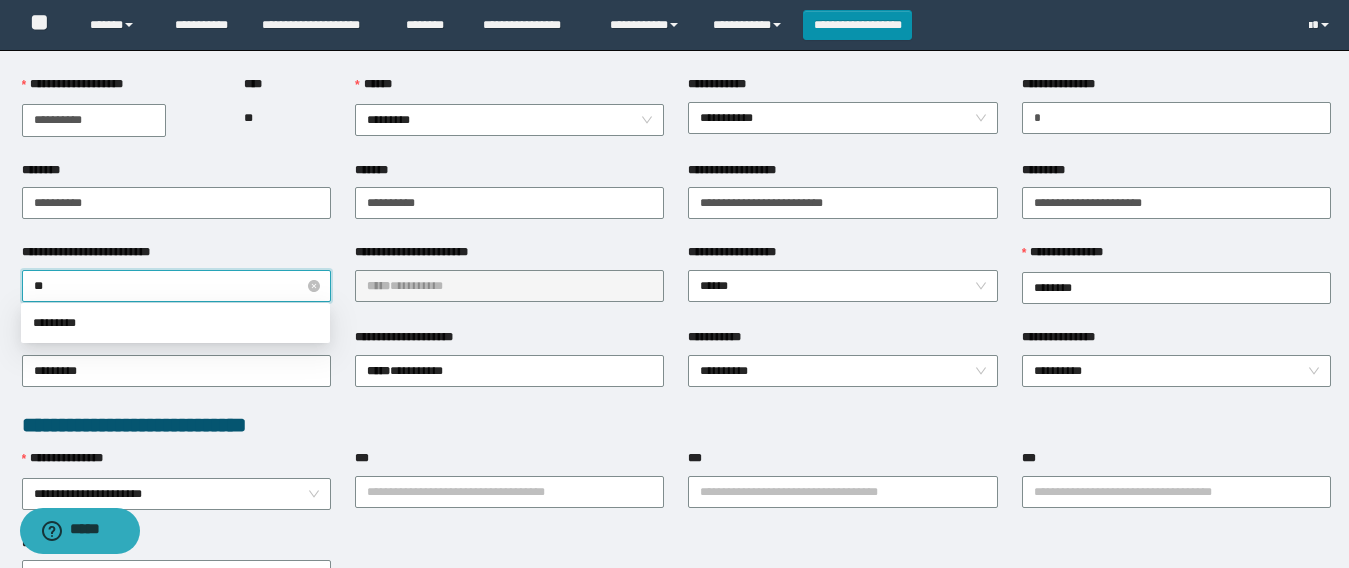 type on "***" 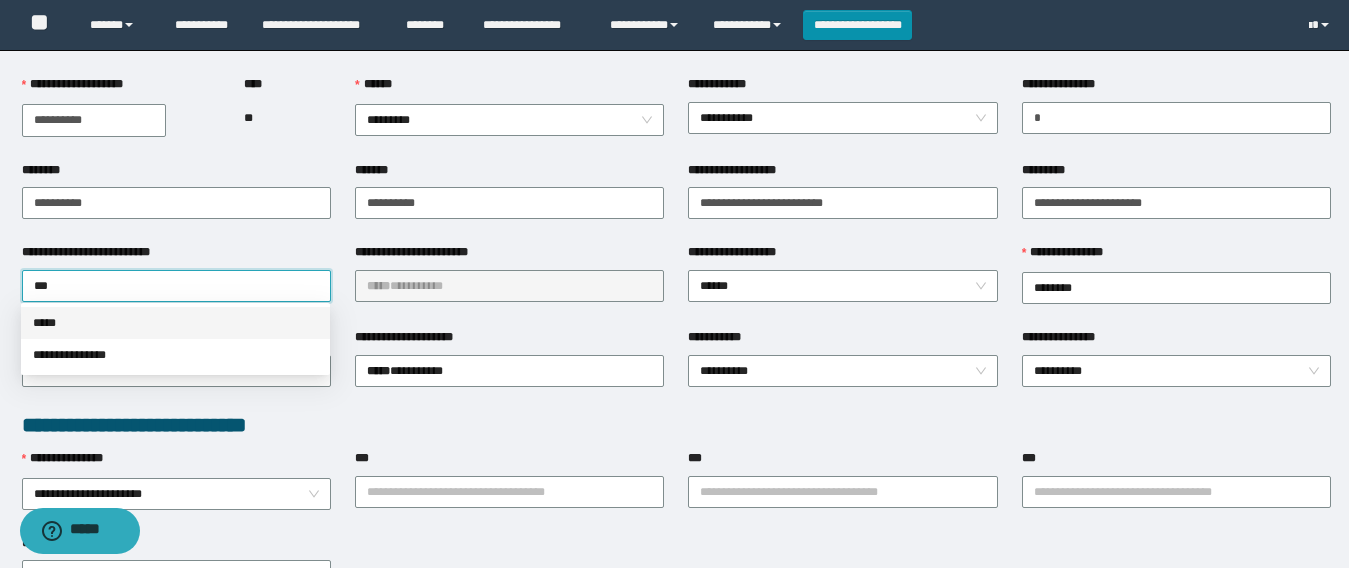 click on "*****" at bounding box center [175, 323] 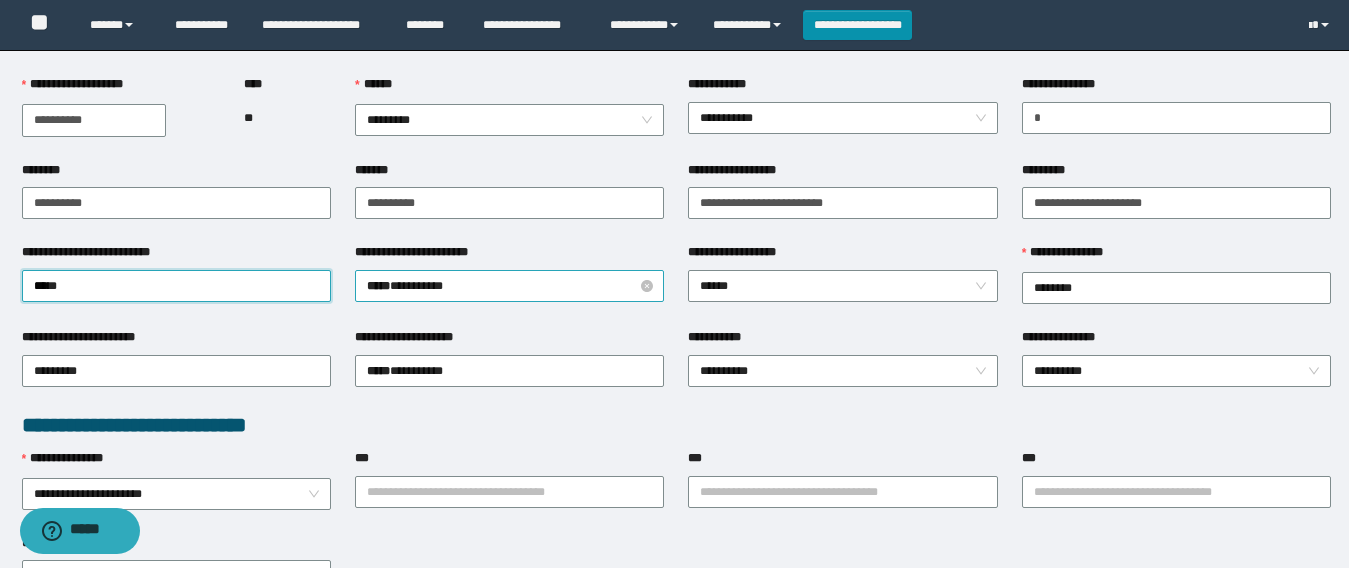 click on "***** * *******" at bounding box center (509, 286) 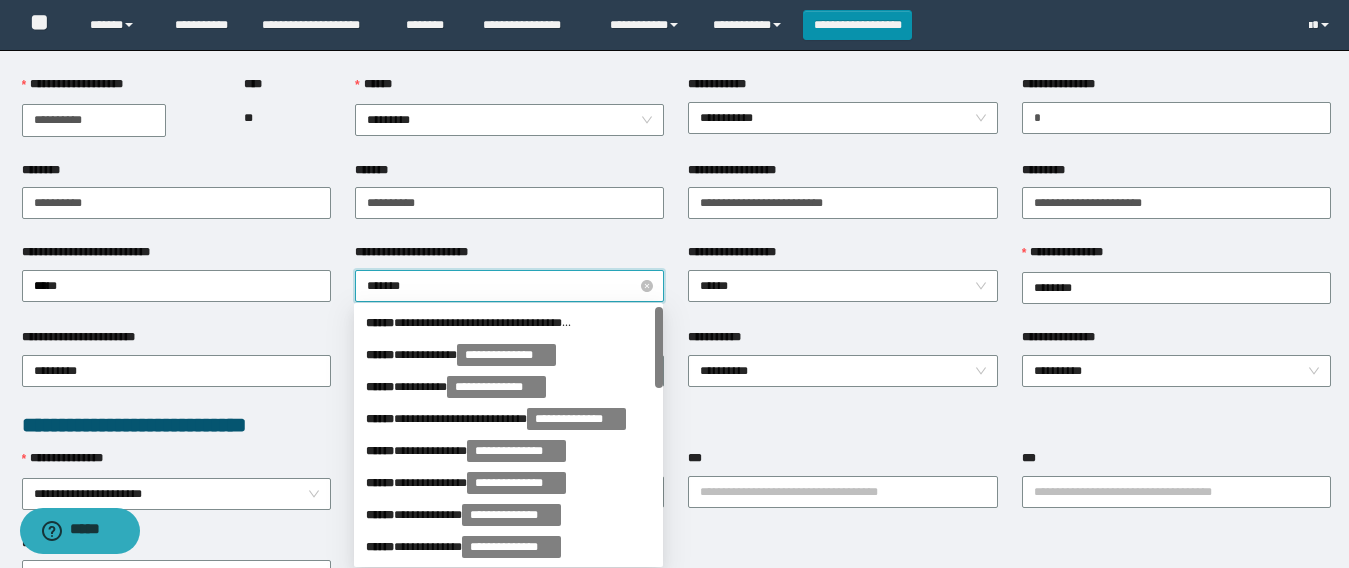 type on "********" 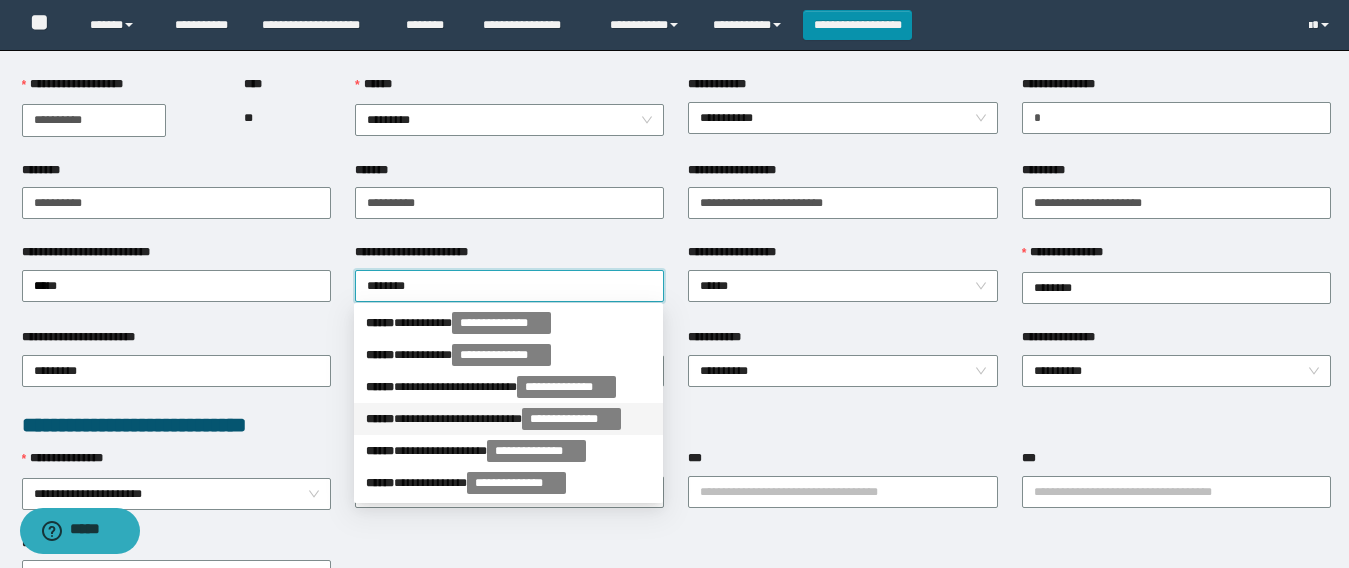 click on "******" at bounding box center (380, 419) 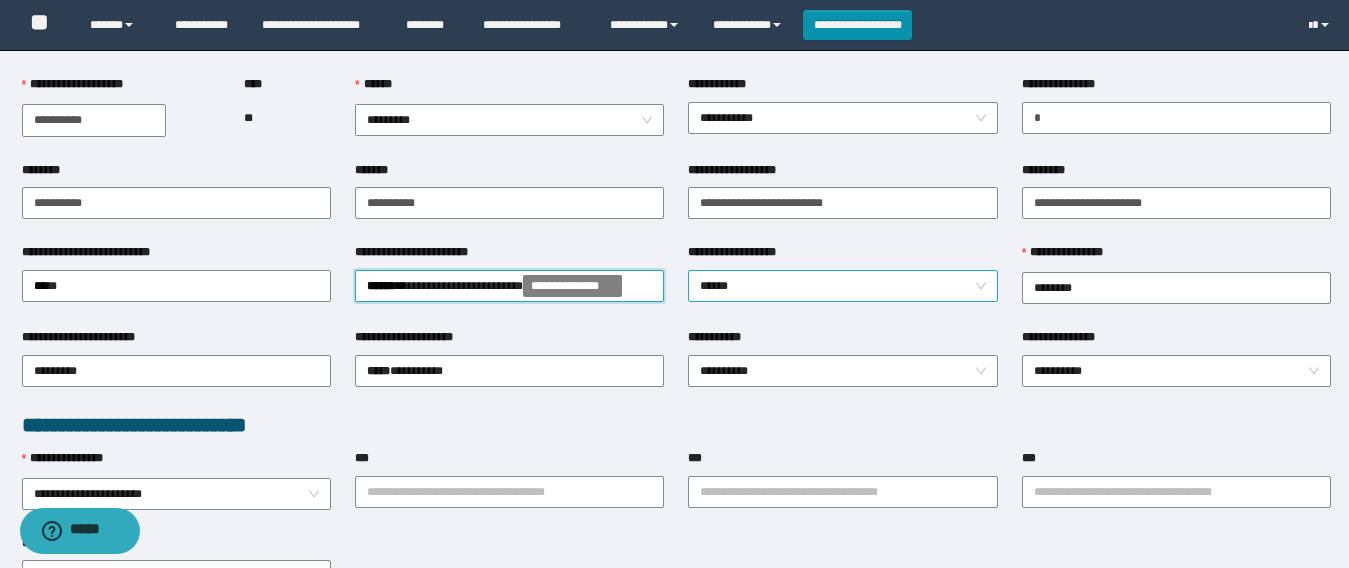 click on "******" at bounding box center [842, 286] 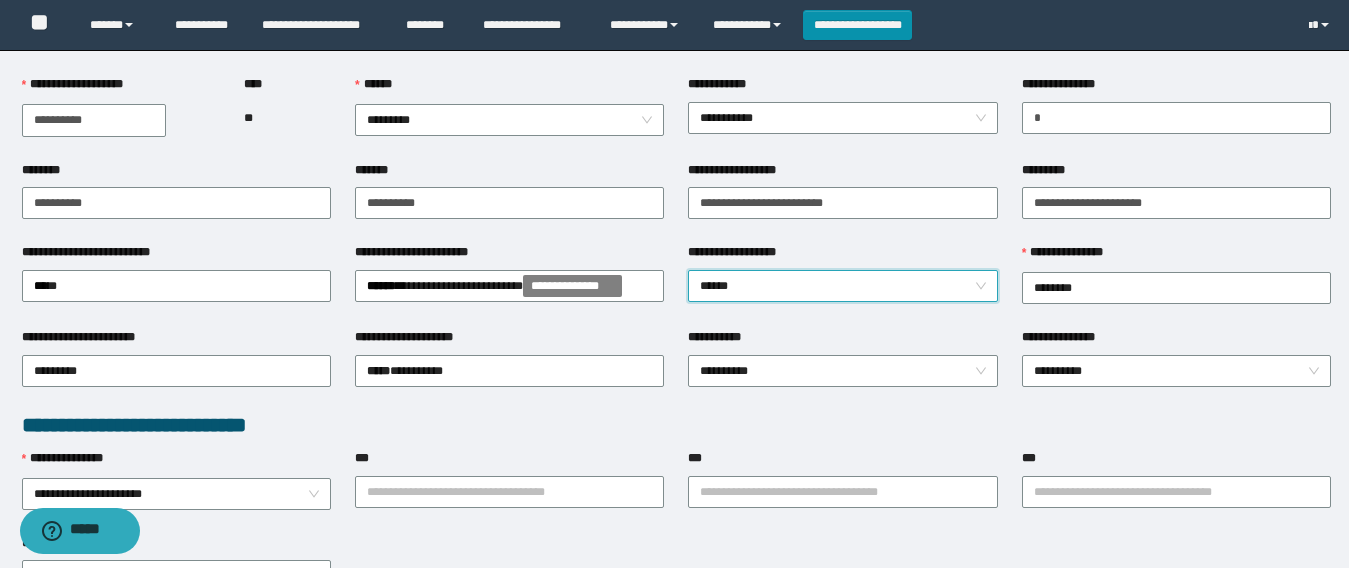 click on "******" at bounding box center [842, 286] 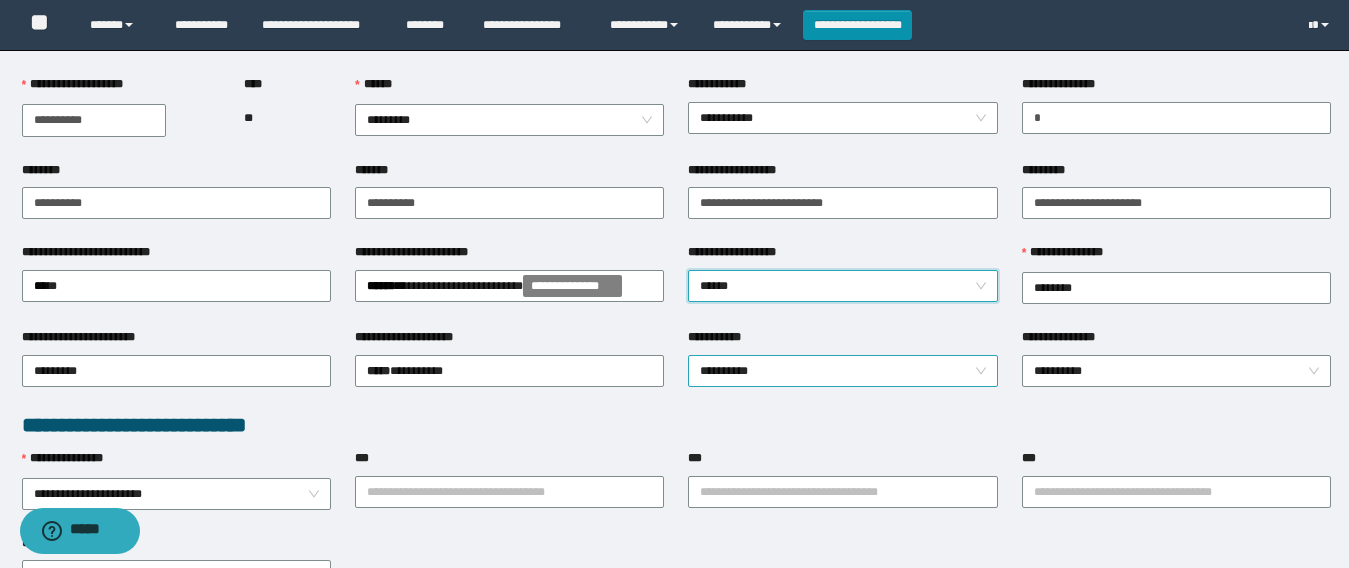 click on "**********" at bounding box center (842, 371) 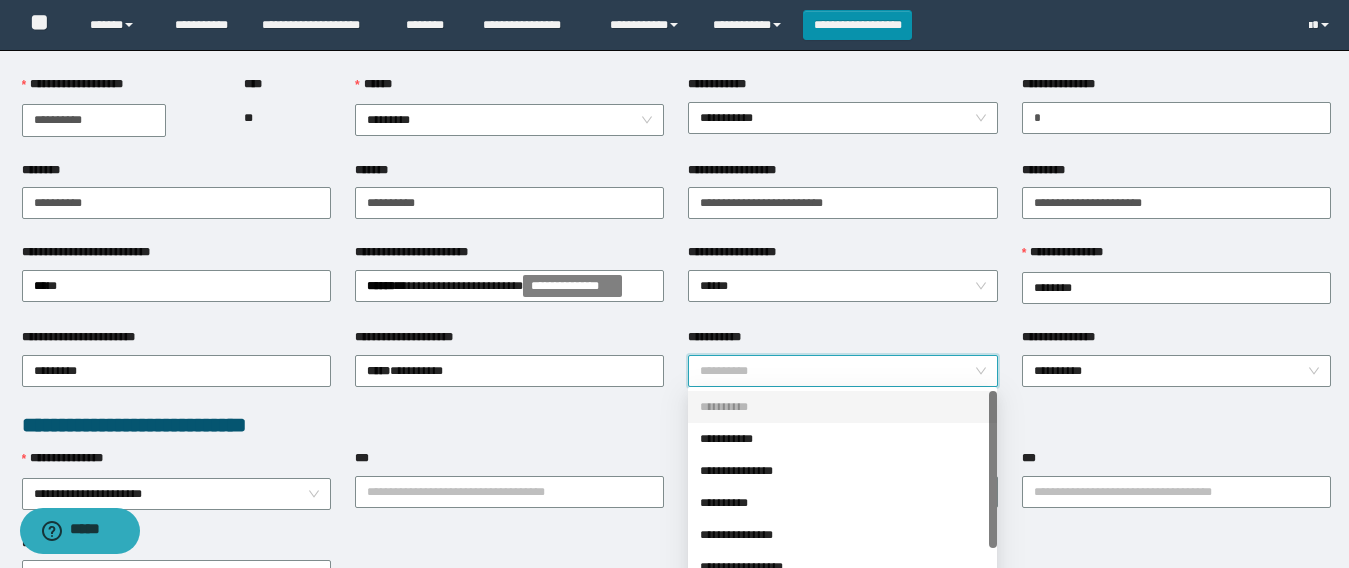 scroll, scrollTop: 300, scrollLeft: 0, axis: vertical 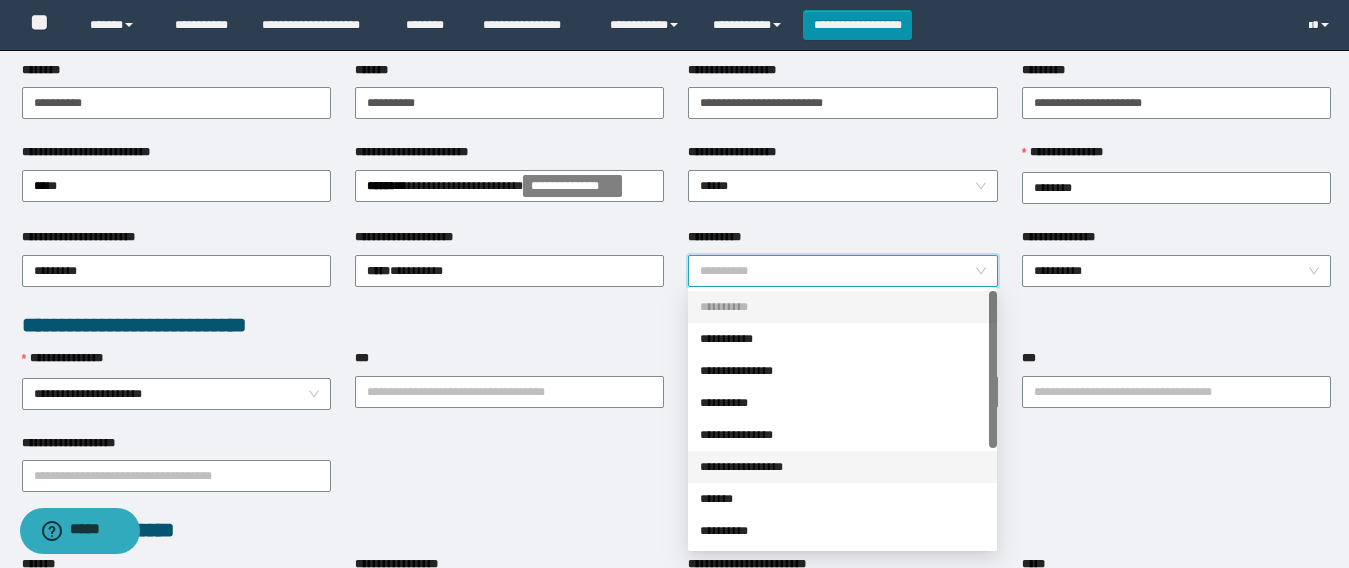 drag, startPoint x: 765, startPoint y: 463, endPoint x: 849, endPoint y: 426, distance: 91.787796 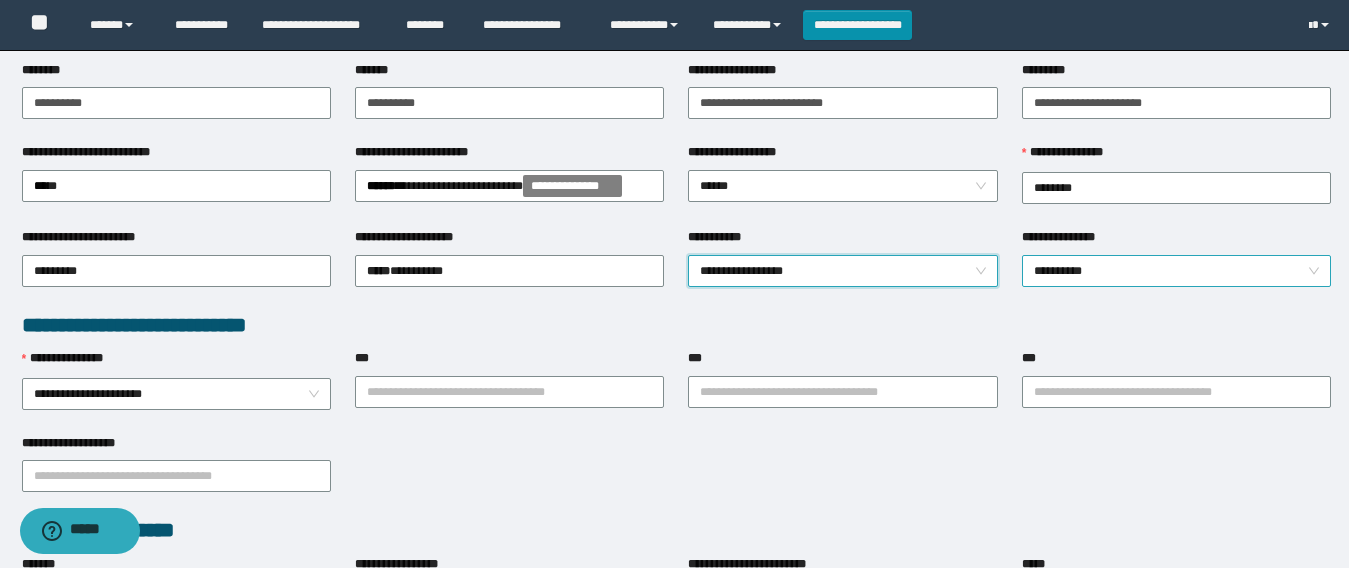 click on "**********" at bounding box center (1176, 271) 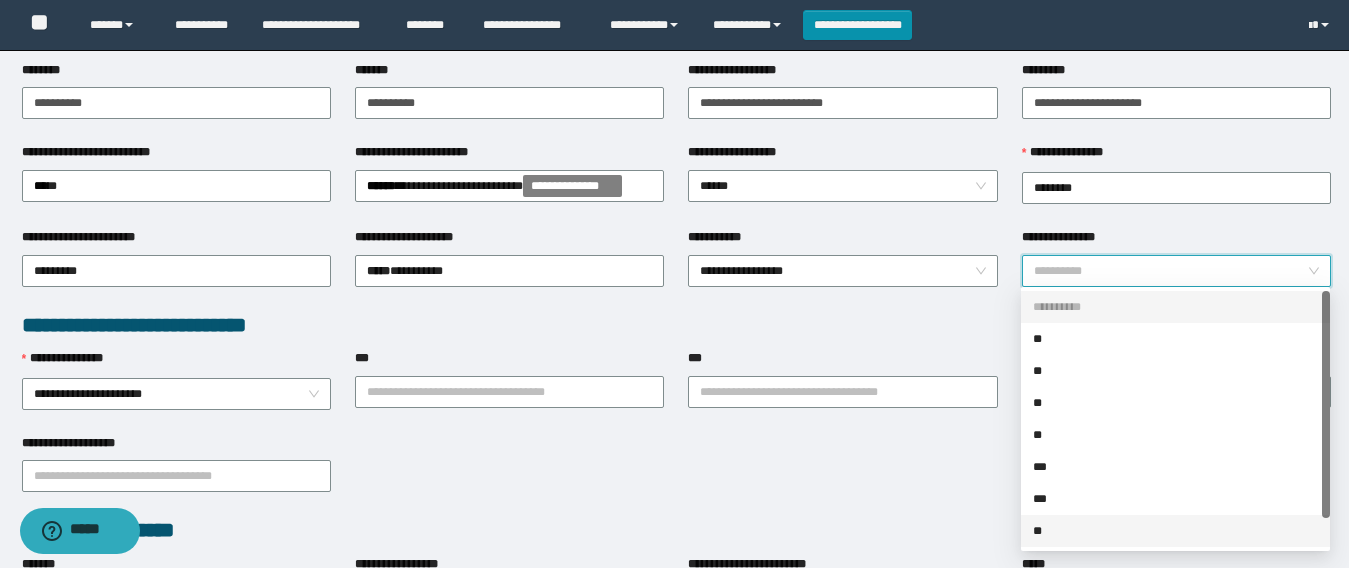 click on "**" at bounding box center [1175, 531] 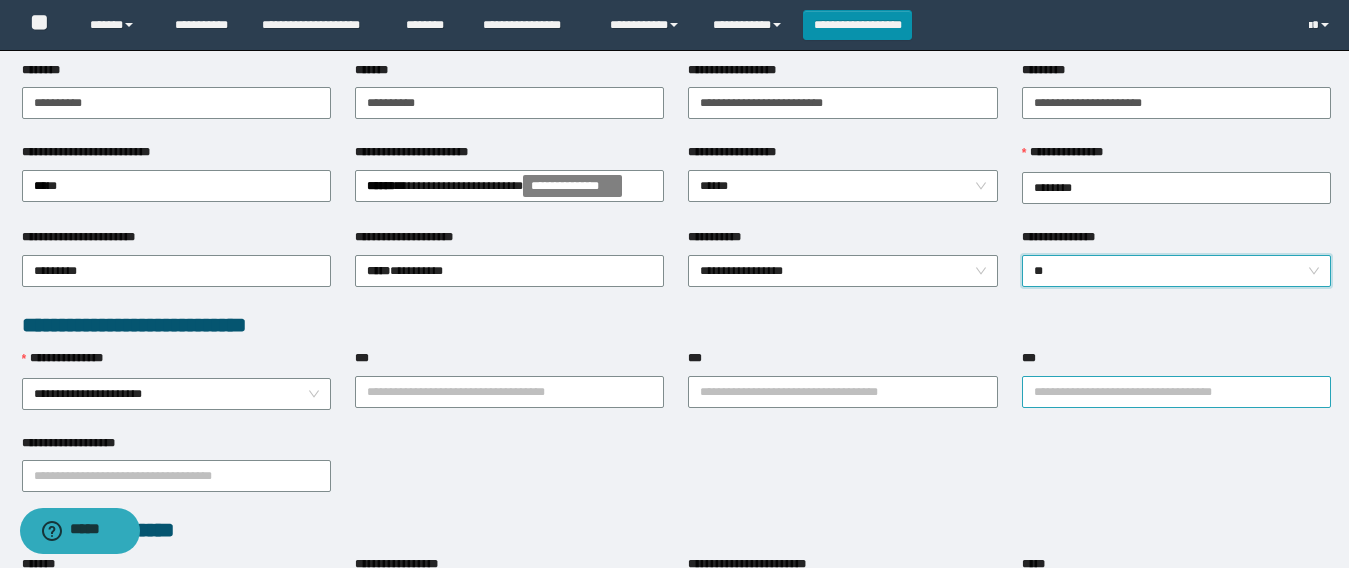 click on "***" at bounding box center (1176, 392) 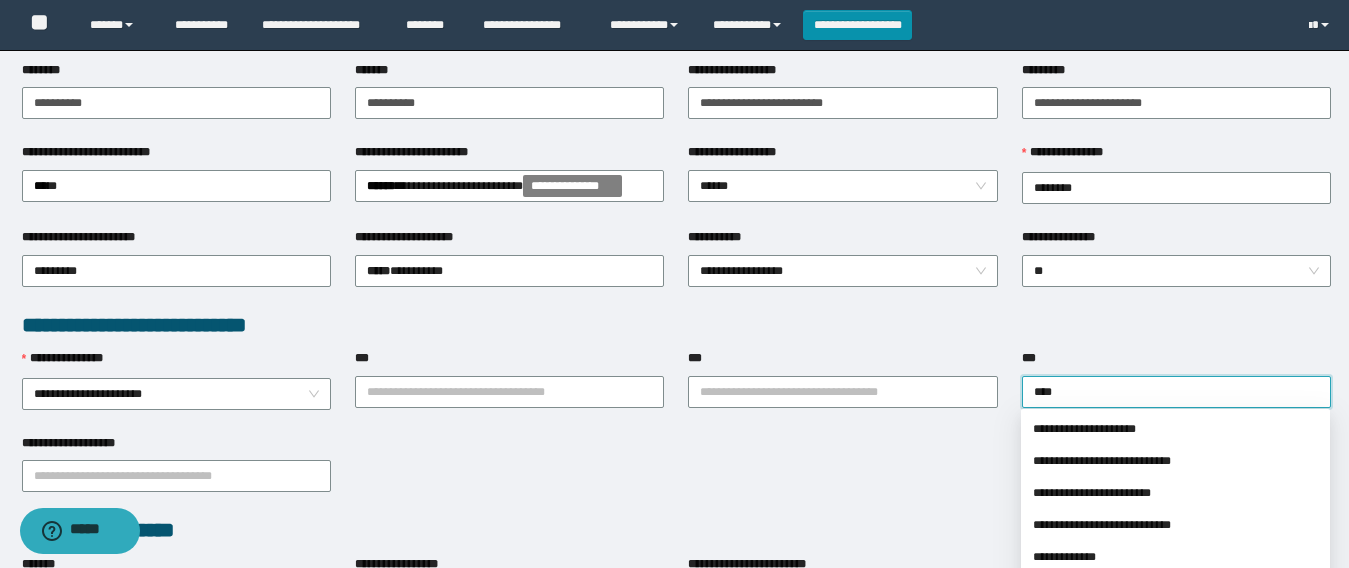 type on "*****" 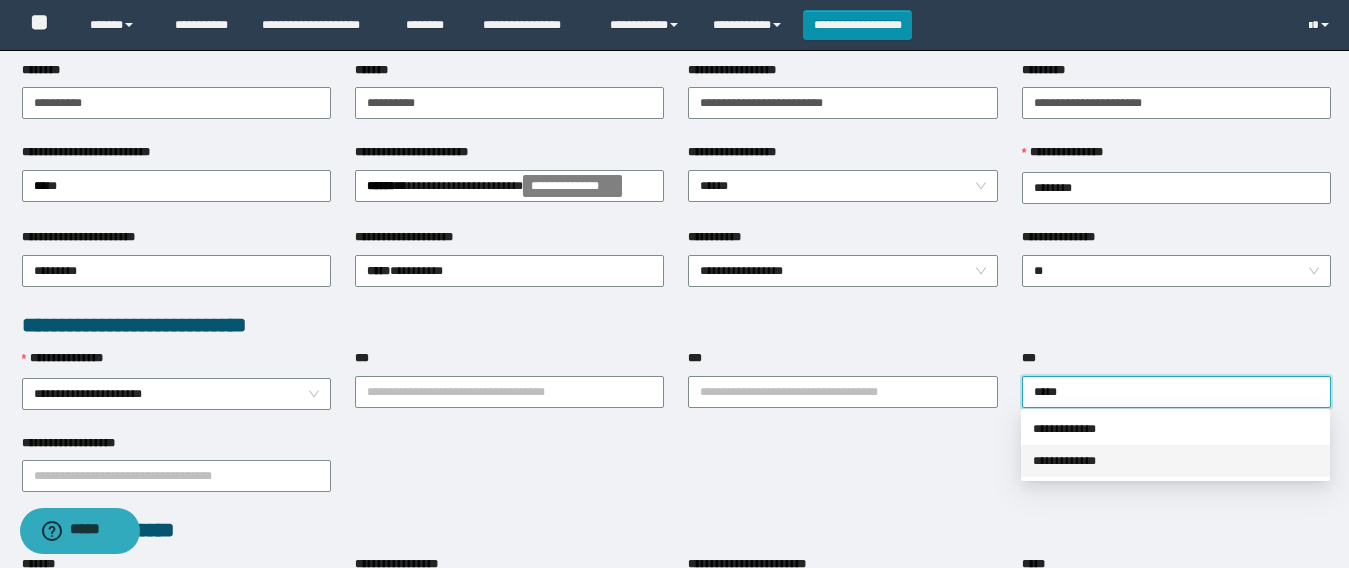 click on "**********" at bounding box center [1175, 461] 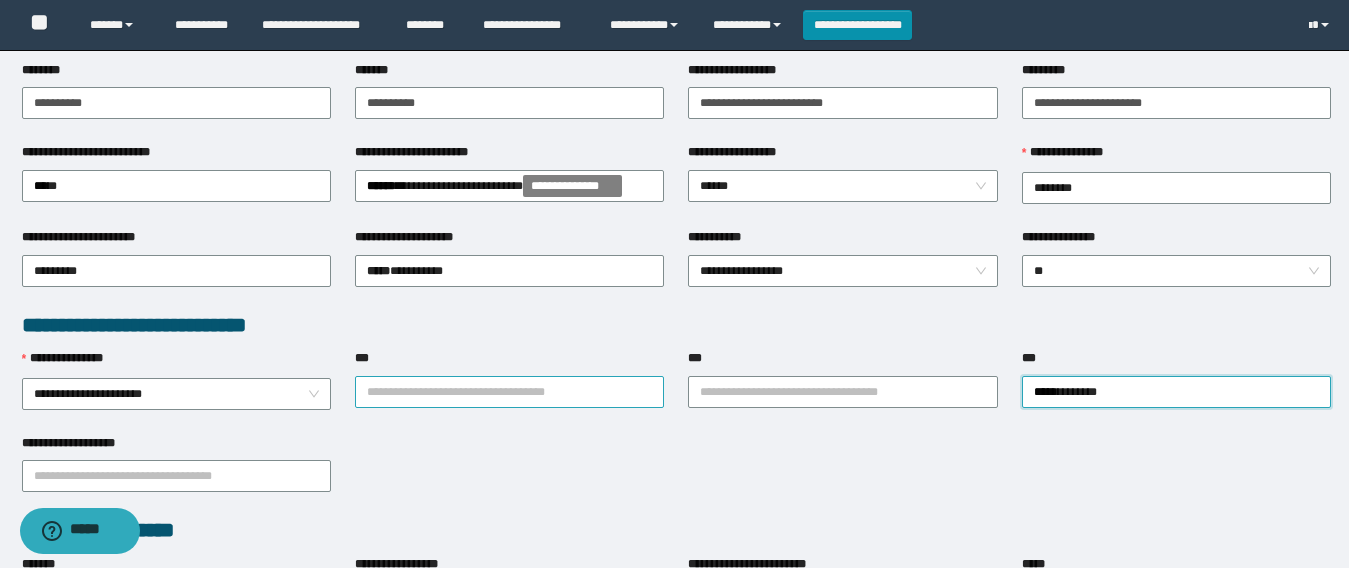 click on "***" at bounding box center [509, 392] 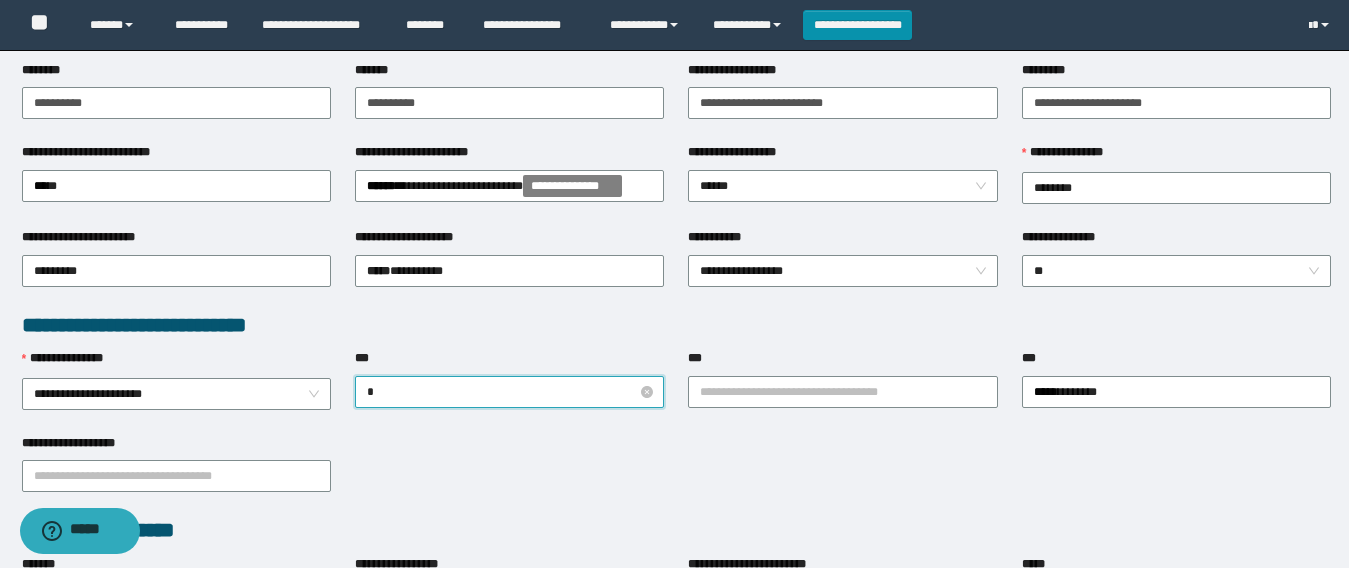 type on "**" 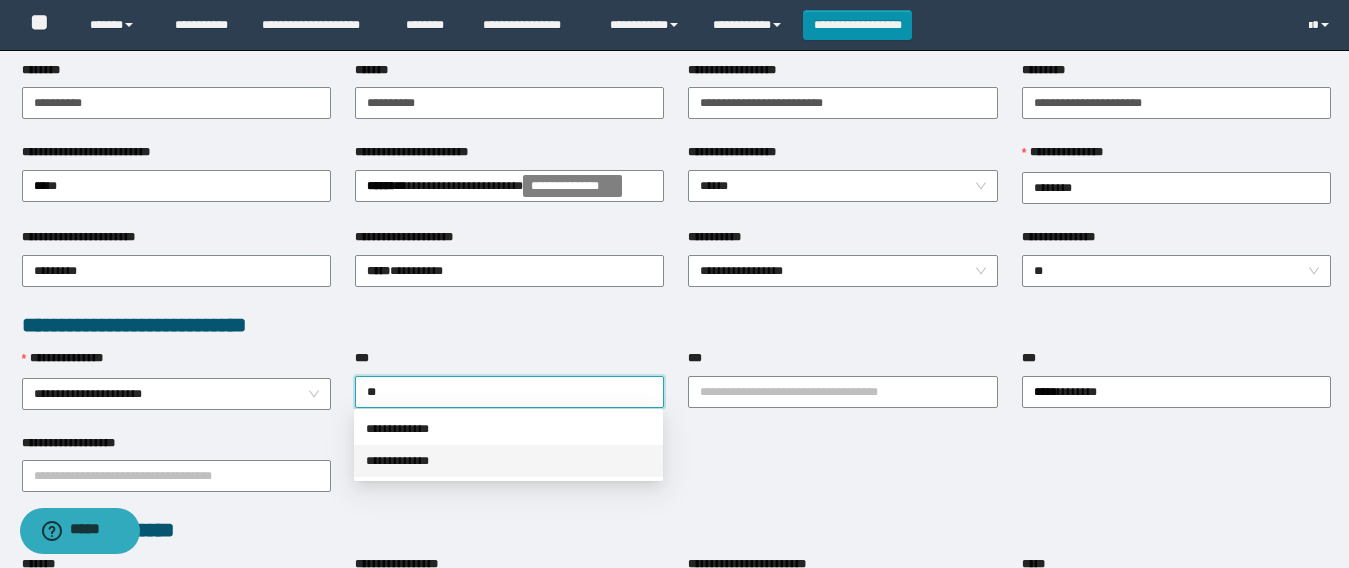 click on "**********" at bounding box center (508, 461) 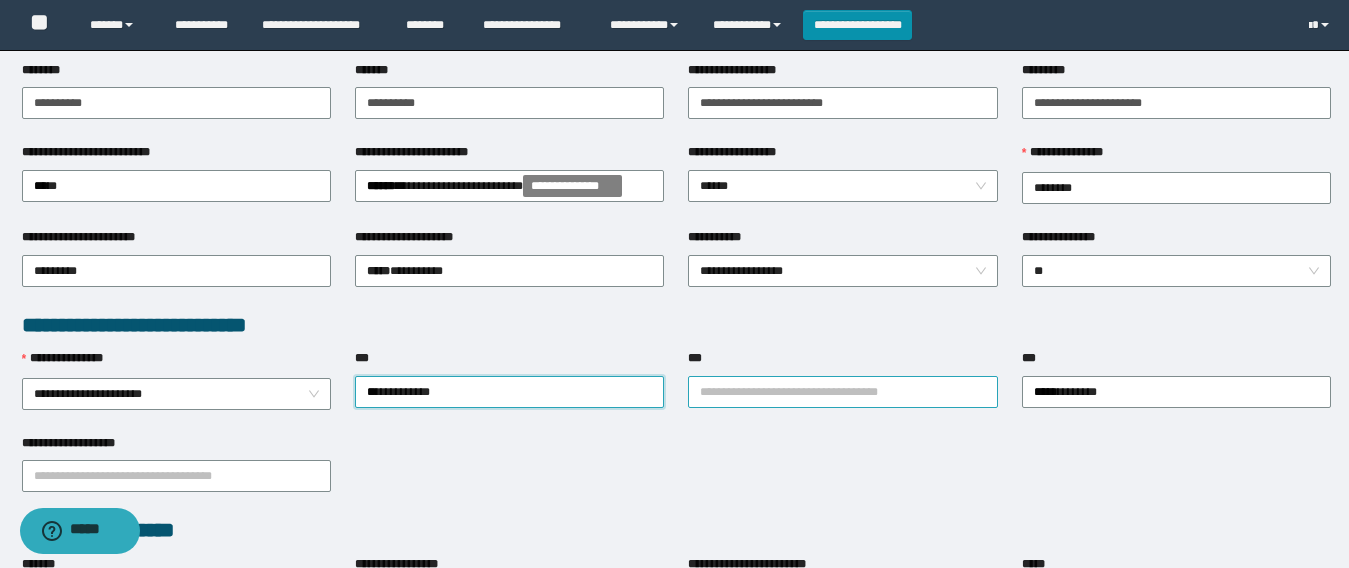 click on "***" at bounding box center [842, 392] 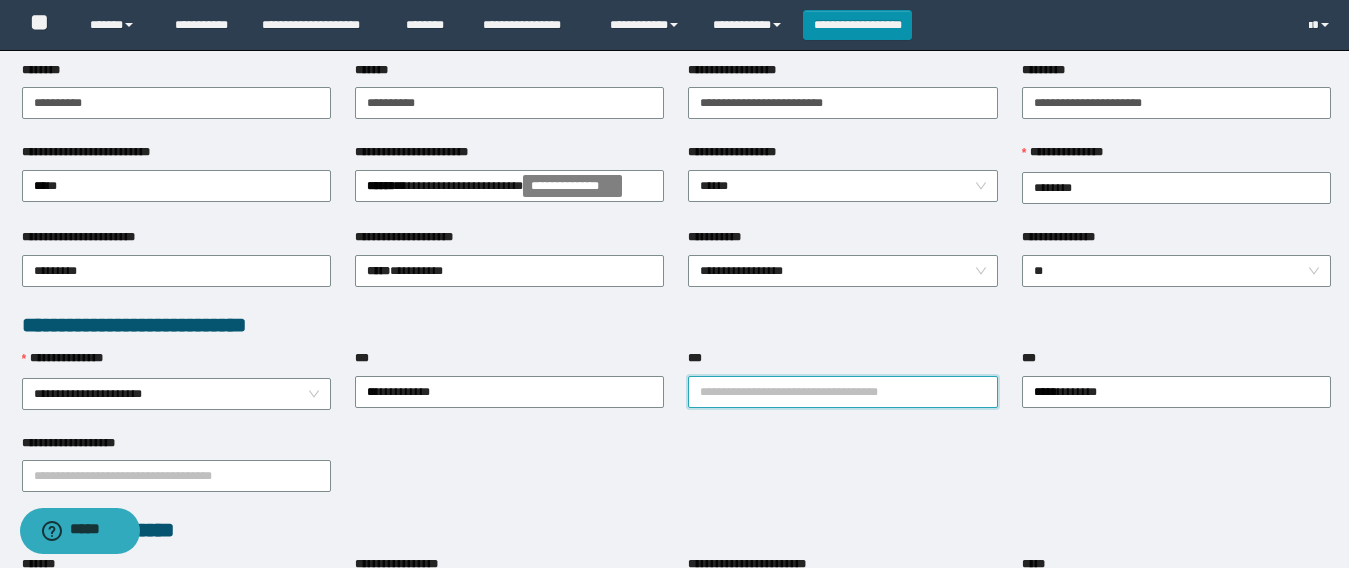 scroll, scrollTop: 400, scrollLeft: 0, axis: vertical 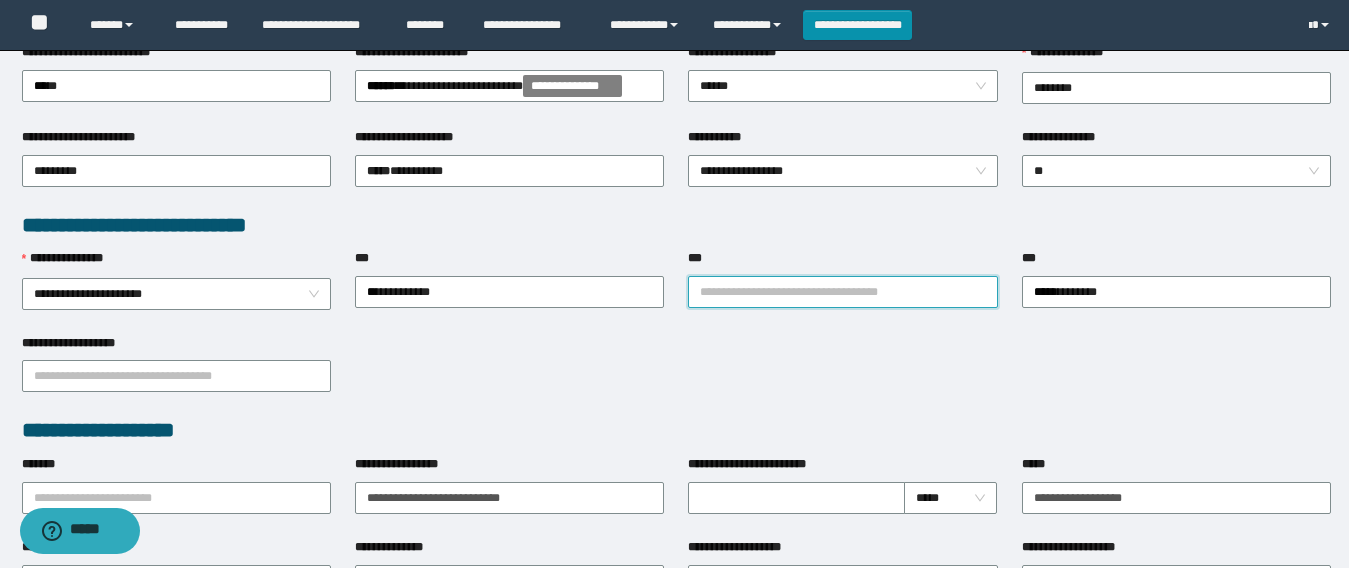 click on "**********" at bounding box center [676, 375] 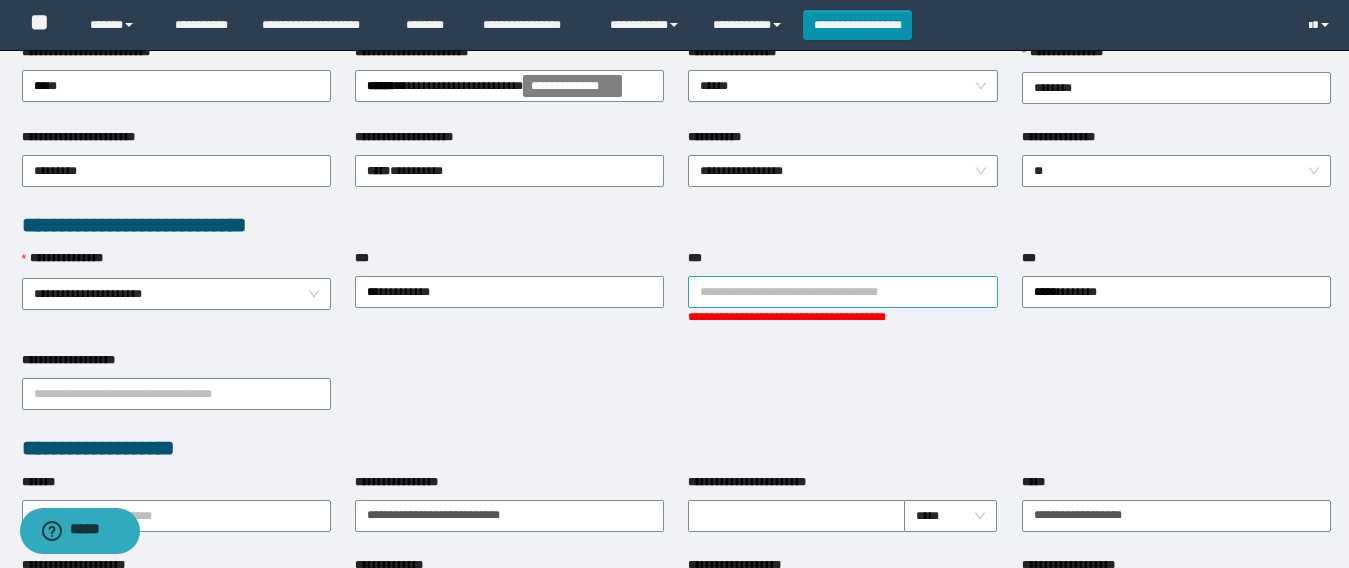 click on "***" at bounding box center [842, 292] 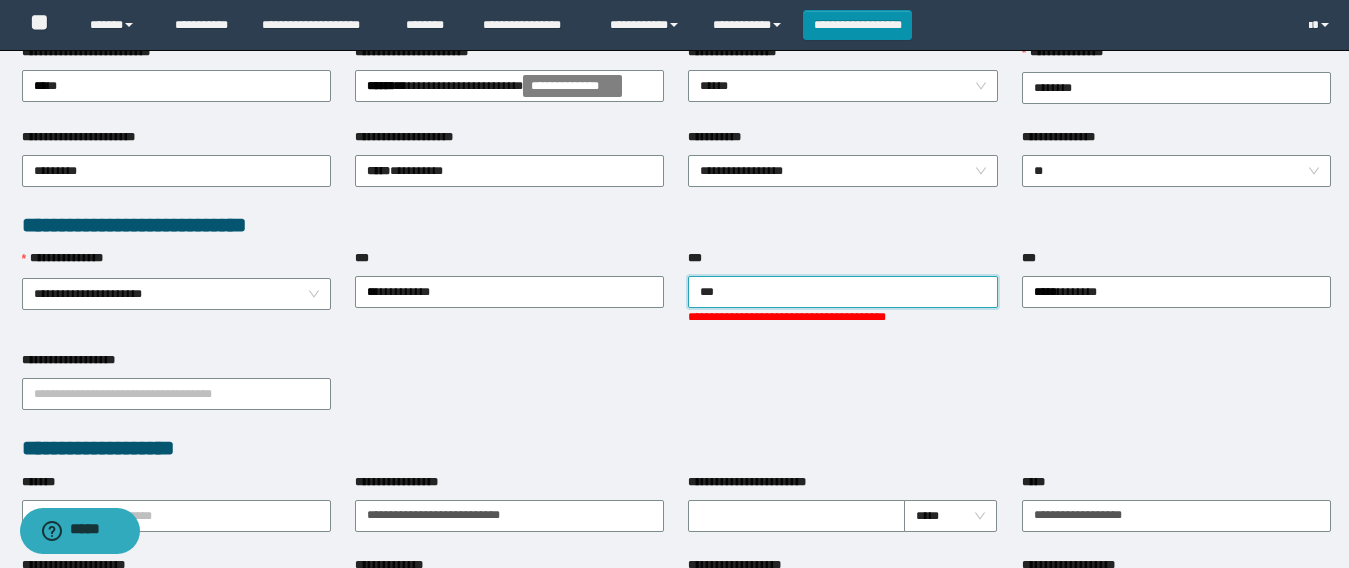 type on "****" 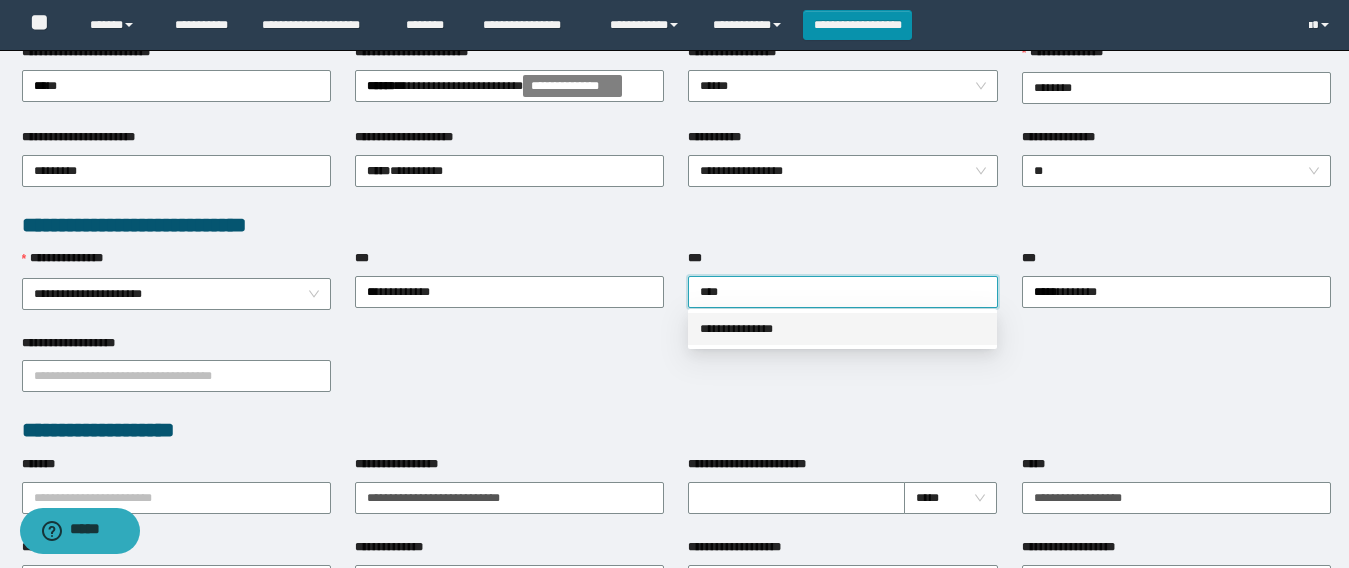 click on "**********" at bounding box center [842, 329] 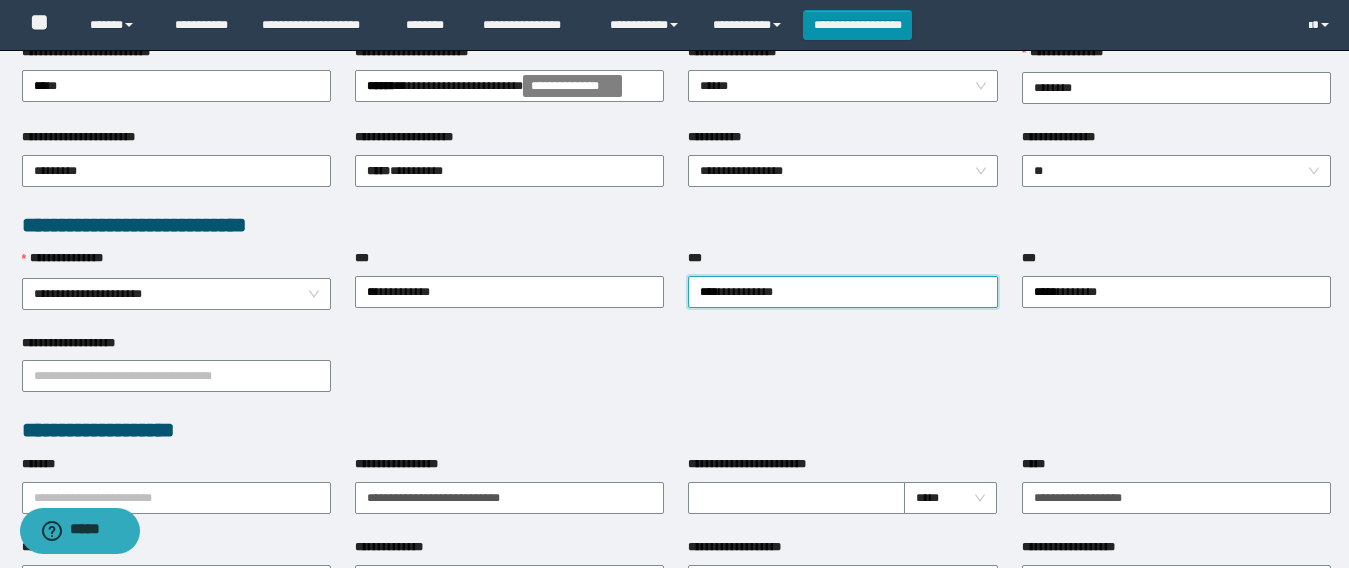 scroll, scrollTop: 800, scrollLeft: 0, axis: vertical 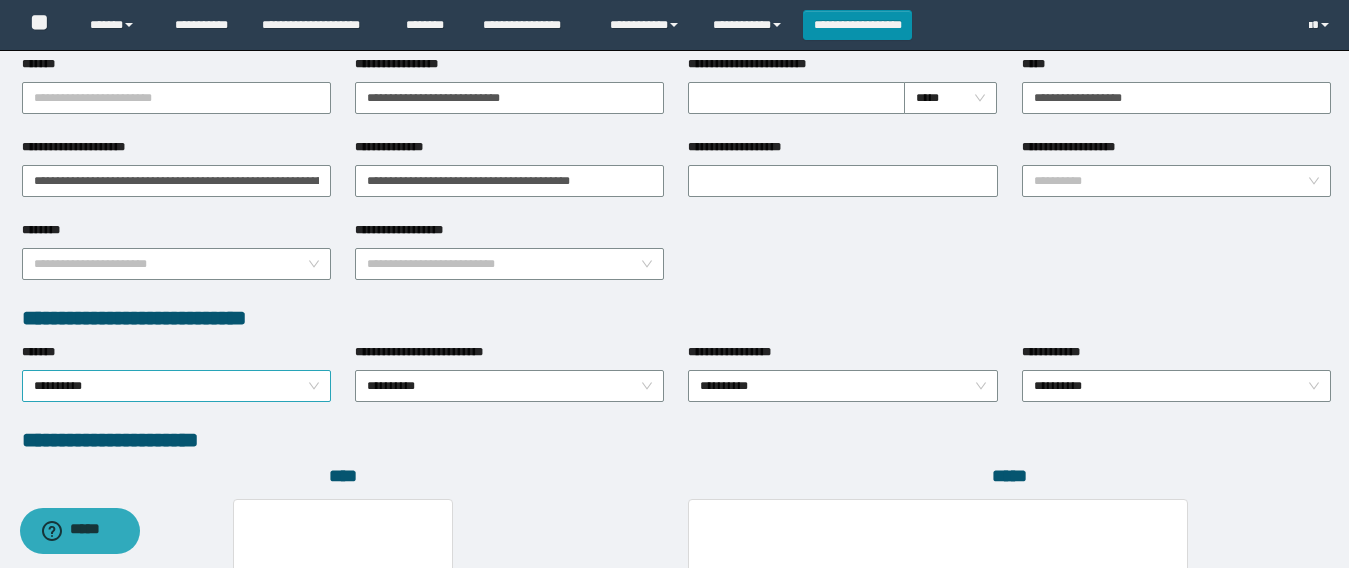 click on "**********" at bounding box center (176, 386) 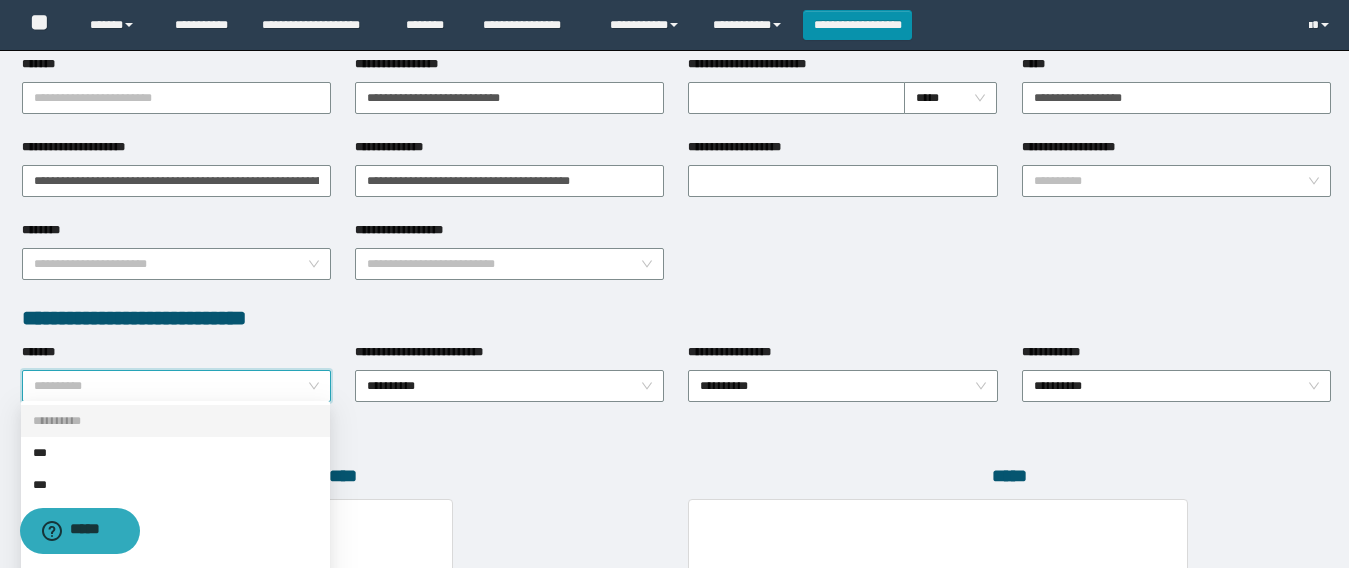 scroll, scrollTop: 900, scrollLeft: 0, axis: vertical 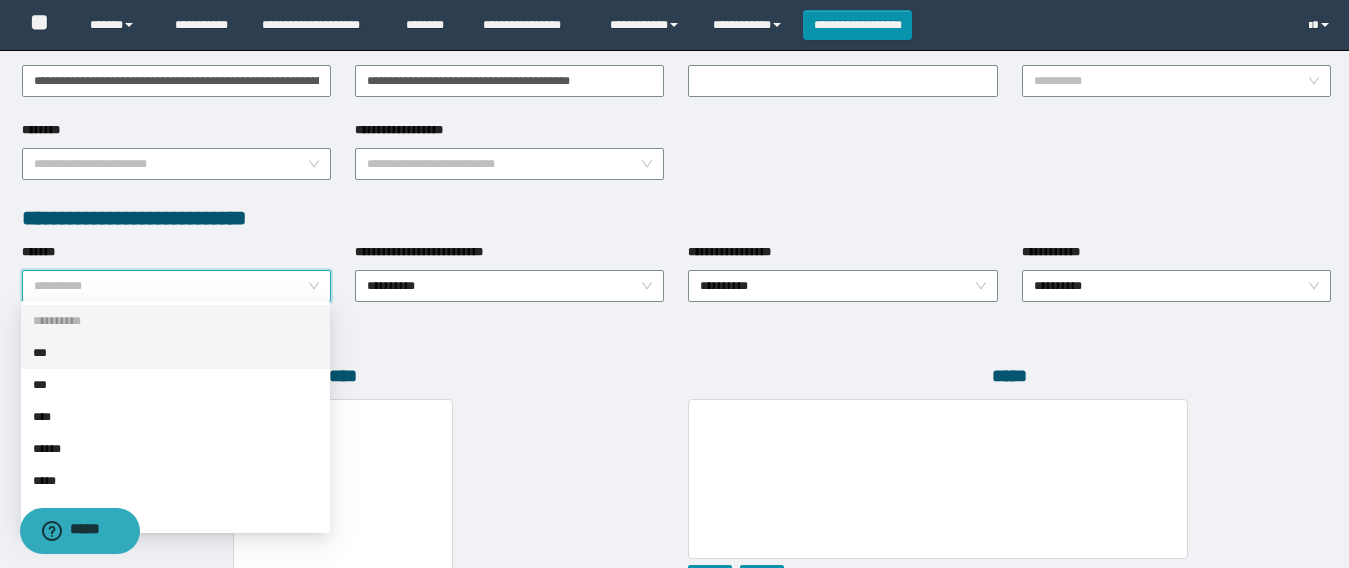 click on "***" at bounding box center (175, 353) 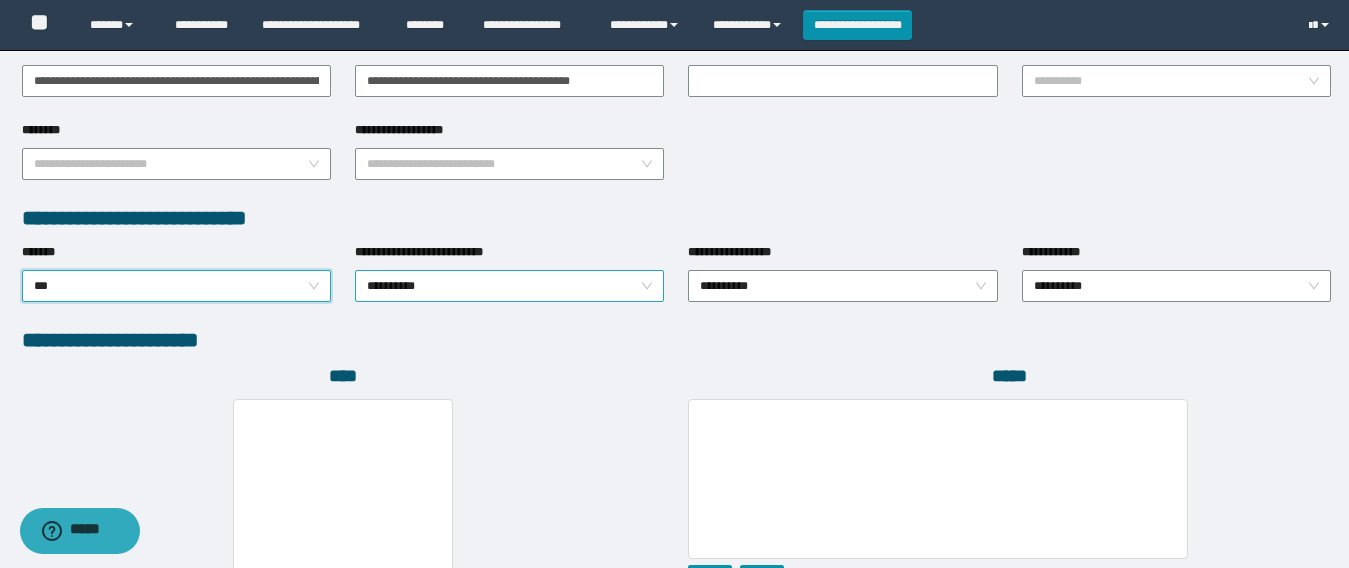 click on "**********" at bounding box center (509, 286) 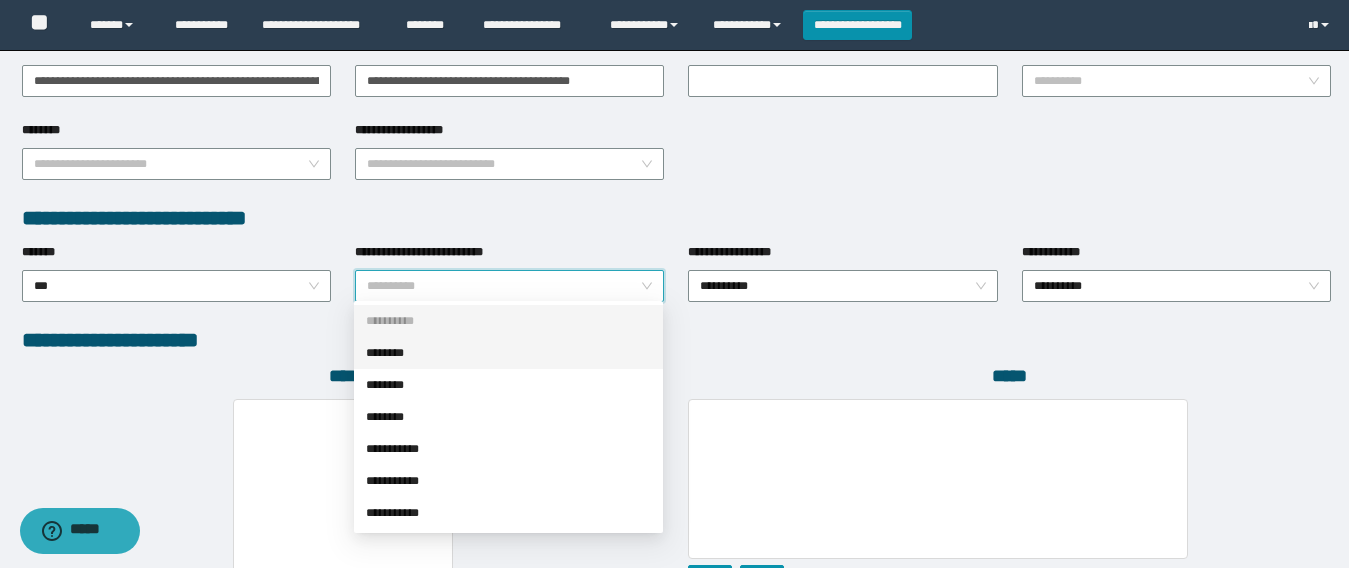 drag, startPoint x: 402, startPoint y: 356, endPoint x: 411, endPoint y: 351, distance: 10.29563 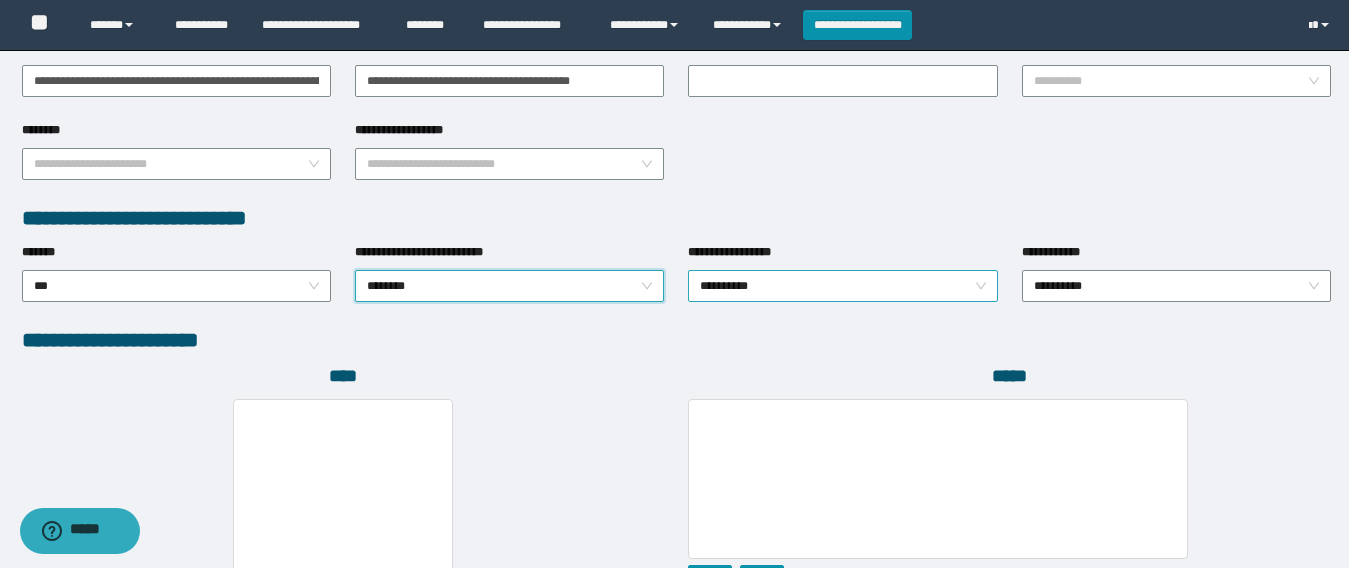 click on "**********" at bounding box center [842, 286] 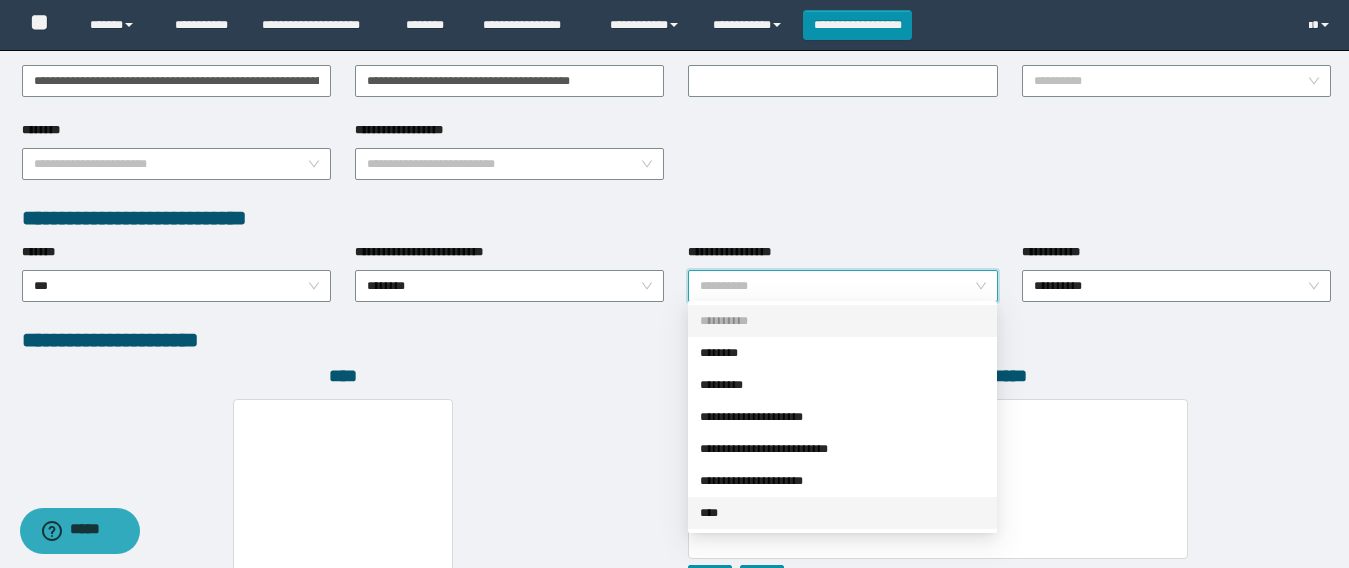 click on "****" at bounding box center [842, 513] 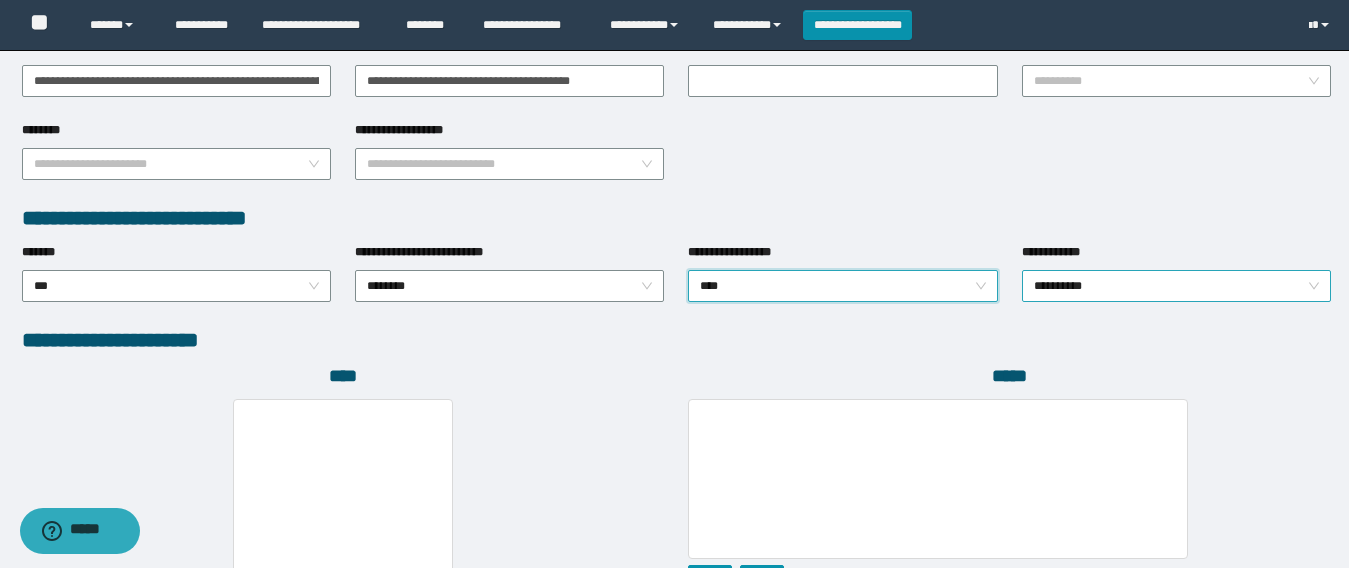 click on "**********" at bounding box center (1176, 286) 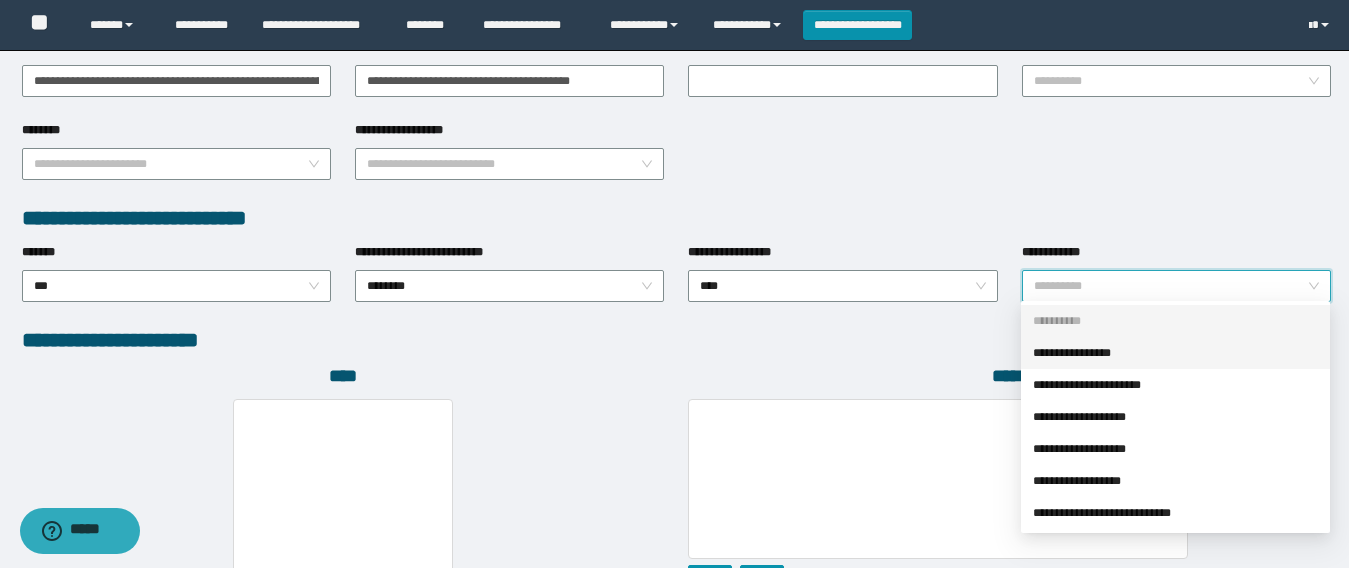 drag, startPoint x: 1067, startPoint y: 352, endPoint x: 679, endPoint y: 336, distance: 388.32974 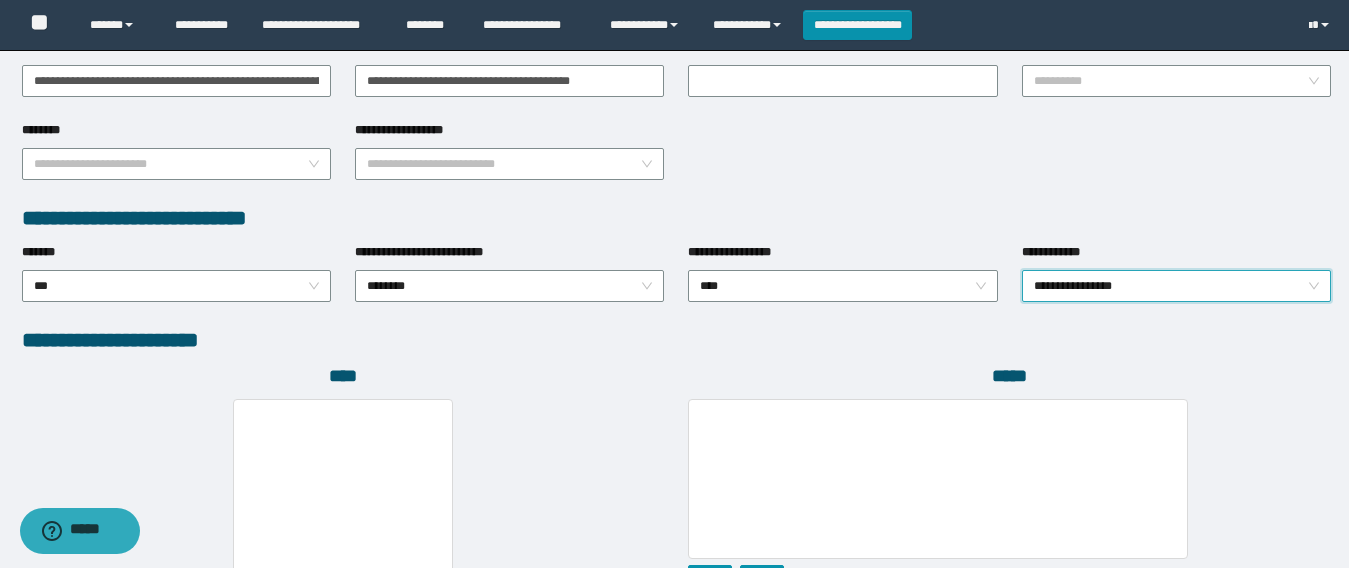 click on "****" at bounding box center (343, 376) 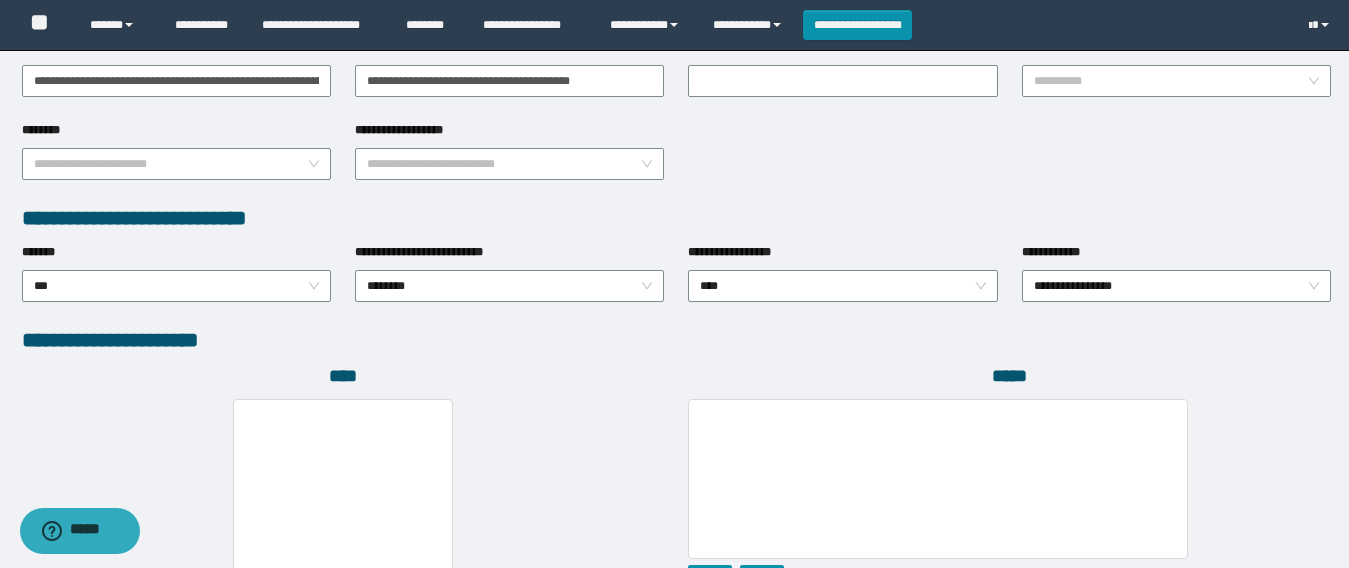scroll, scrollTop: 1000, scrollLeft: 0, axis: vertical 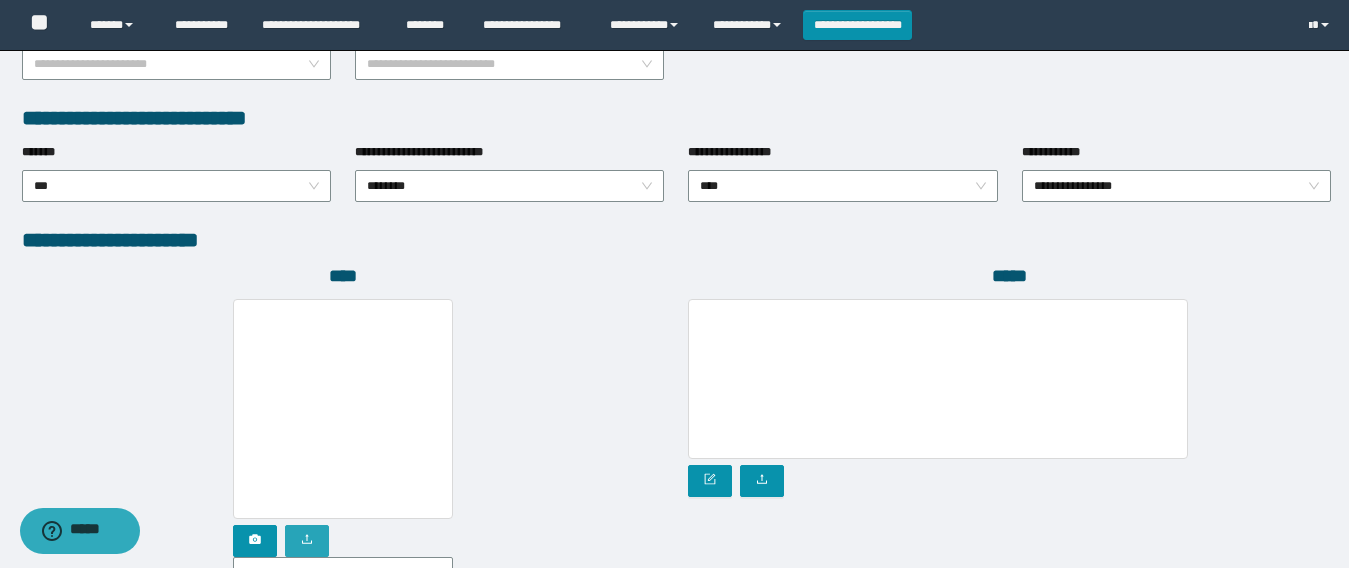 click 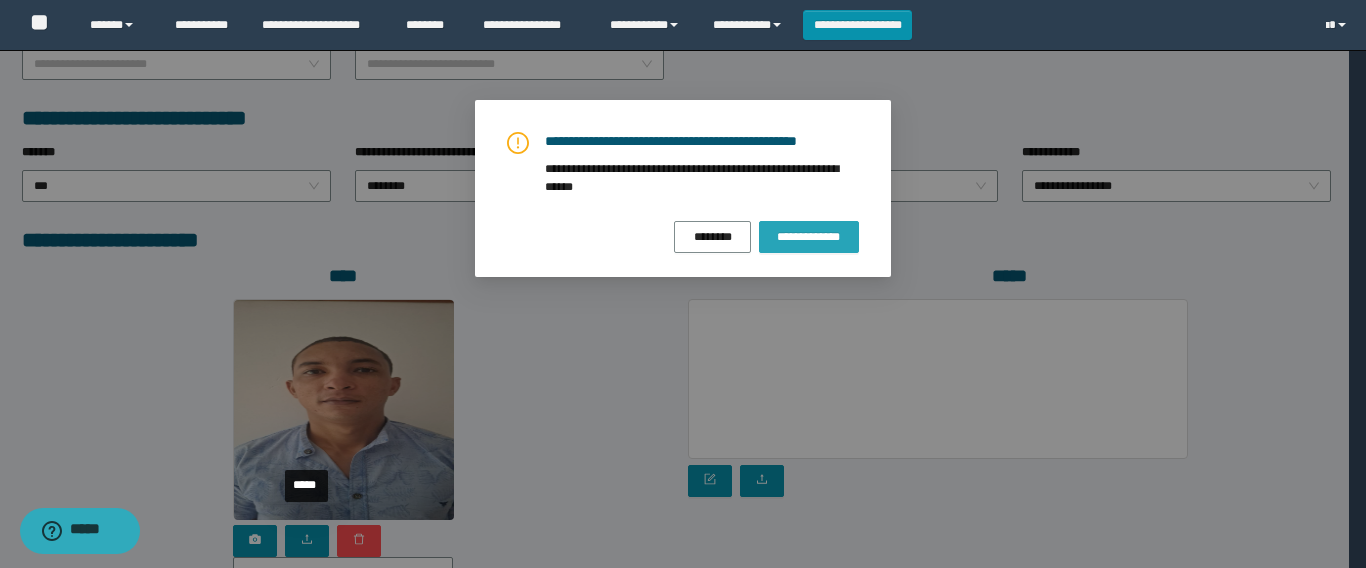 click on "**********" at bounding box center [809, 237] 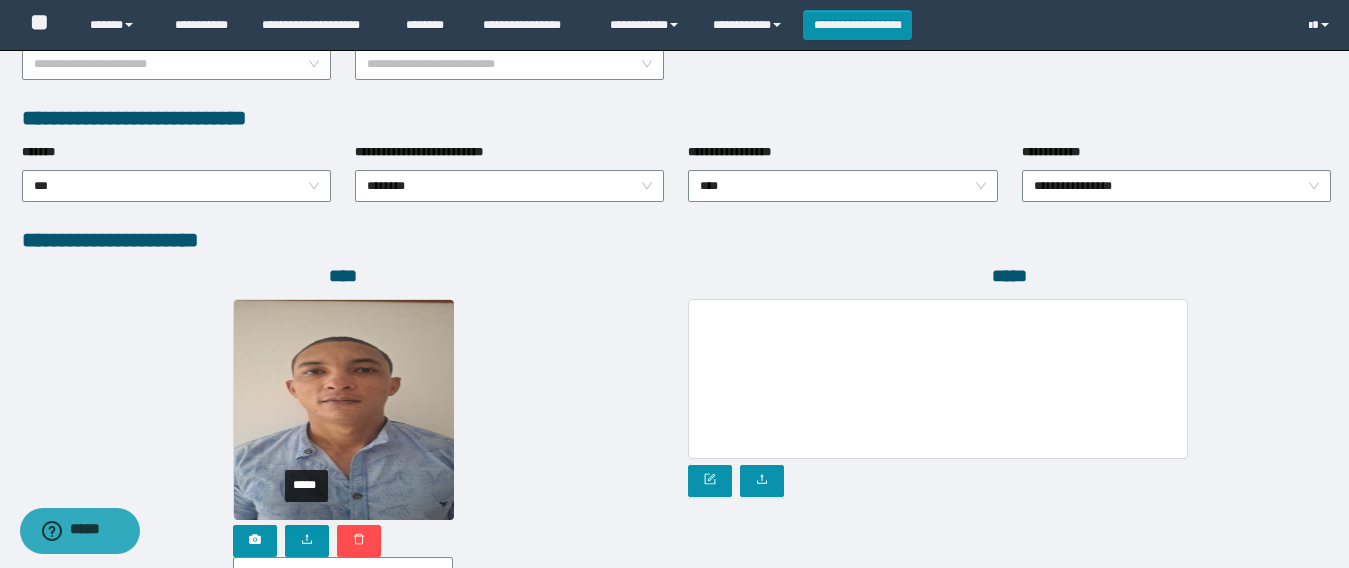 scroll, scrollTop: 1169, scrollLeft: 0, axis: vertical 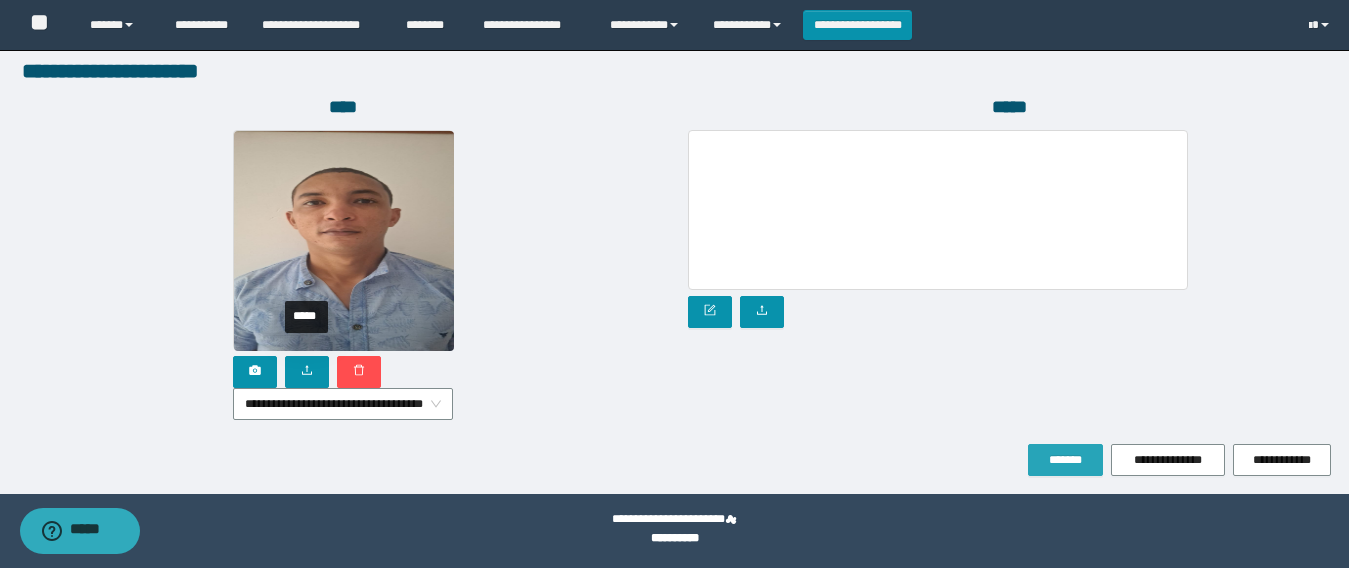 click on "*******" at bounding box center (1065, 460) 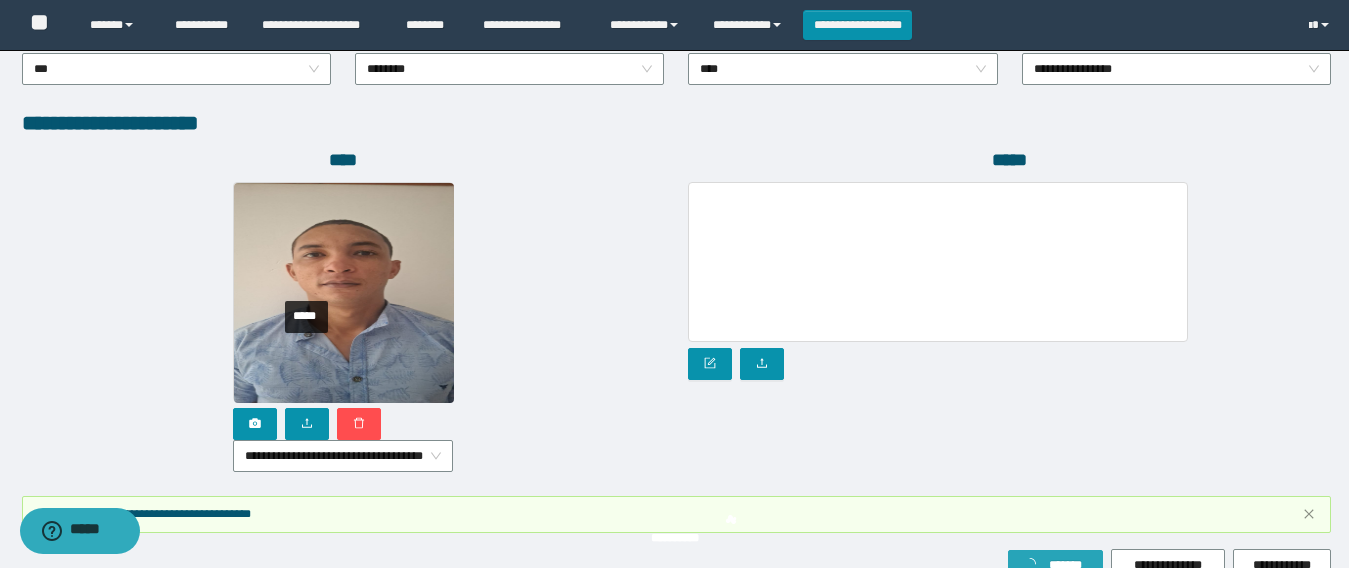 scroll, scrollTop: 1221, scrollLeft: 0, axis: vertical 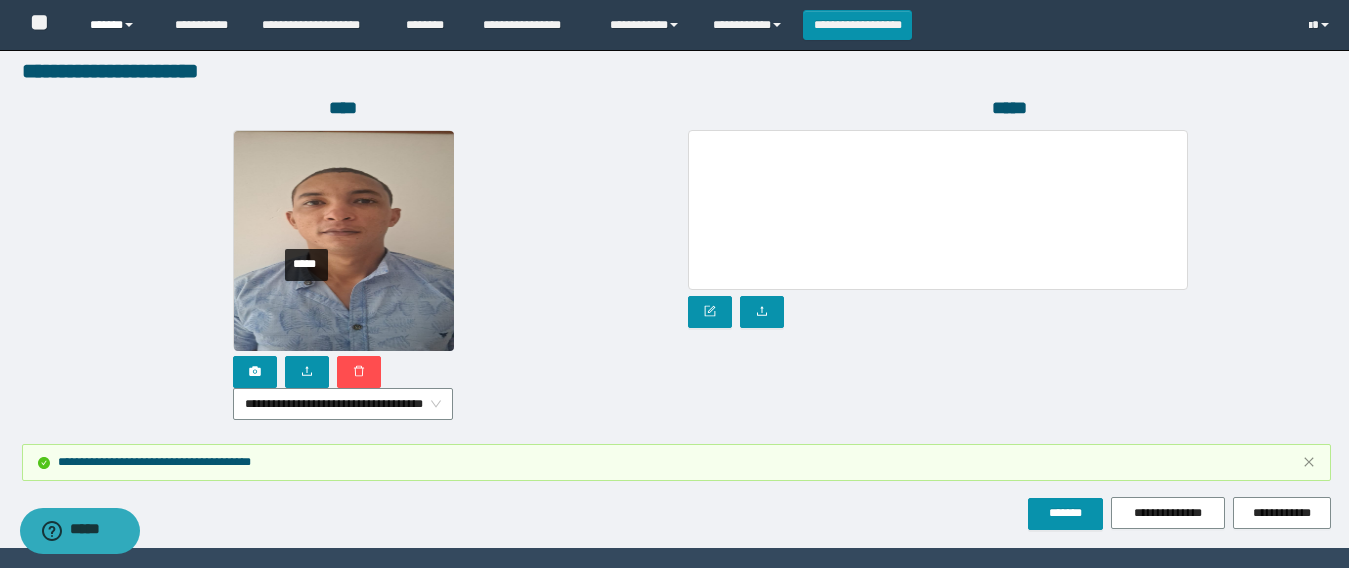 click on "******" at bounding box center [117, 25] 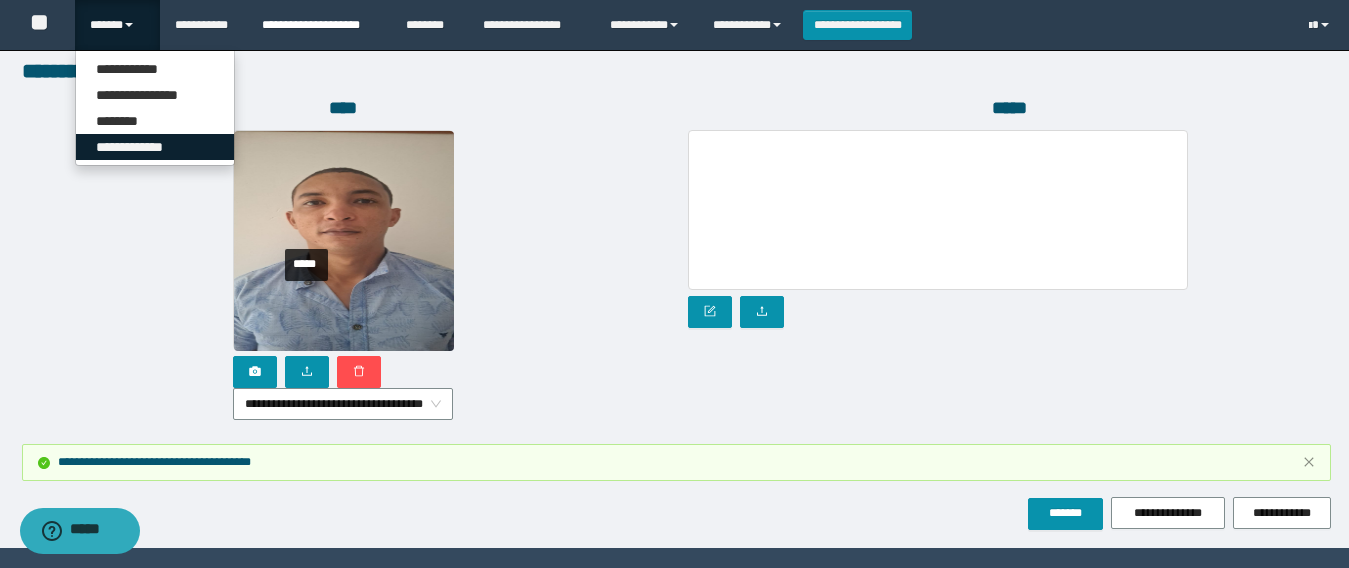 drag, startPoint x: 138, startPoint y: 149, endPoint x: 281, endPoint y: 7, distance: 201.52667 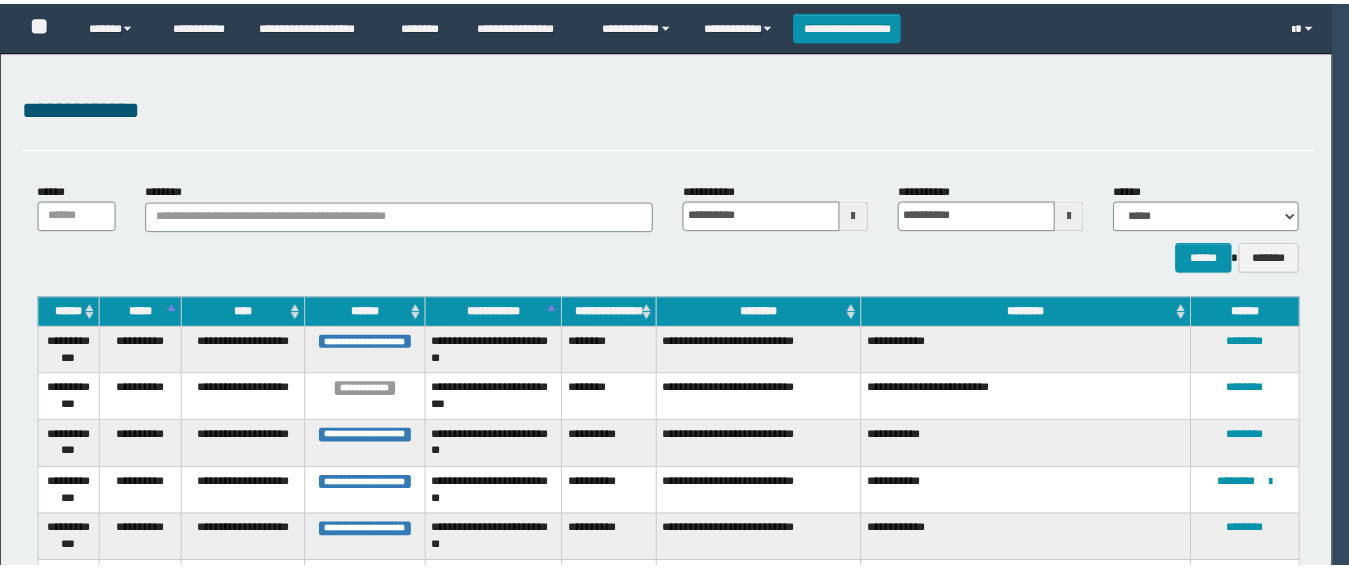 scroll, scrollTop: 0, scrollLeft: 0, axis: both 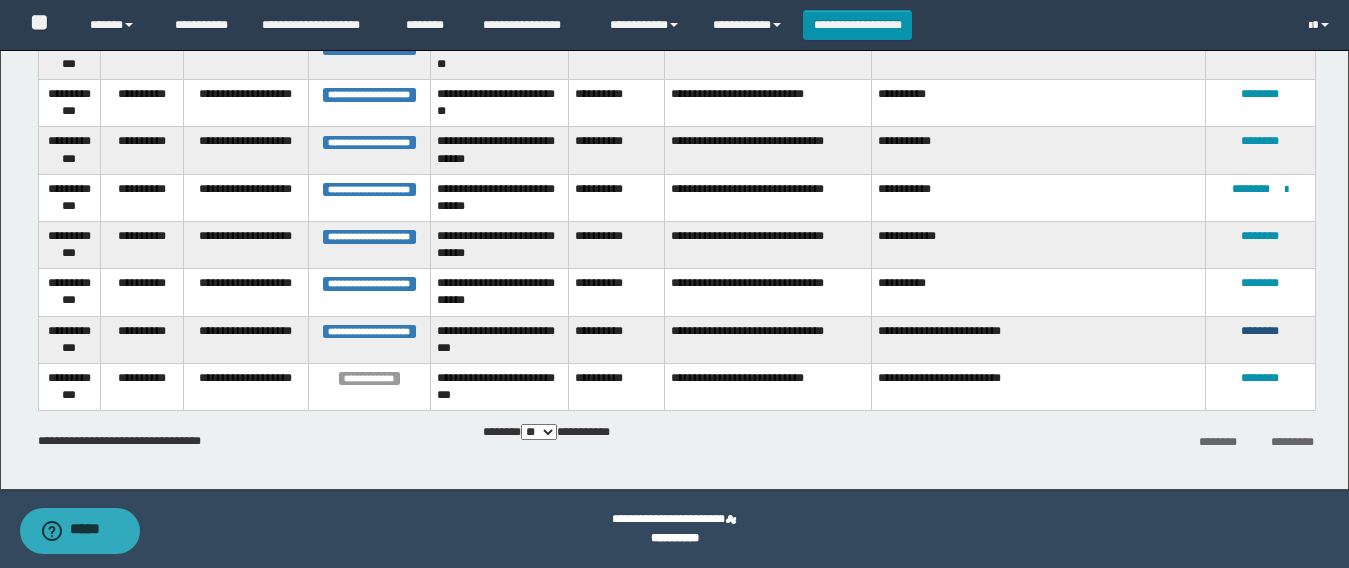 drag, startPoint x: 1258, startPoint y: 332, endPoint x: 1148, endPoint y: 330, distance: 110.01818 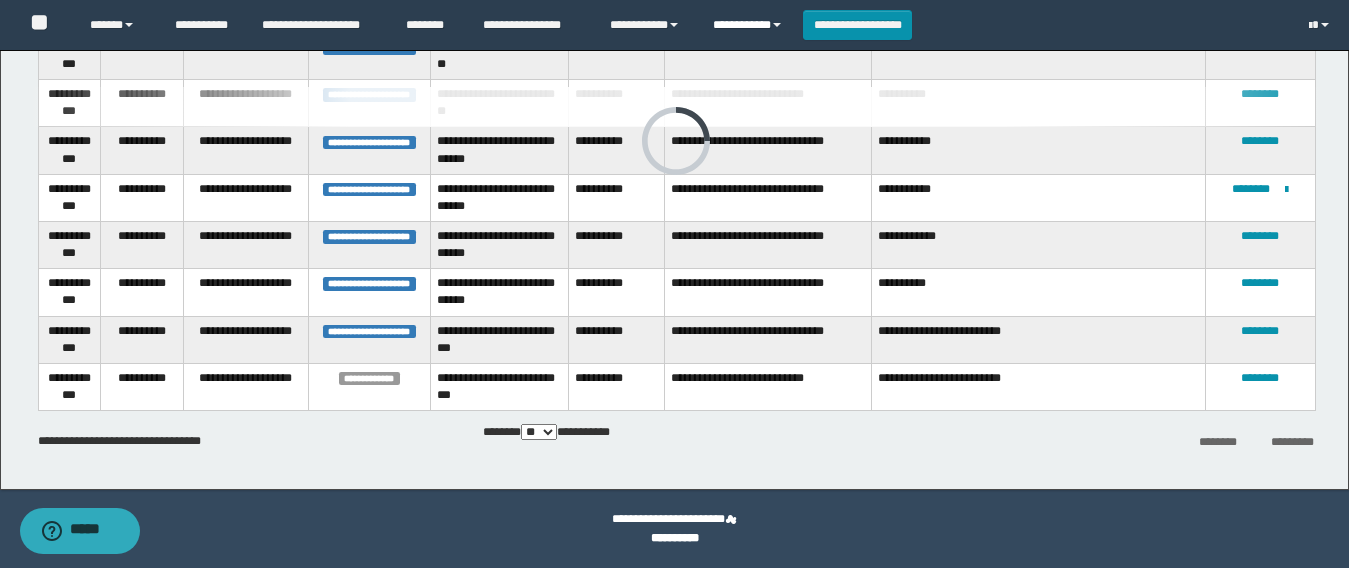 click on "**********" at bounding box center (750, 25) 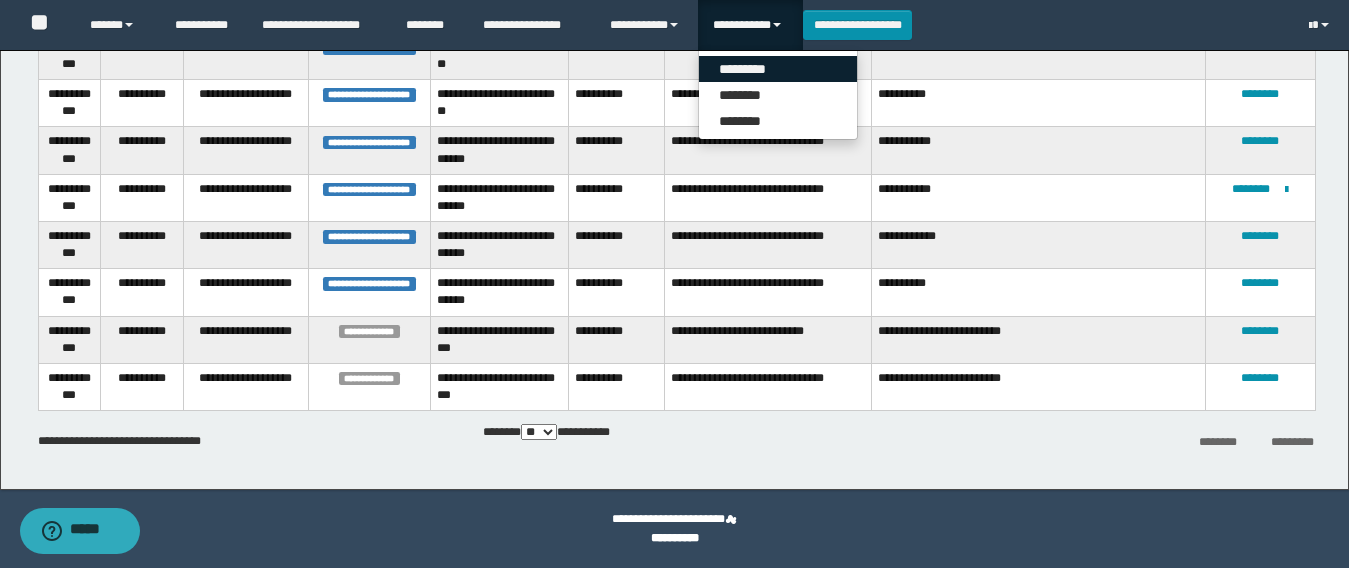 click on "*********" at bounding box center [778, 69] 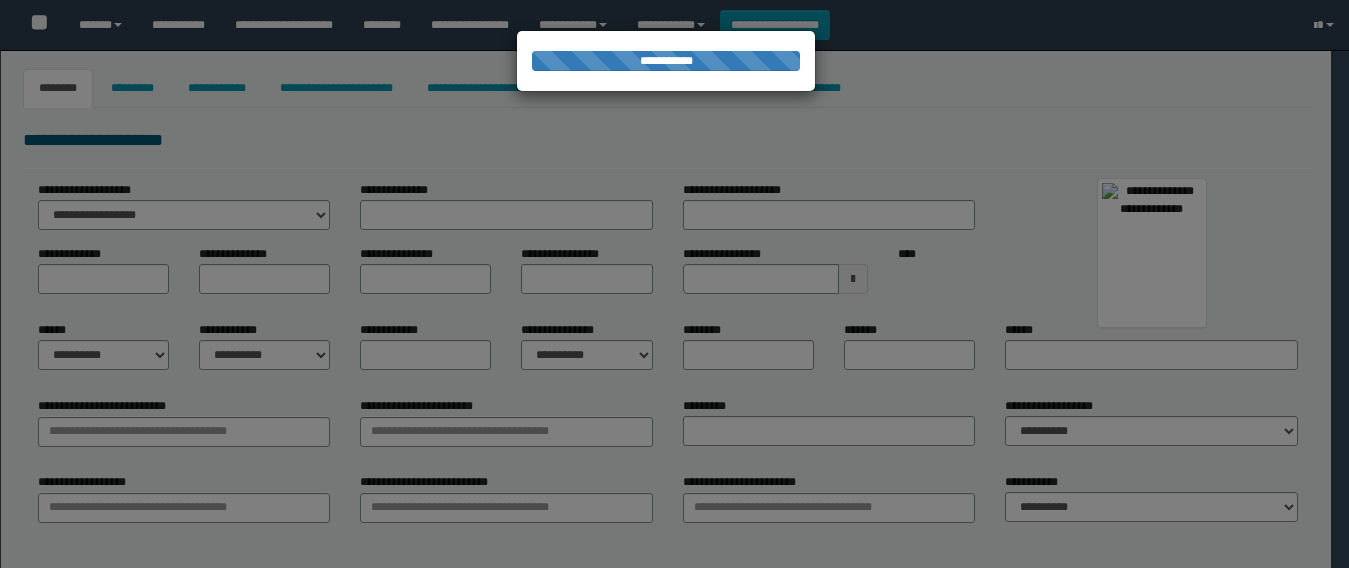 type on "********" 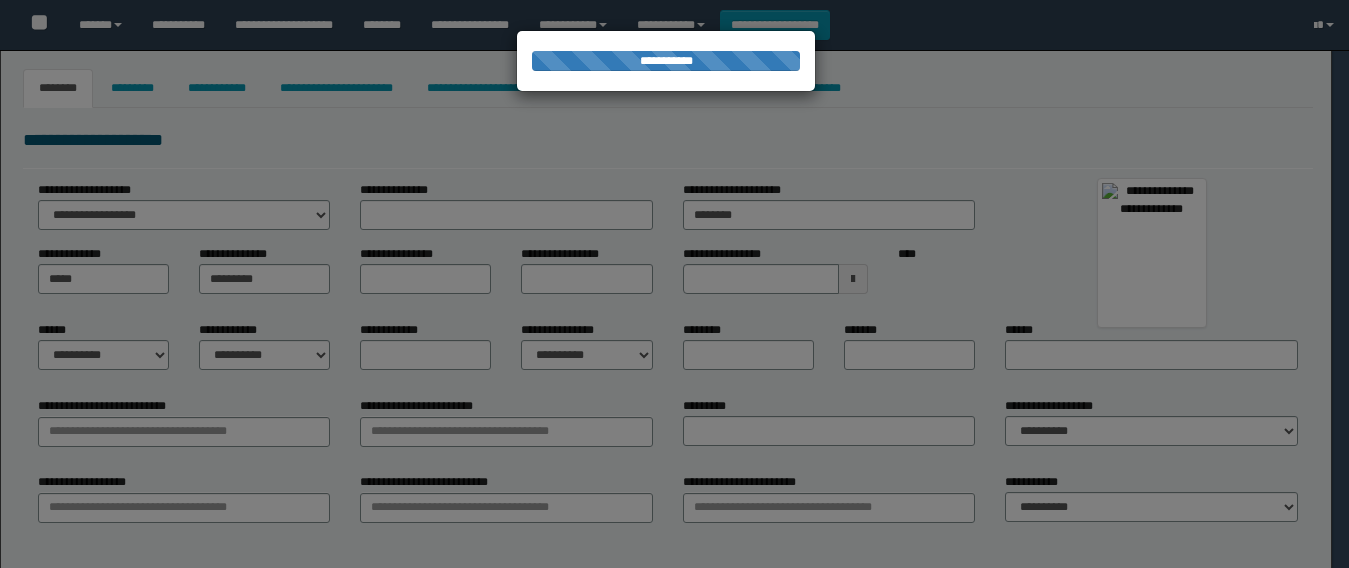 type on "*******" 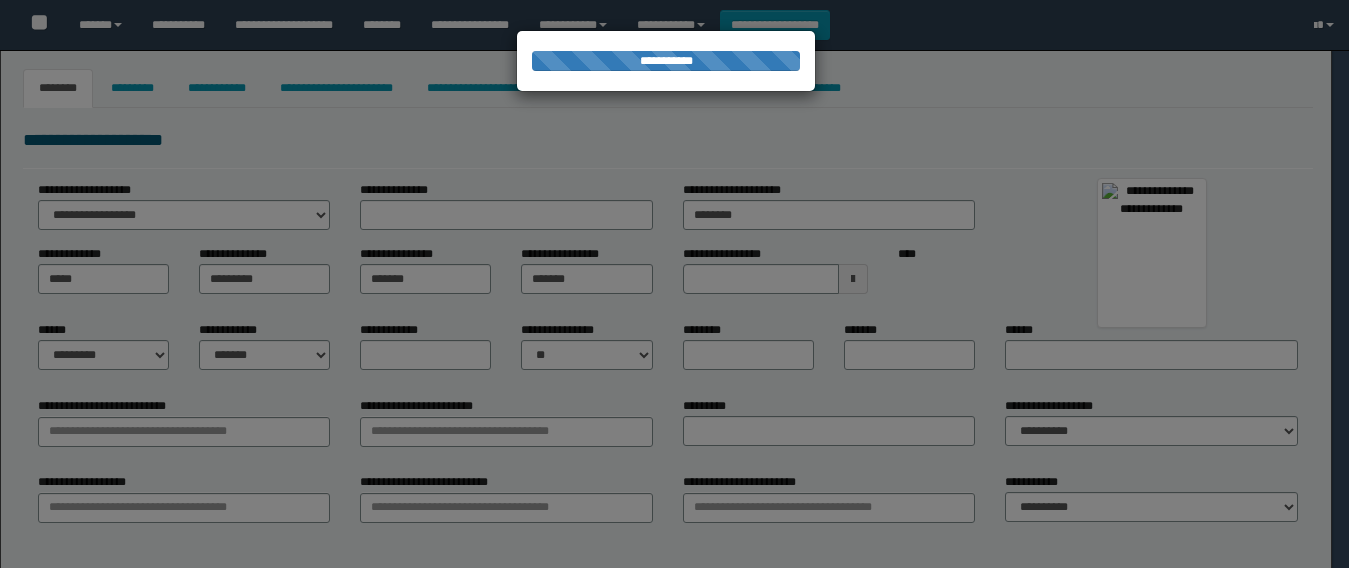 type on "**********" 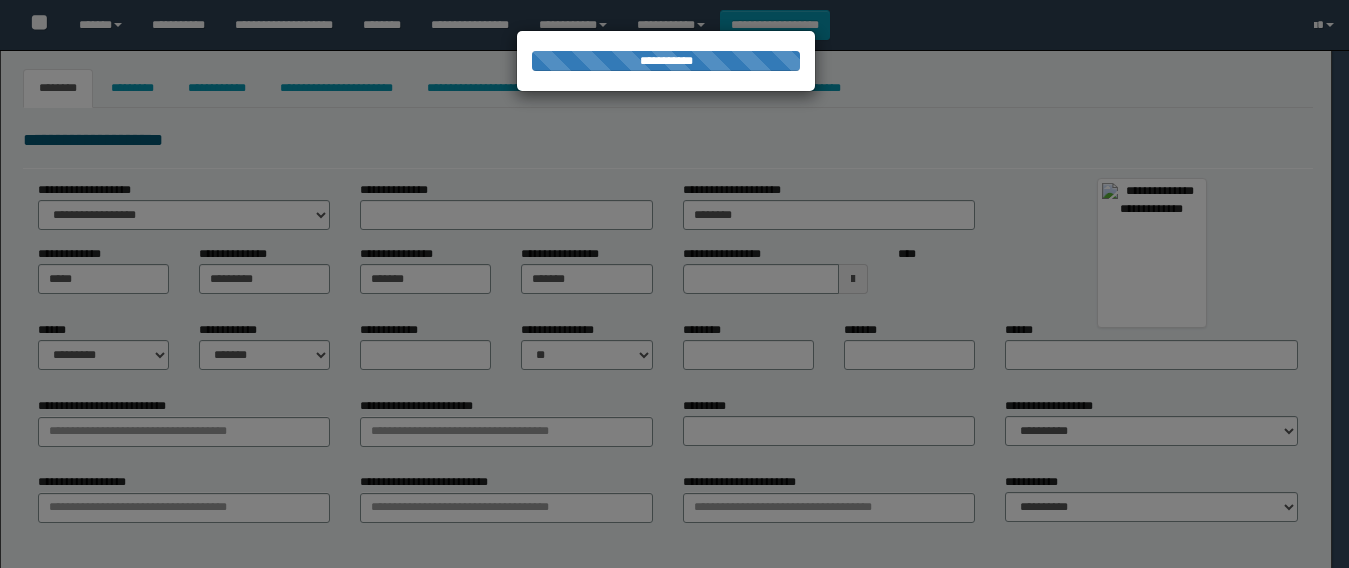 type on "**********" 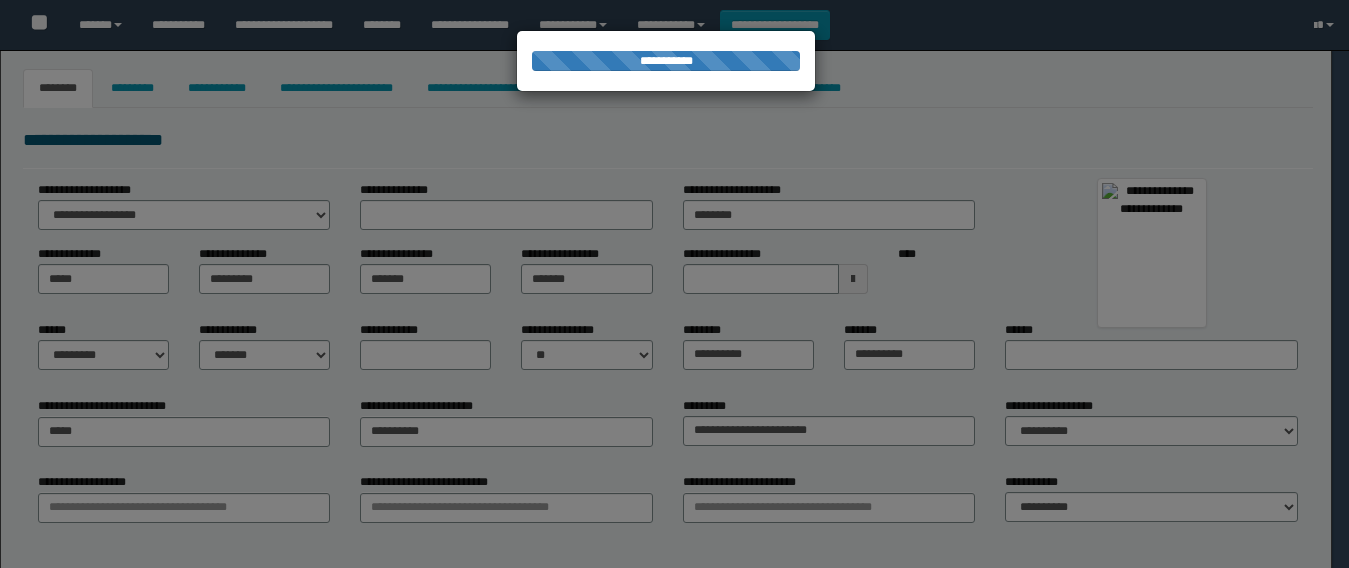 select on "*" 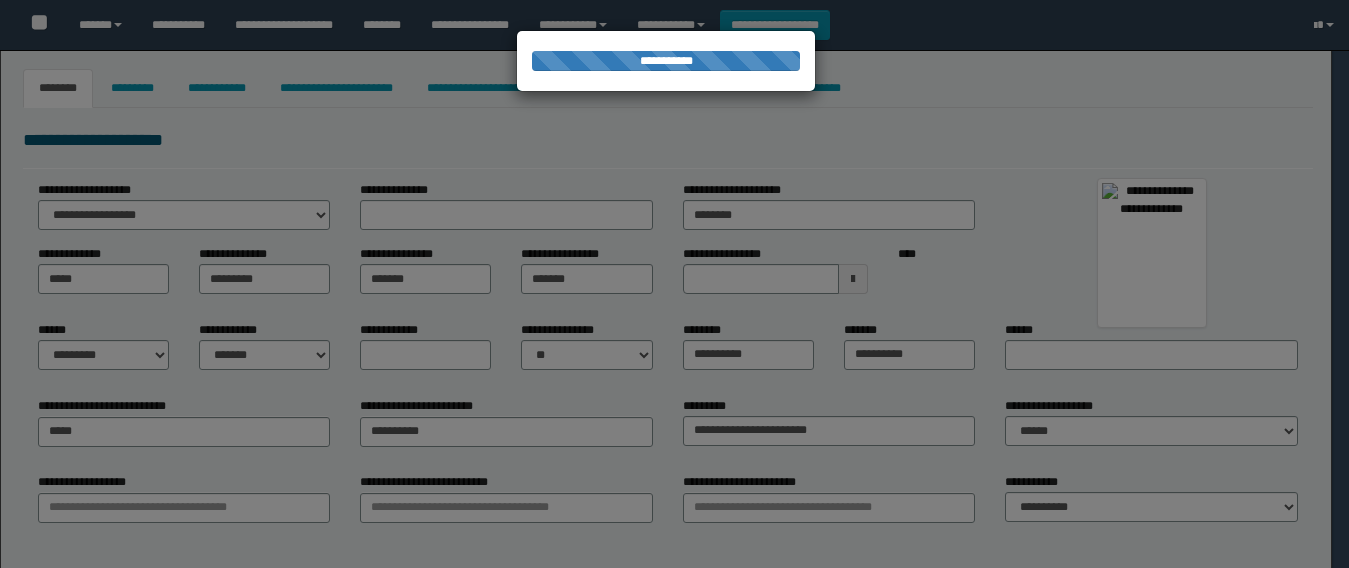 type on "********" 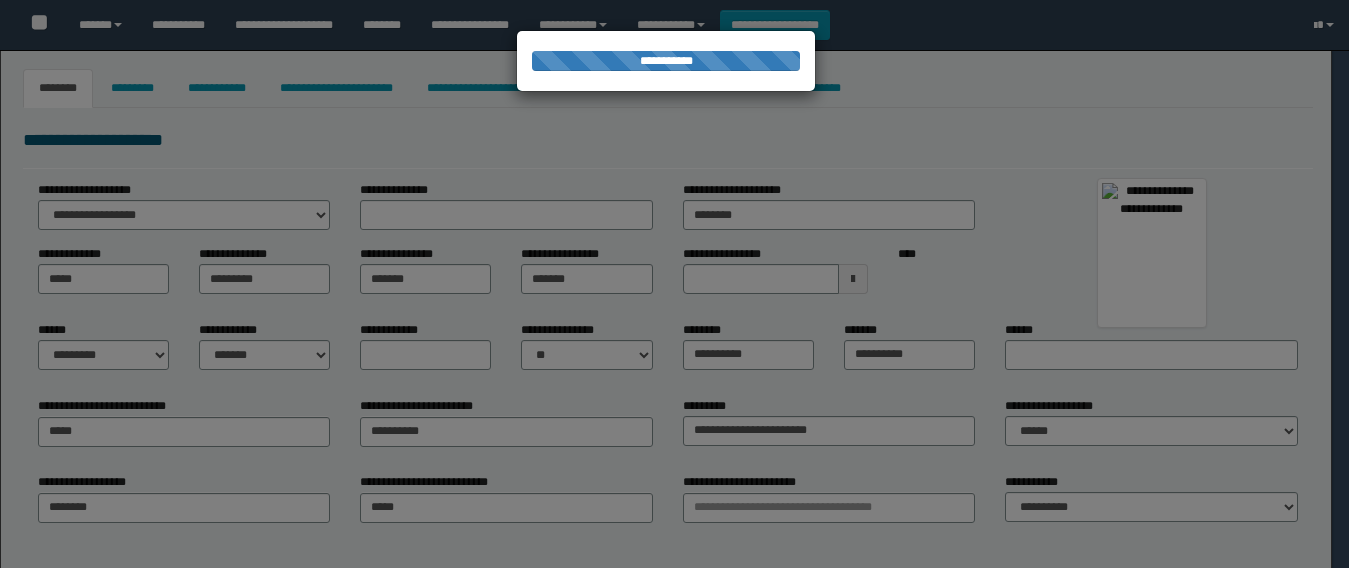 type on "********" 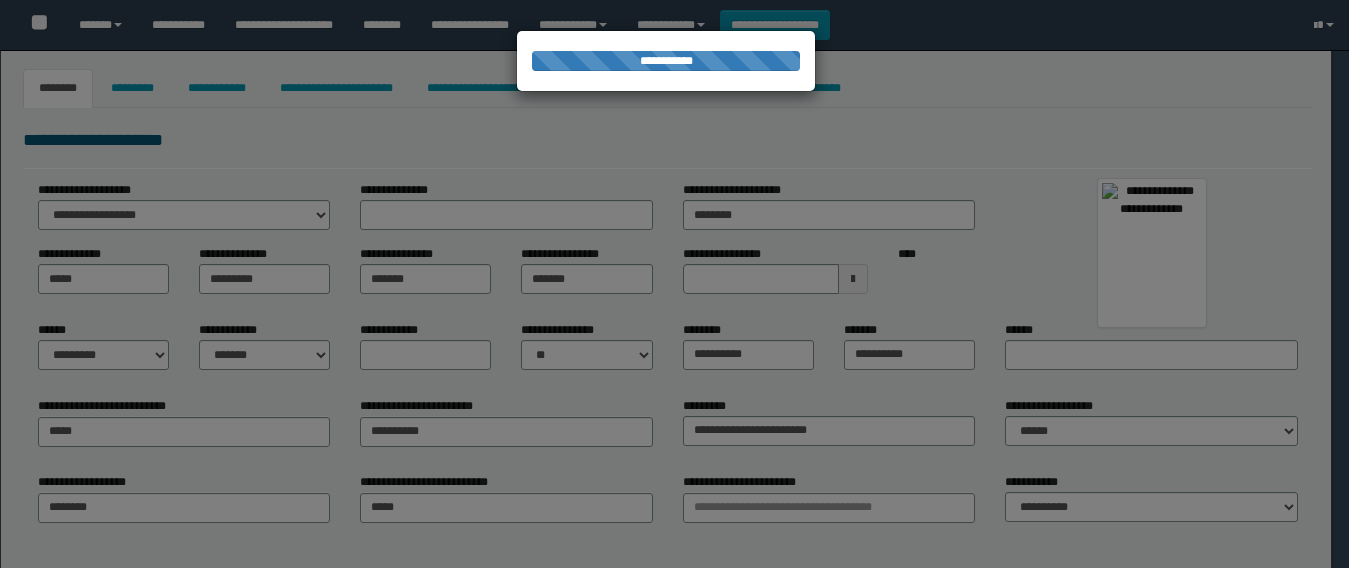 select on "*" 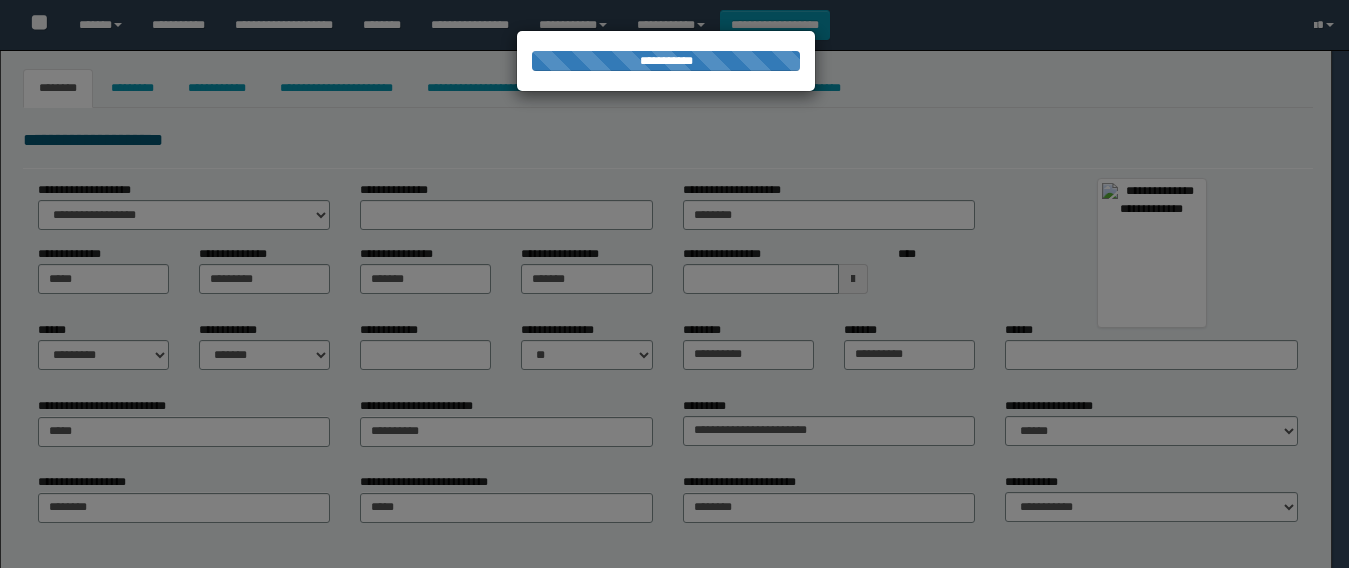 type on "**********" 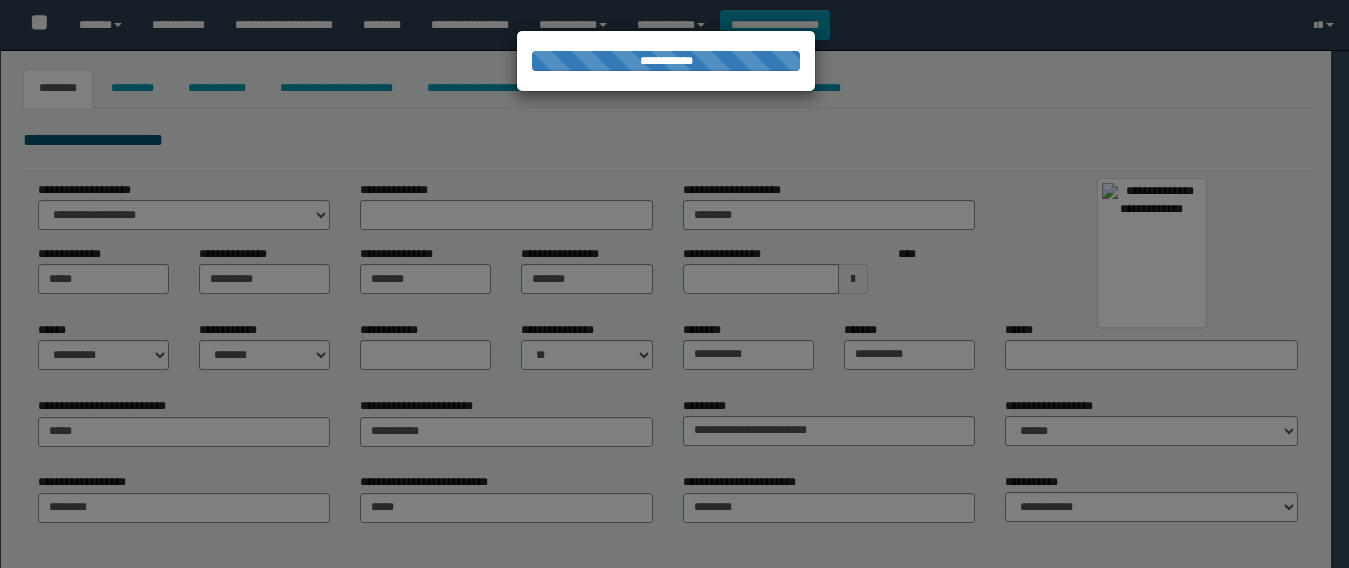 select on "*" 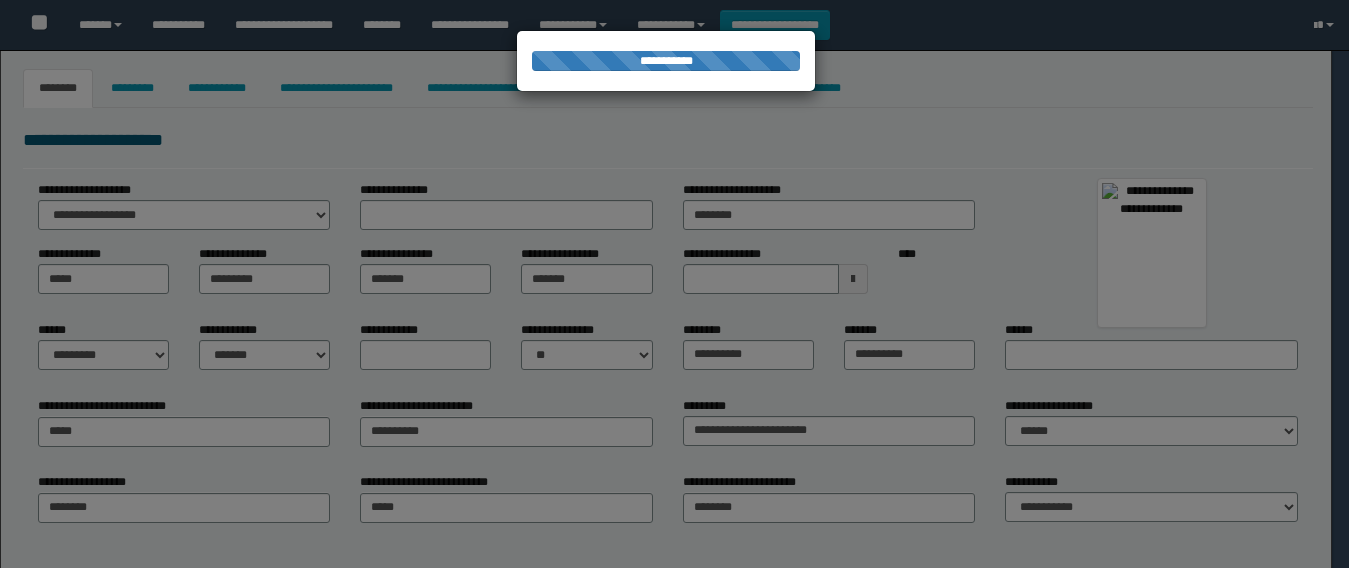 select on "*" 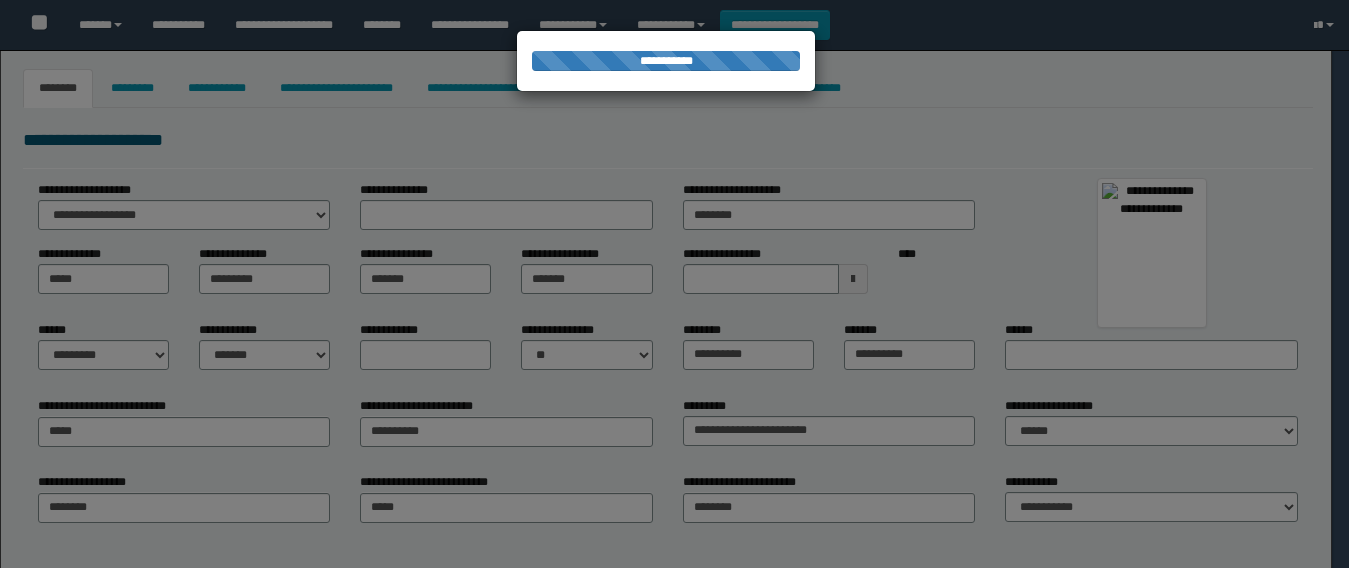 select on "*" 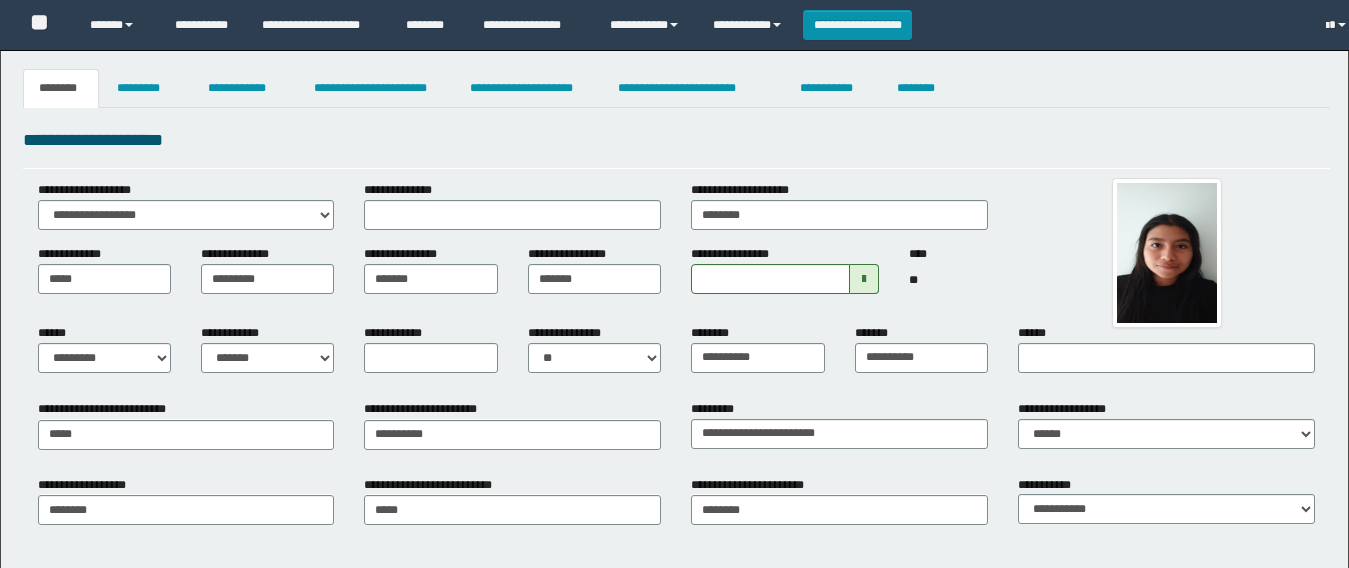 scroll, scrollTop: 0, scrollLeft: 0, axis: both 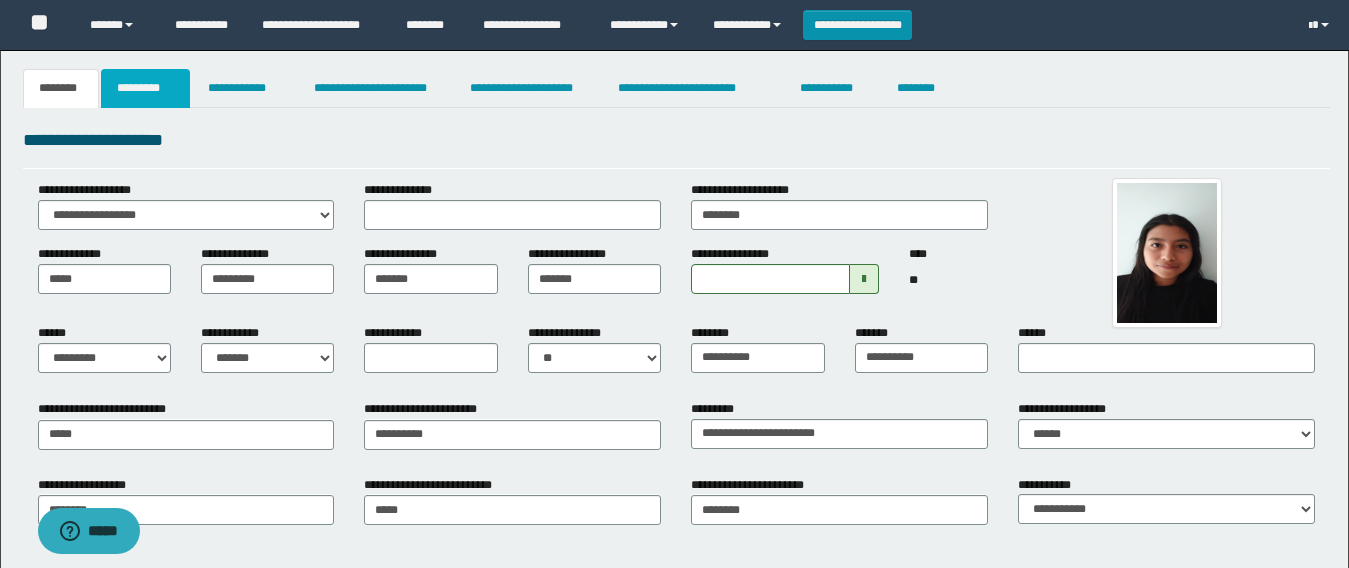 click on "*********" at bounding box center [145, 88] 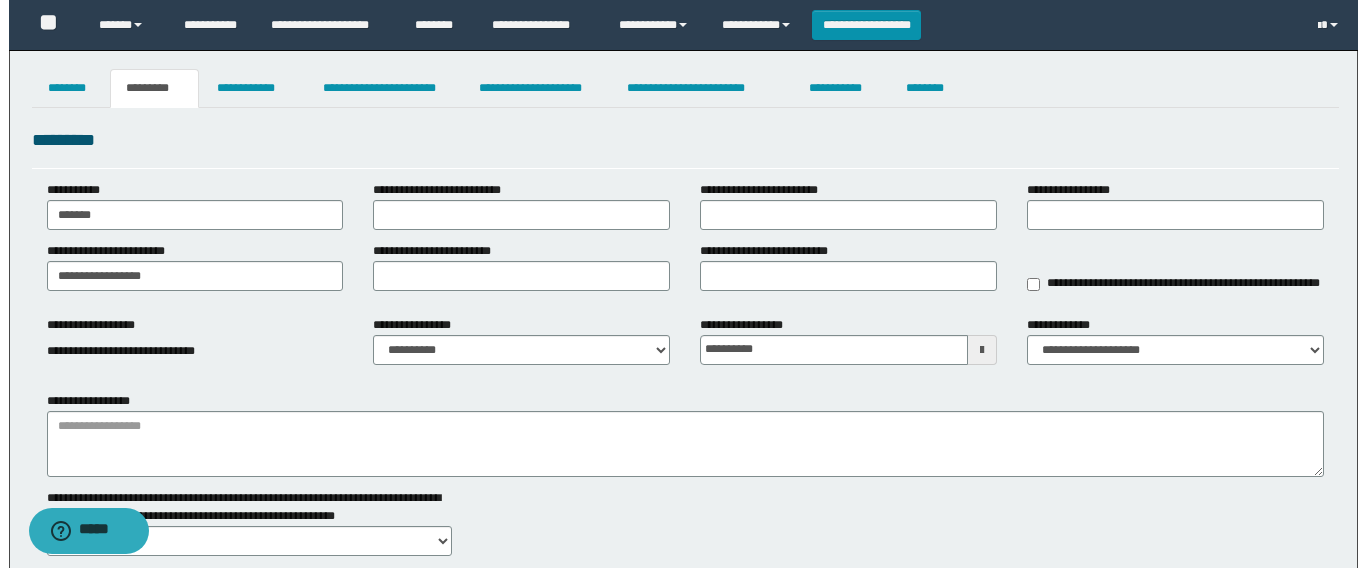 scroll, scrollTop: 0, scrollLeft: 0, axis: both 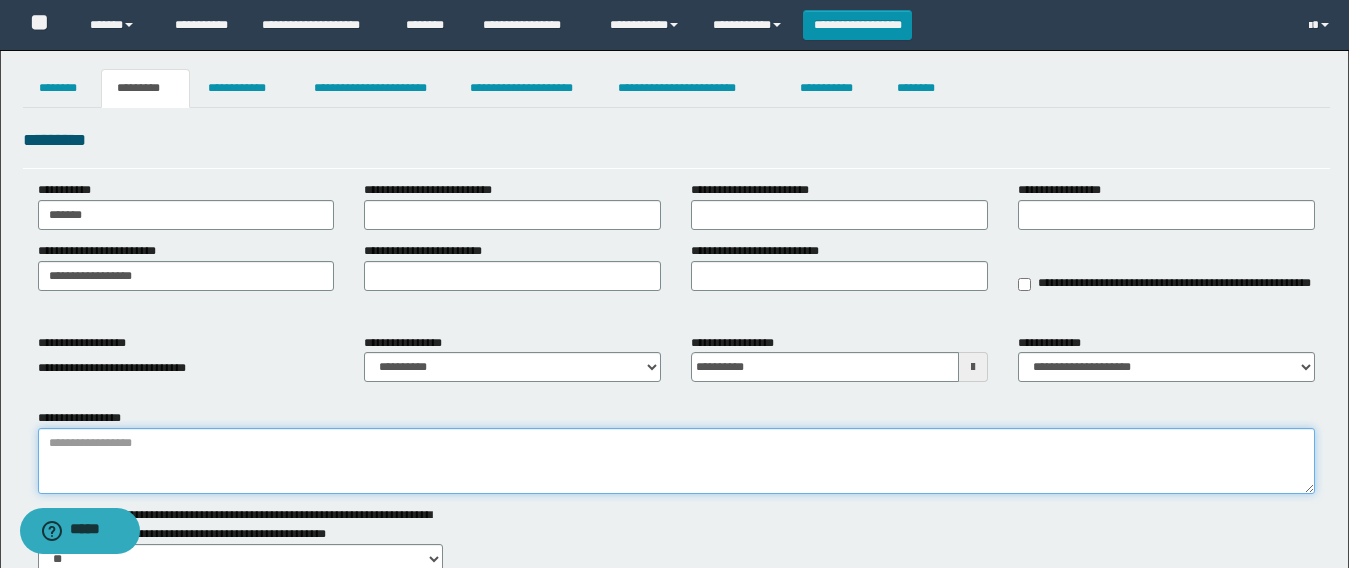 click on "**********" at bounding box center [676, 461] 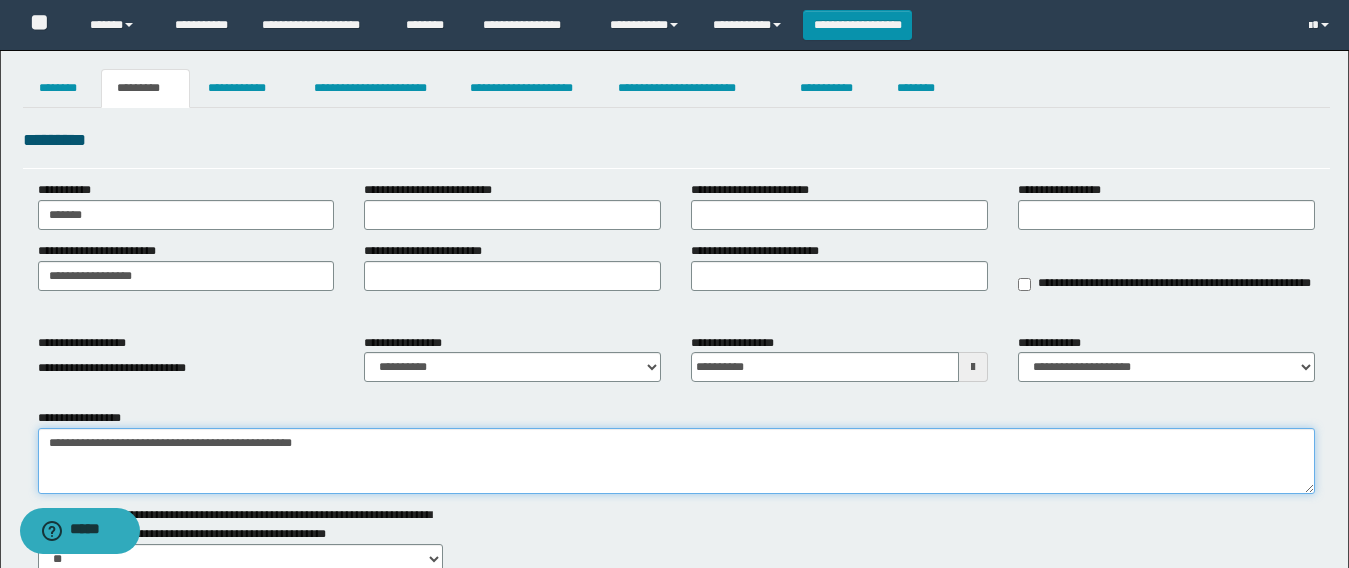 paste on "**********" 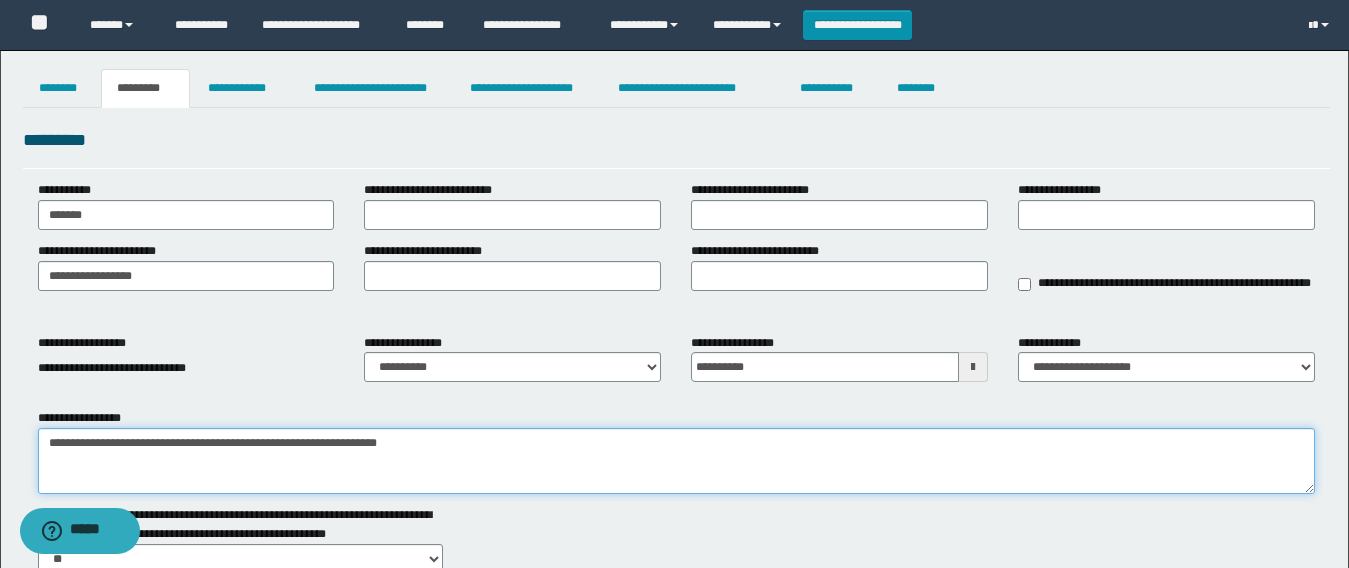 type on "**********" 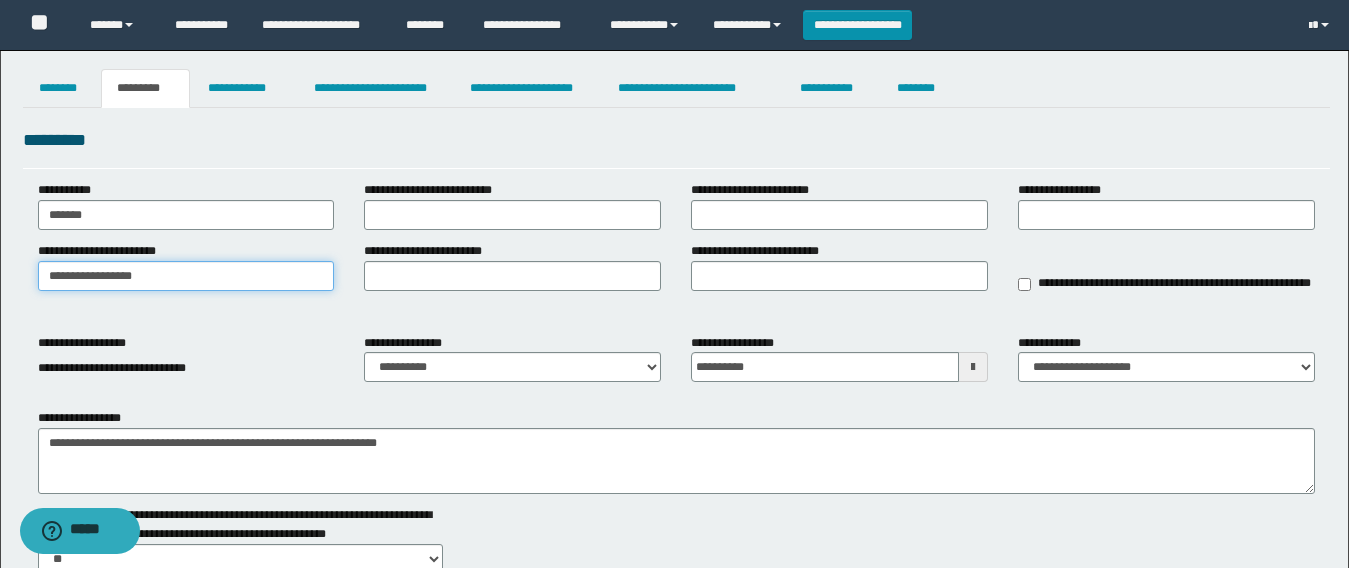 click on "**********" at bounding box center [674, 450] 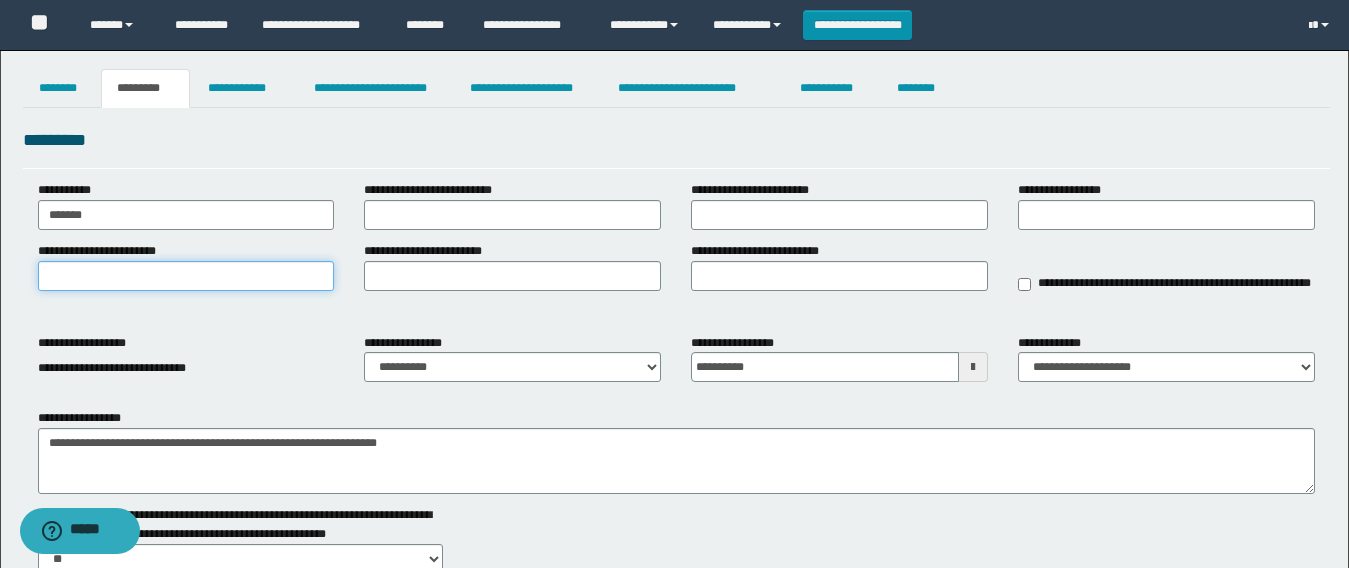 type on "*" 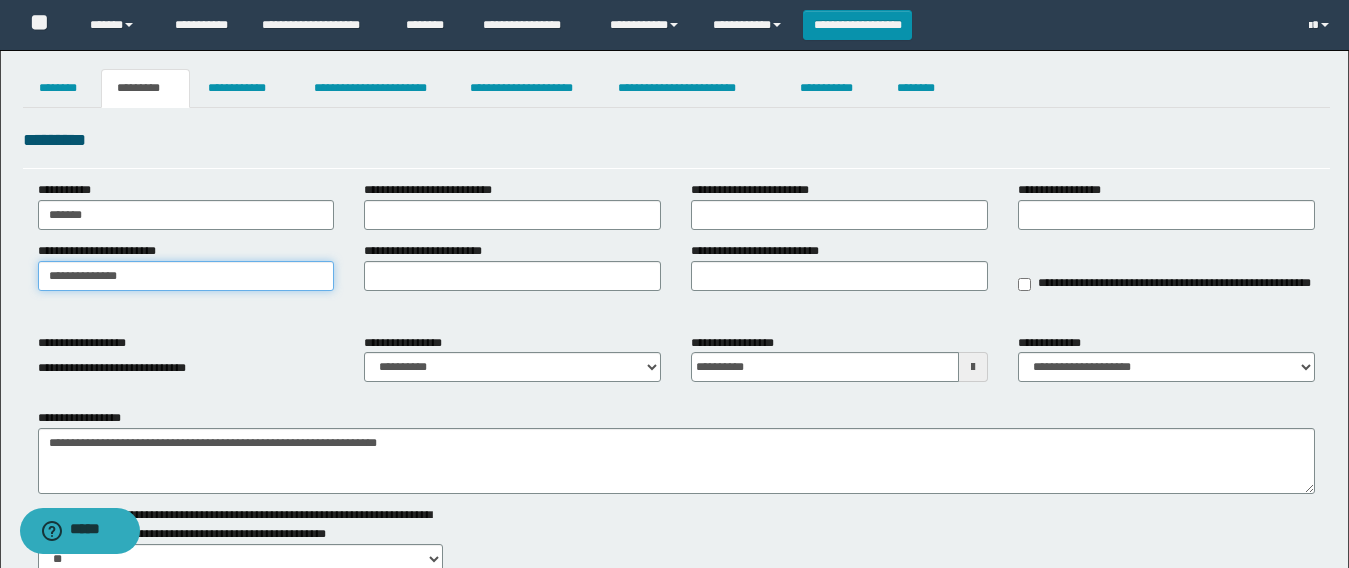 type on "**********" 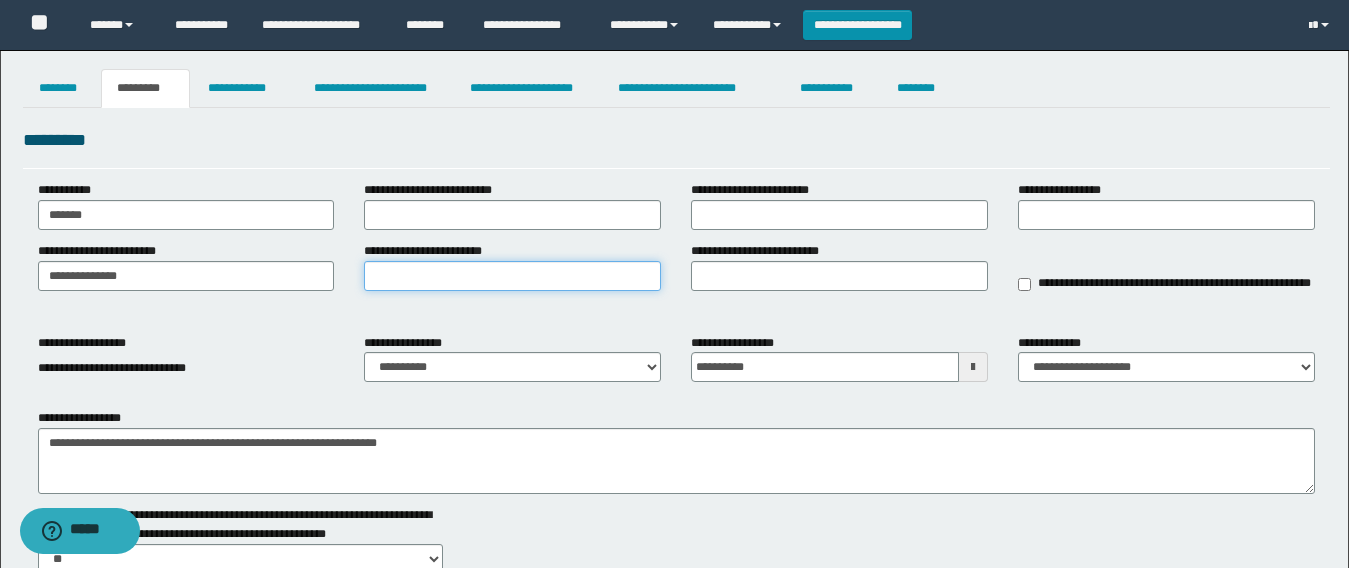 click on "**********" at bounding box center (512, 276) 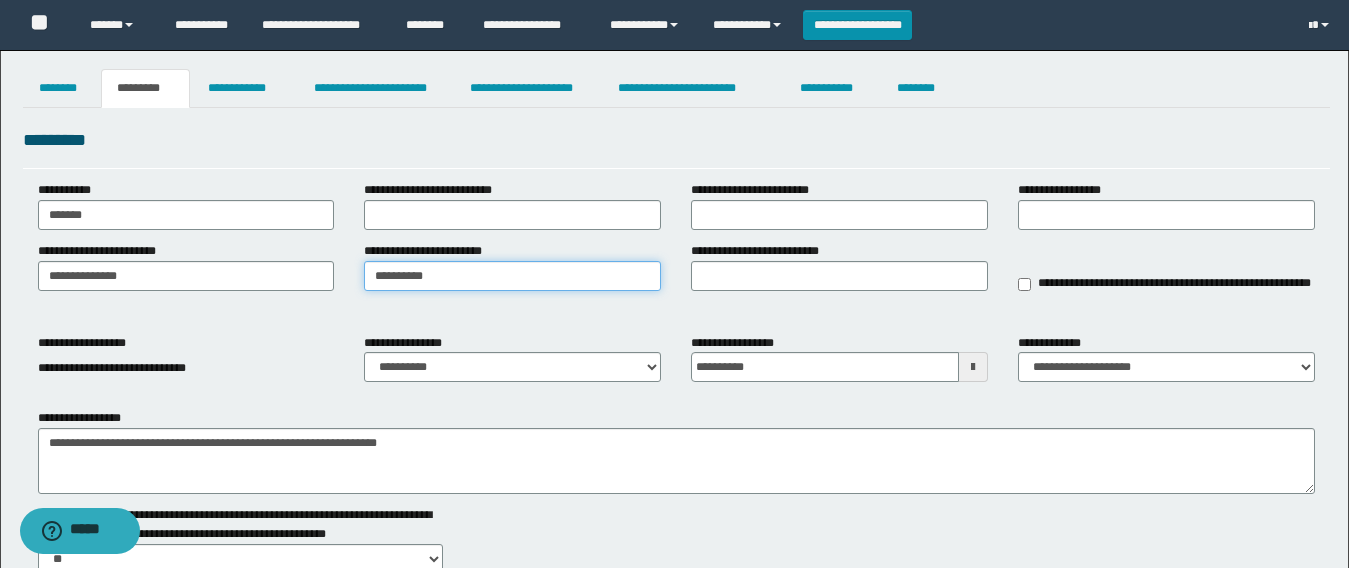 type on "**********" 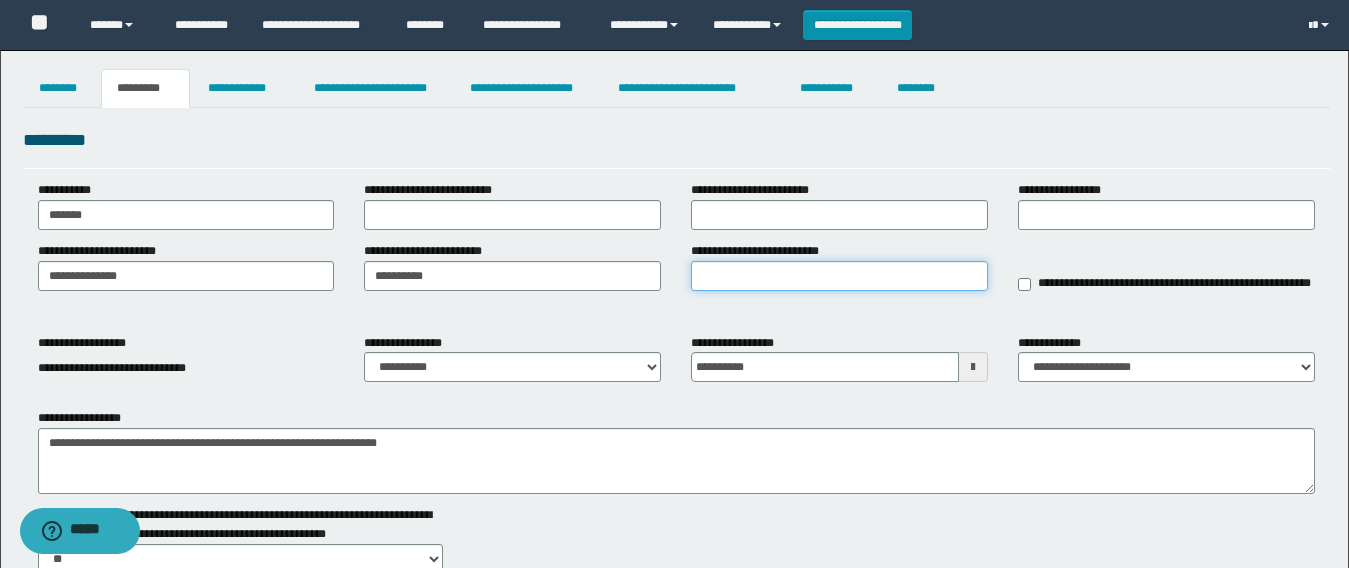 click on "**********" at bounding box center [839, 276] 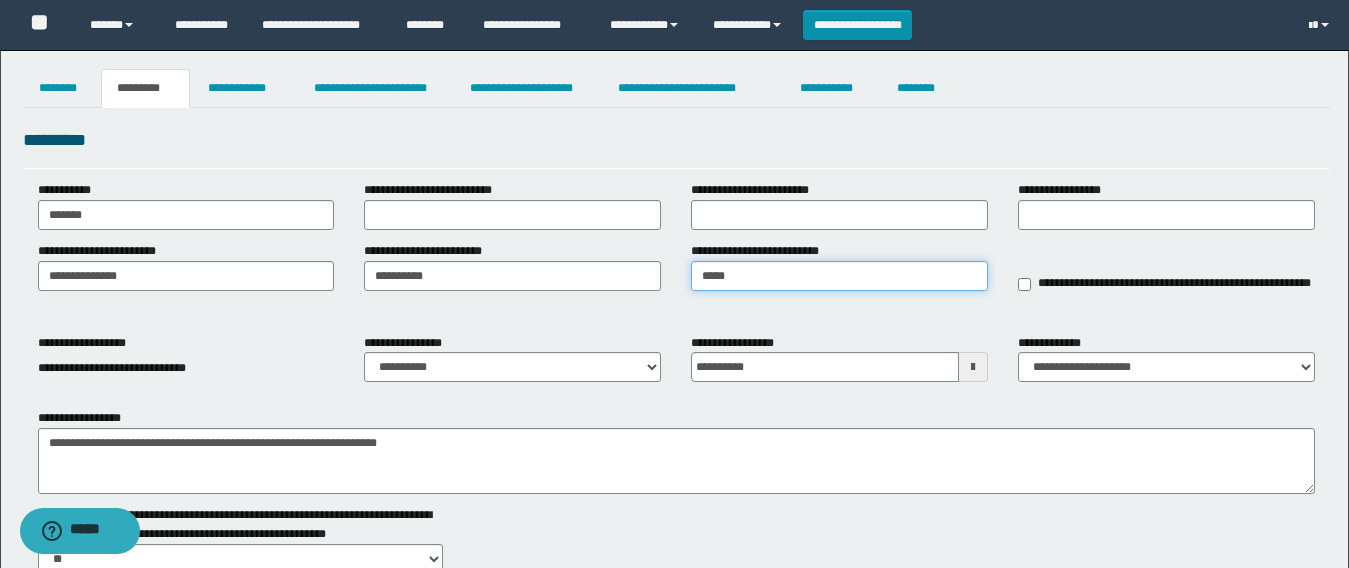 type on "*****" 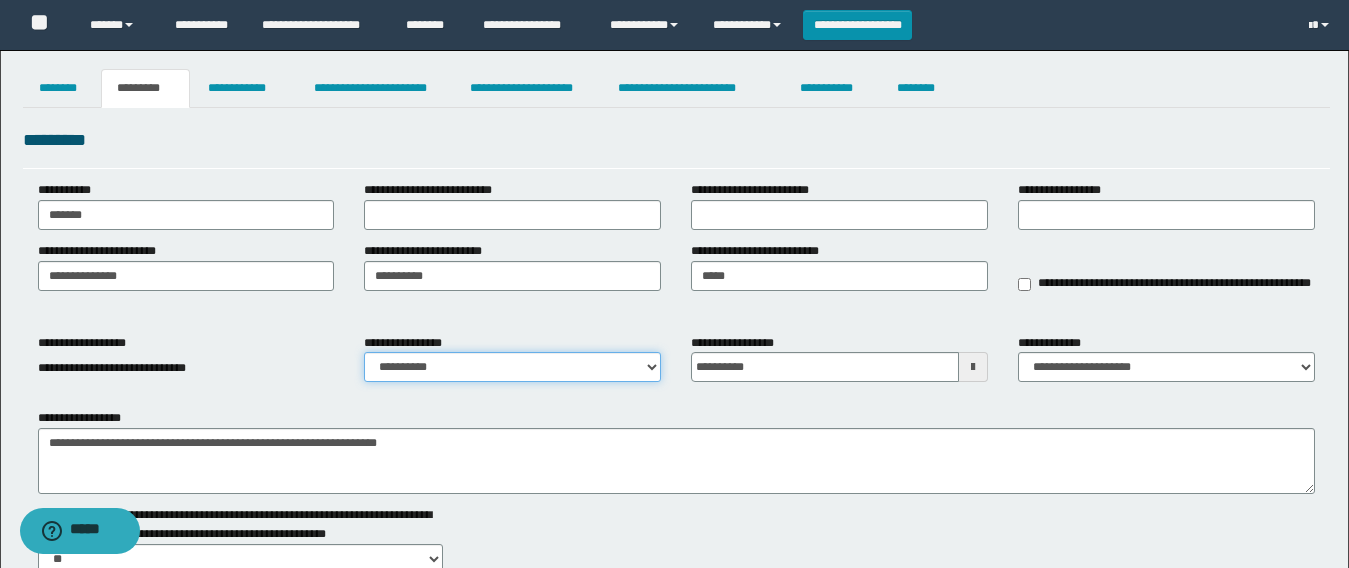 click on "**********" at bounding box center [512, 367] 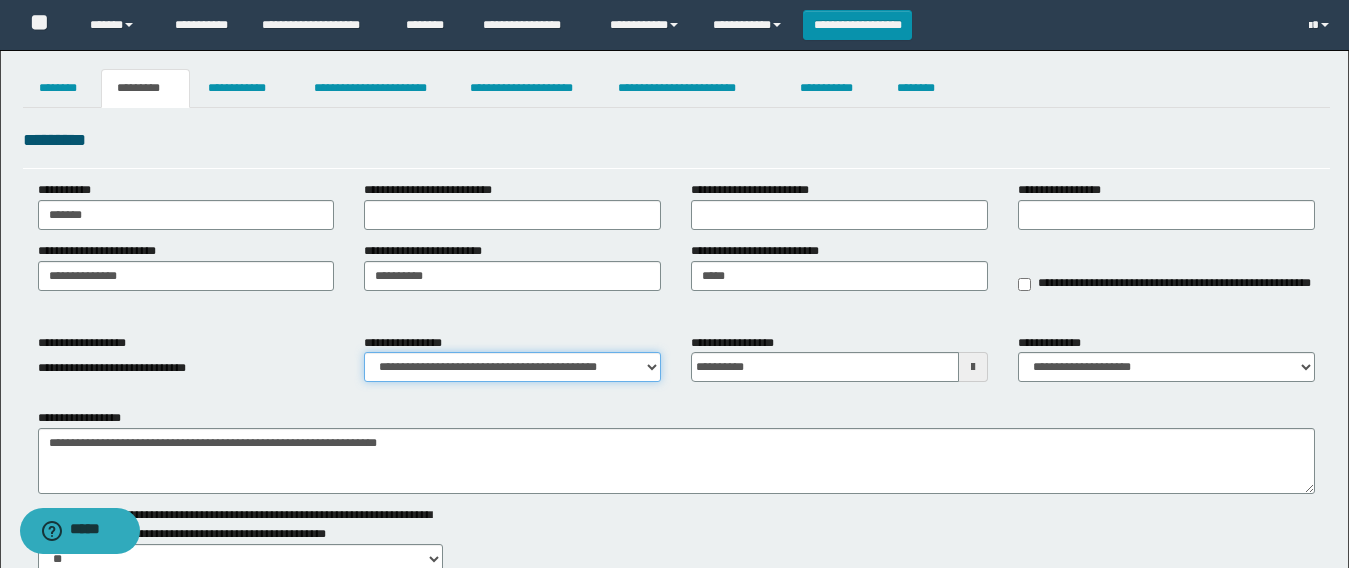 click on "**********" at bounding box center (512, 367) 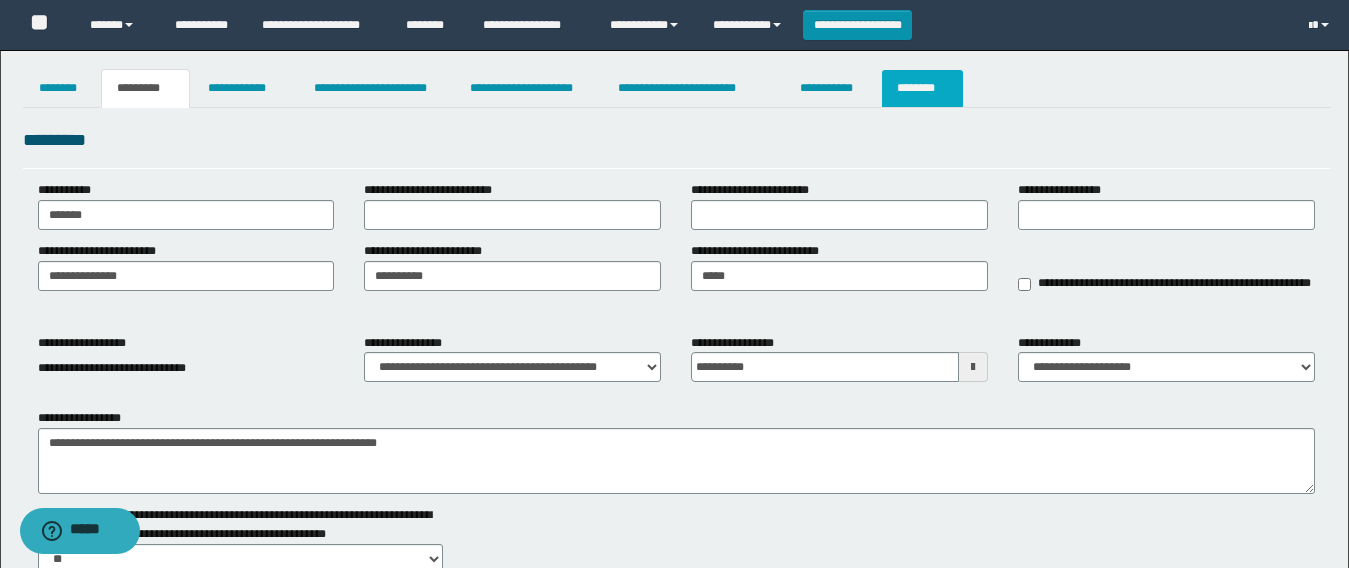 click on "********" at bounding box center [922, 88] 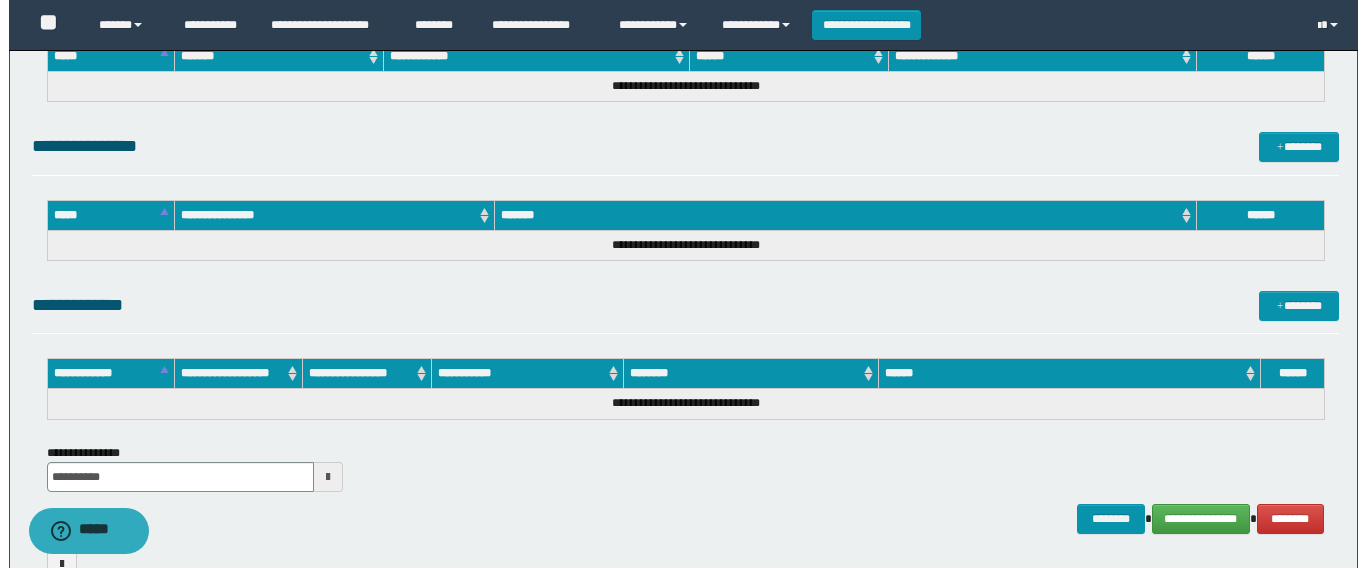 scroll, scrollTop: 1021, scrollLeft: 0, axis: vertical 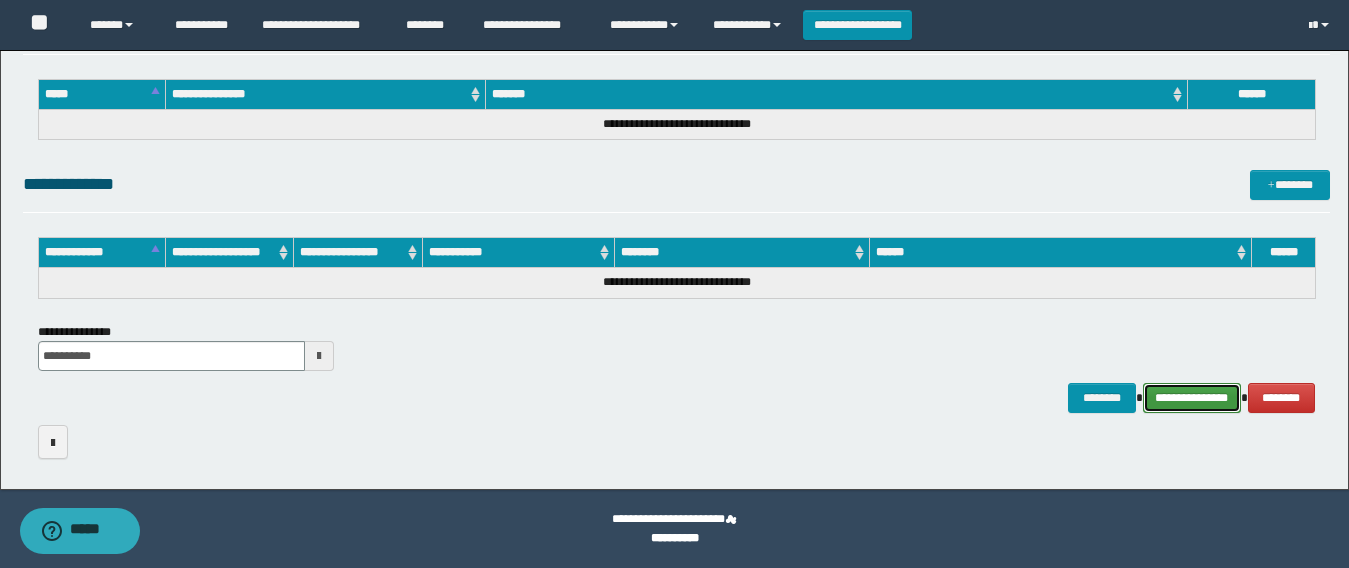 click on "**********" at bounding box center [1192, 398] 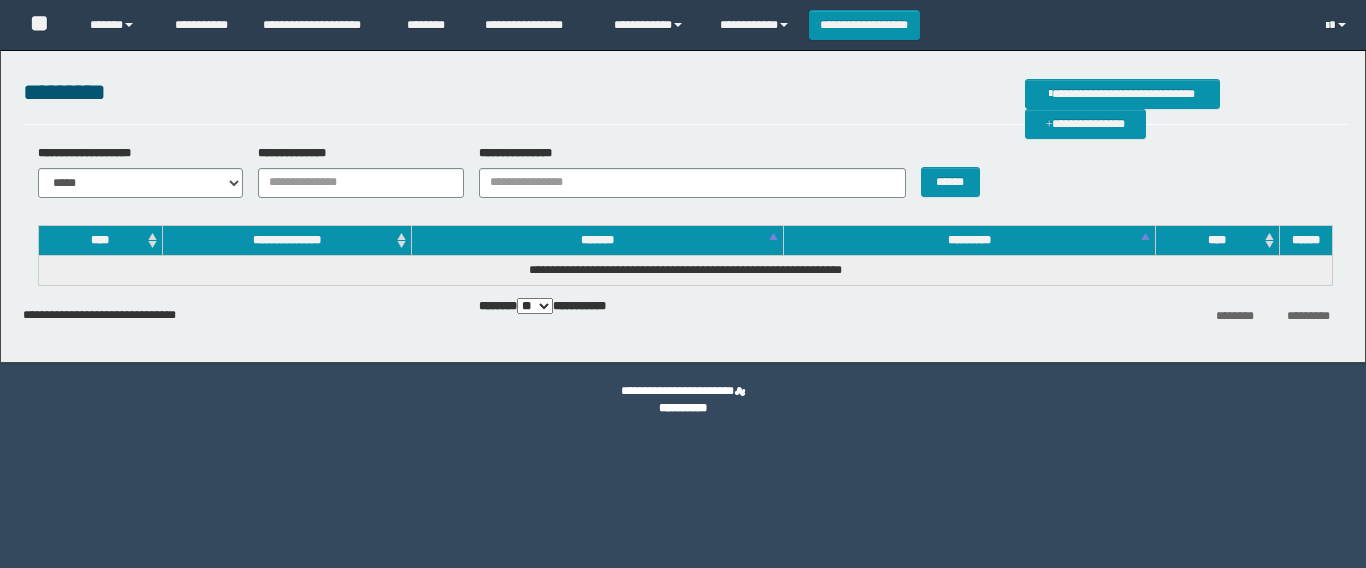 scroll, scrollTop: 0, scrollLeft: 0, axis: both 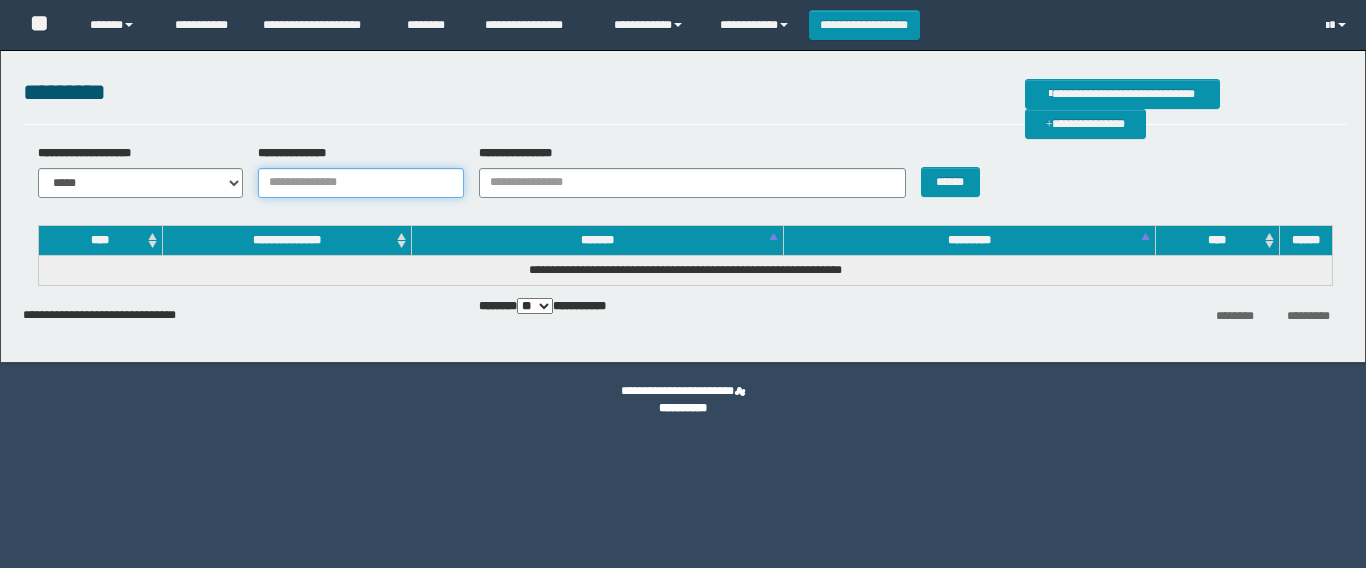 click on "**********" at bounding box center (361, 183) 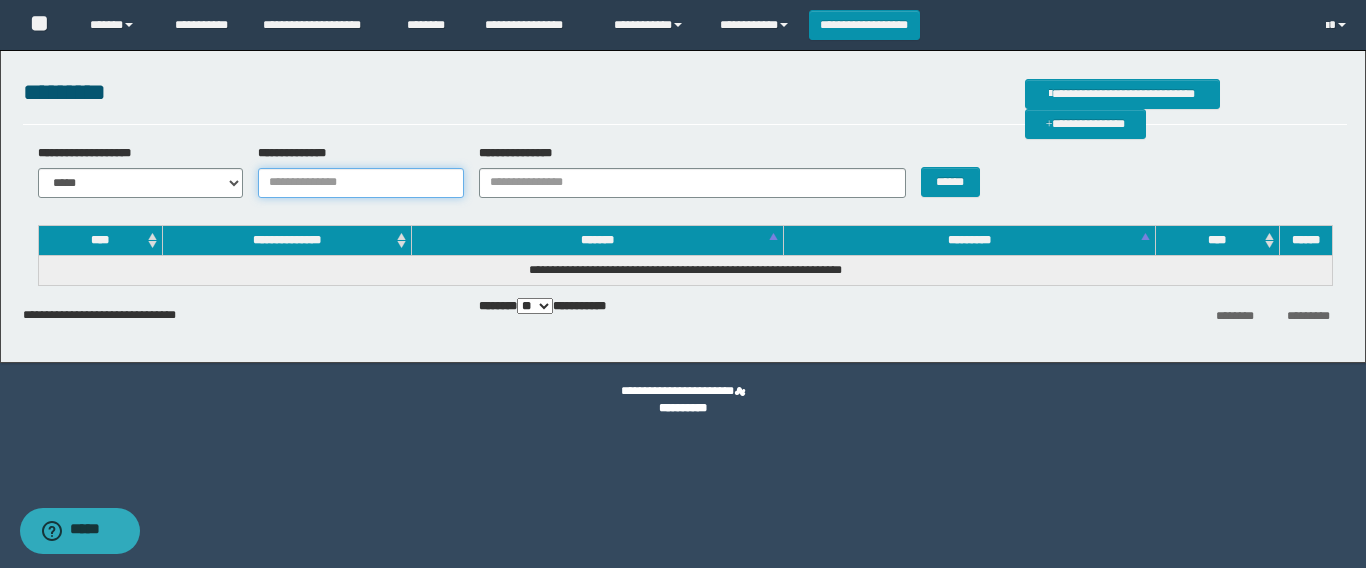 scroll, scrollTop: 0, scrollLeft: 0, axis: both 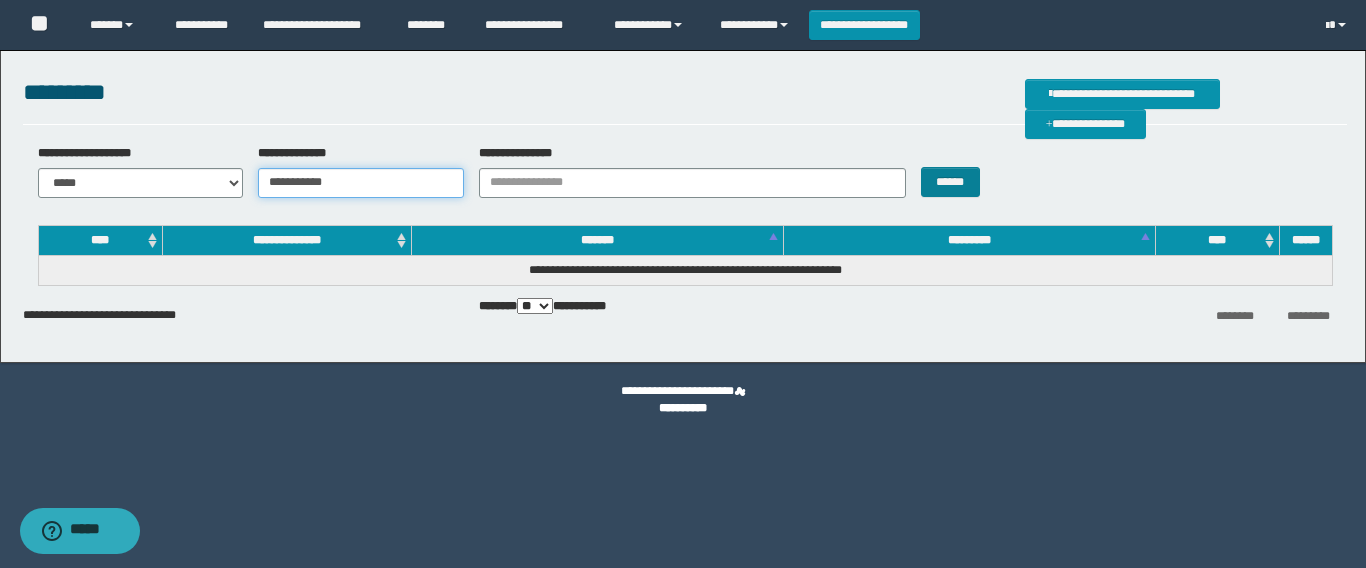 type on "**********" 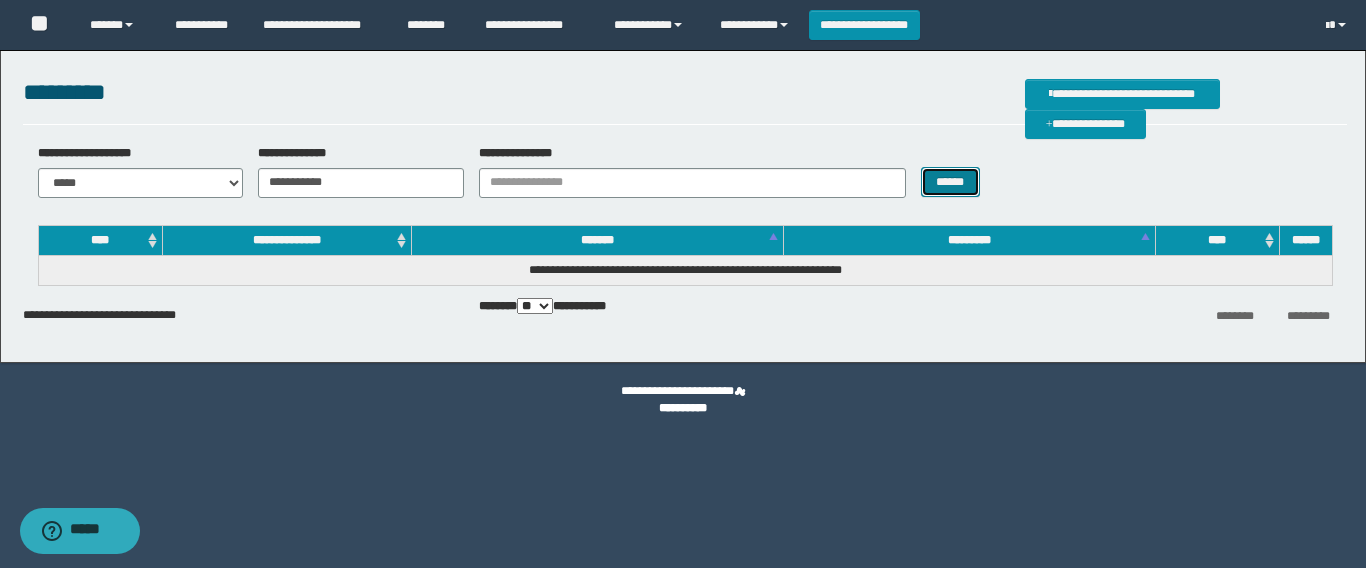 click on "******" at bounding box center (950, 182) 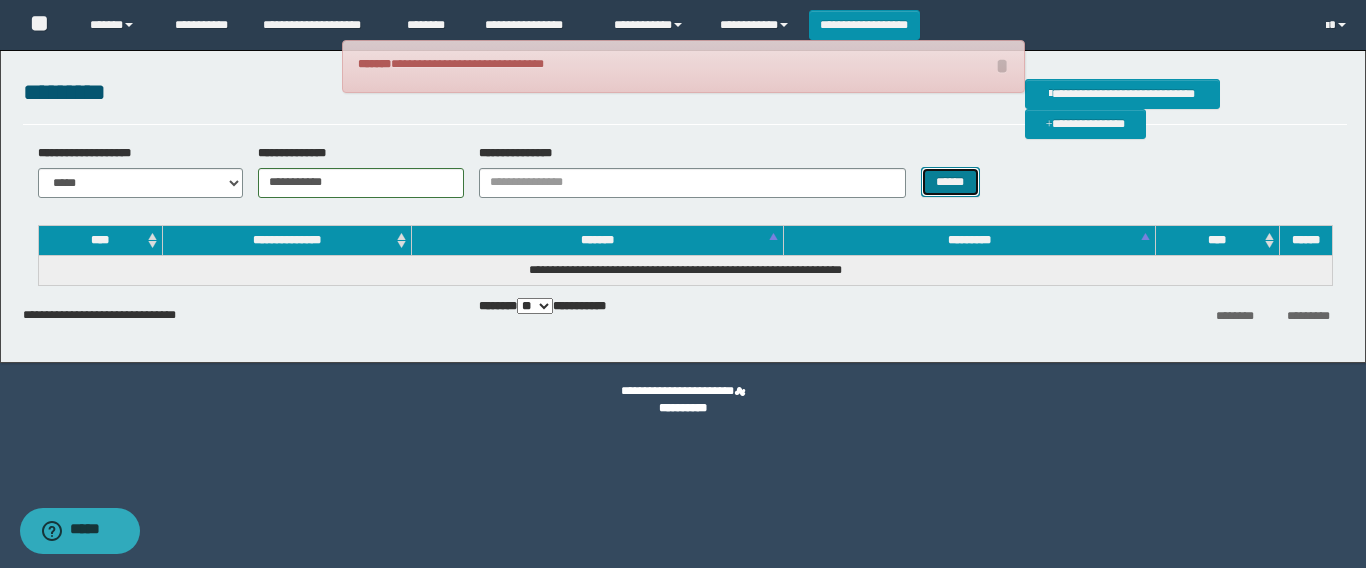 click on "******" at bounding box center (950, 182) 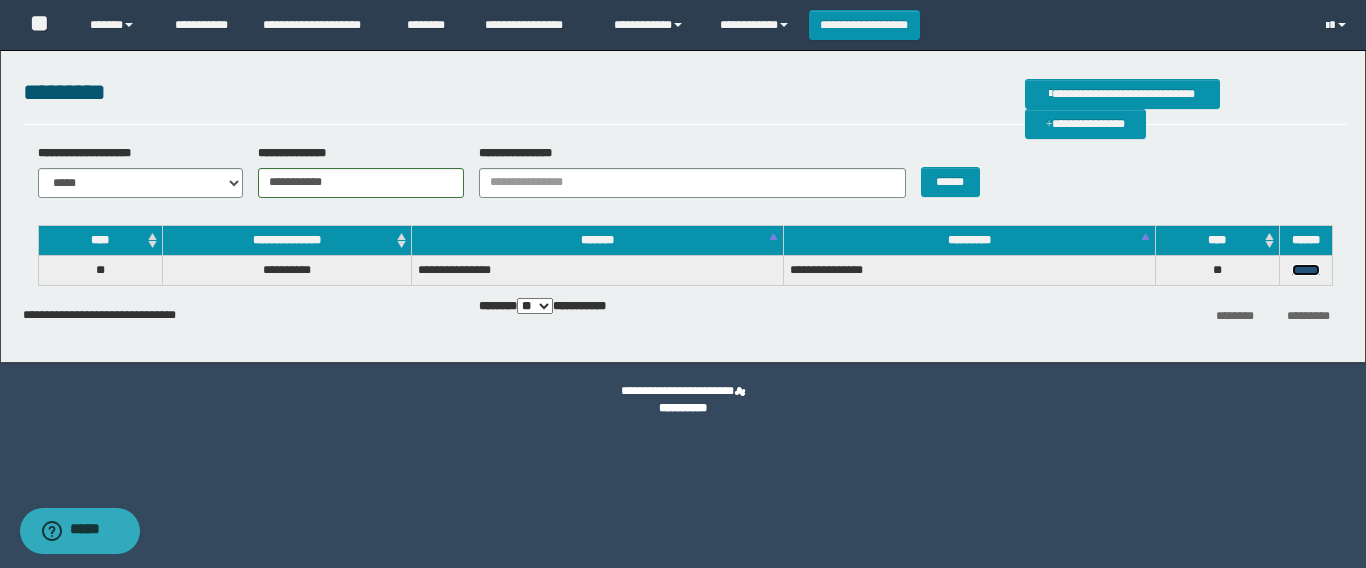 click on "******" at bounding box center [1306, 270] 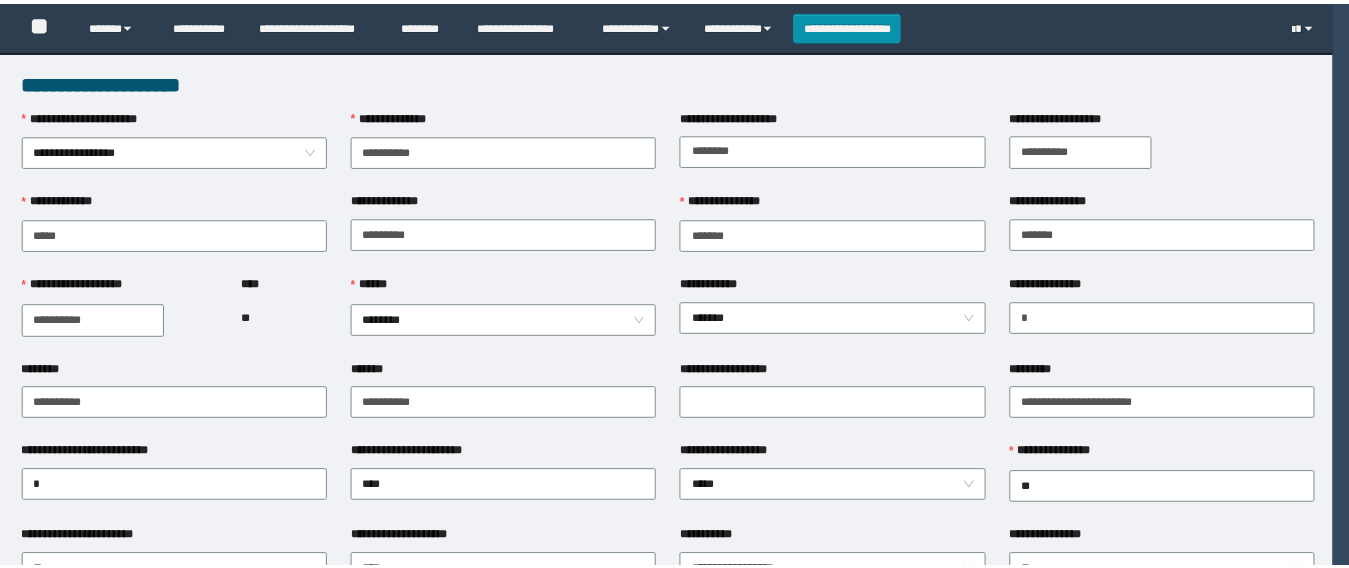 scroll, scrollTop: 0, scrollLeft: 0, axis: both 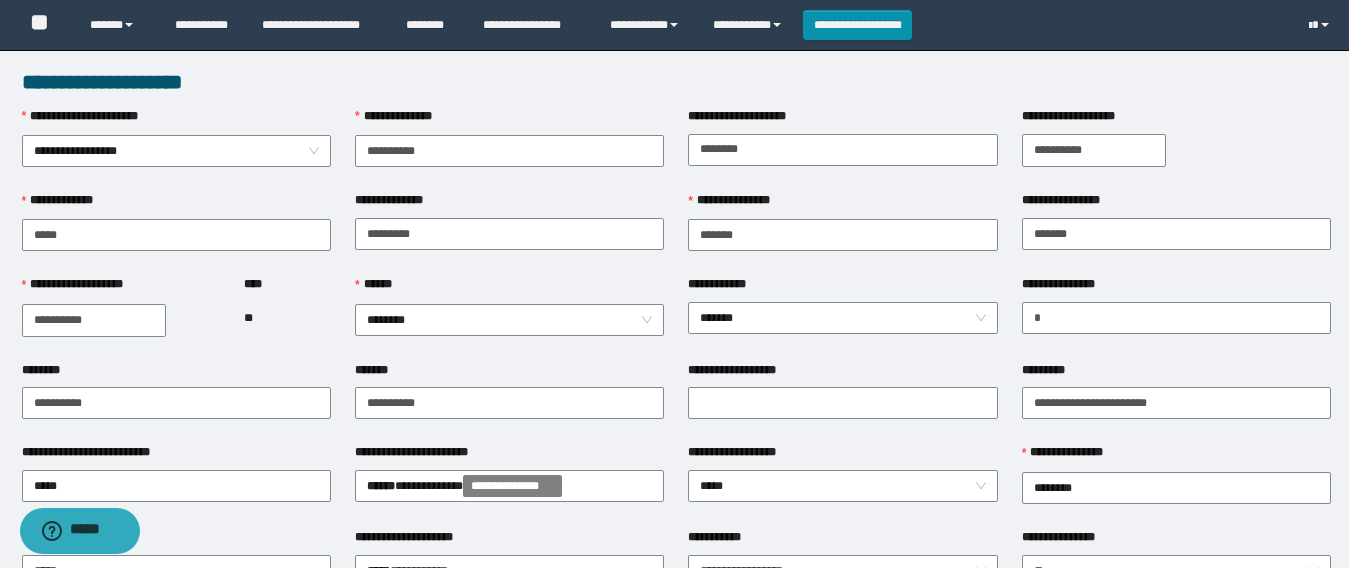 click on "**********" at bounding box center (842, 317) 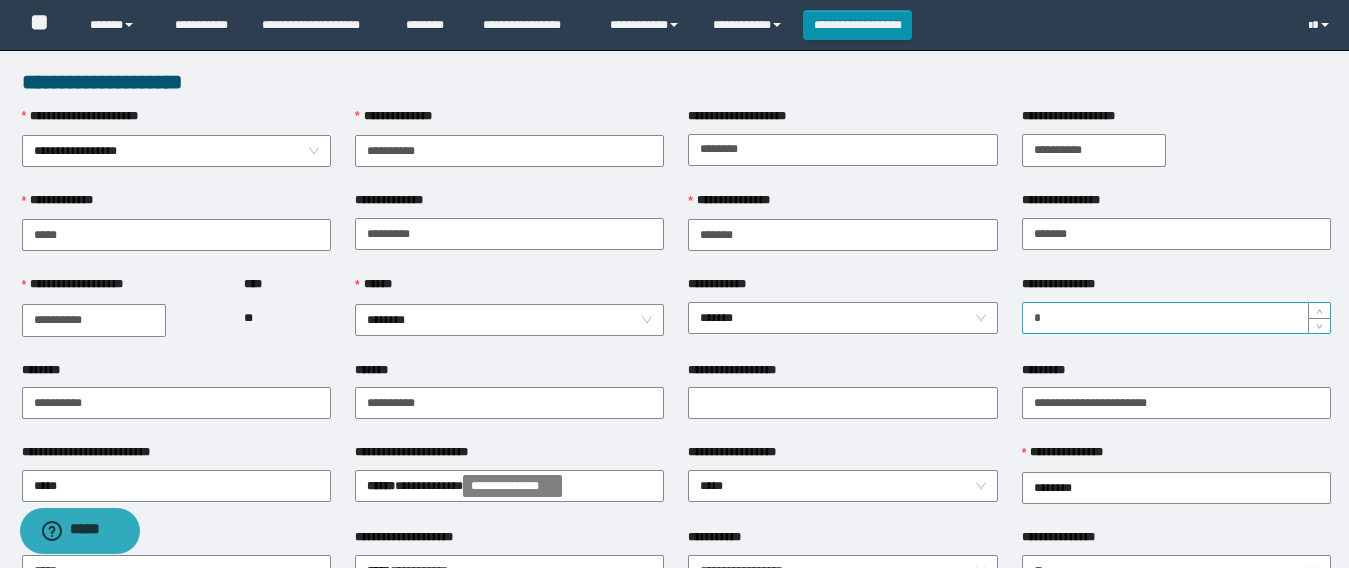 click on "**********" at bounding box center [1176, 318] 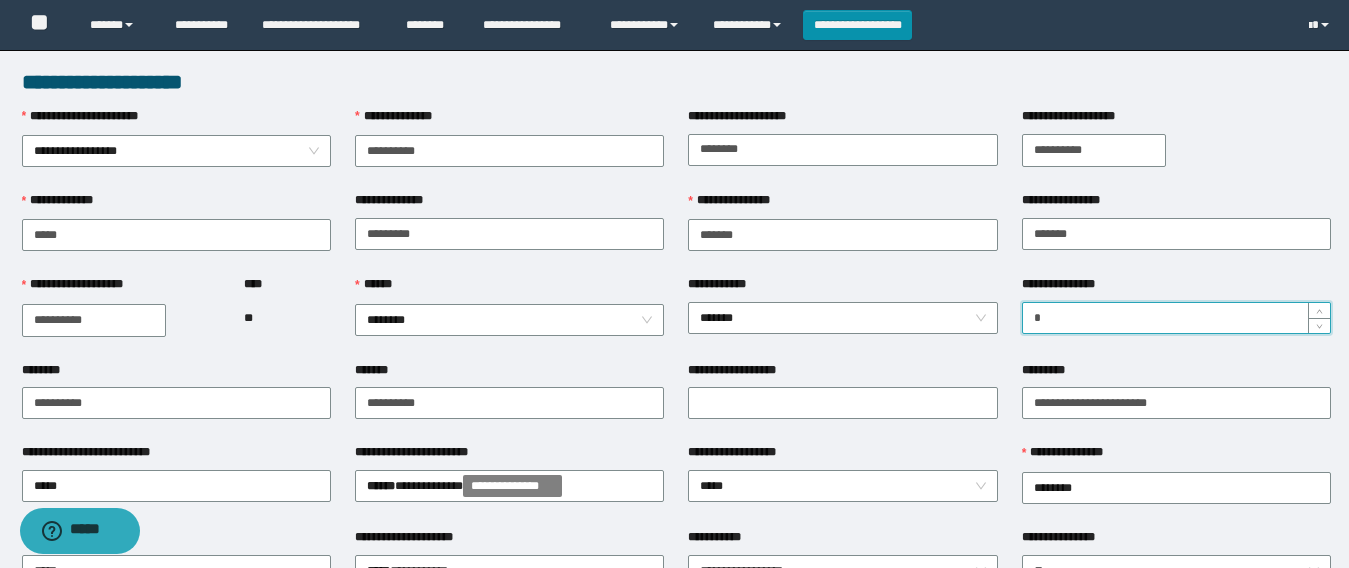 type on "*" 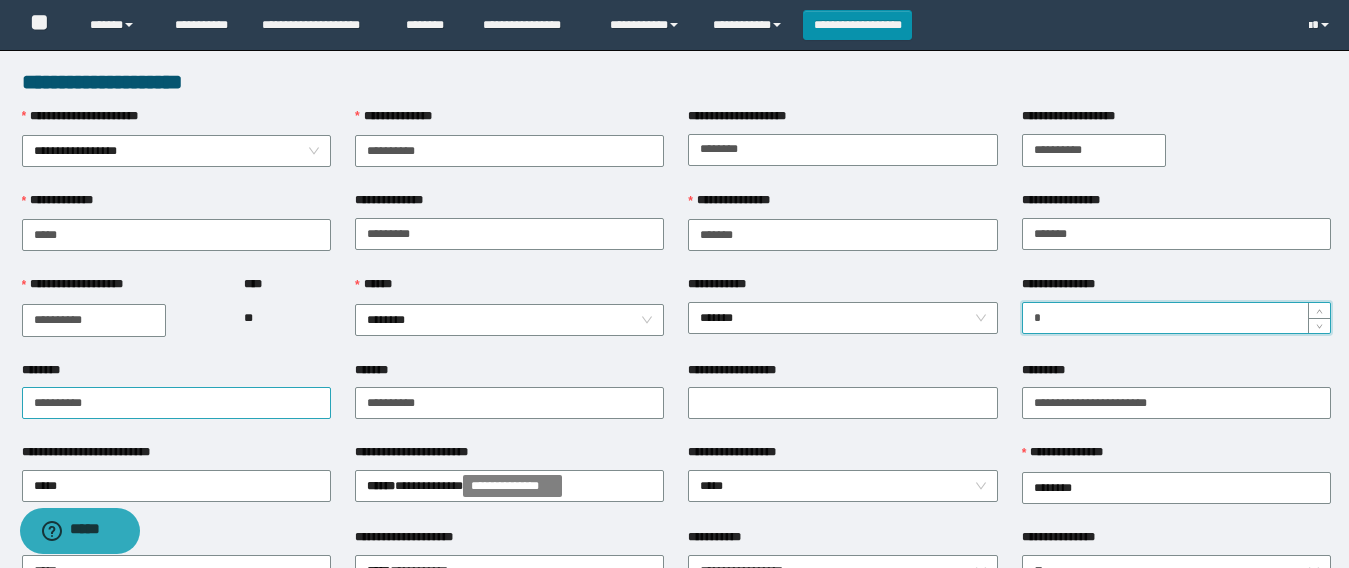 type on "*" 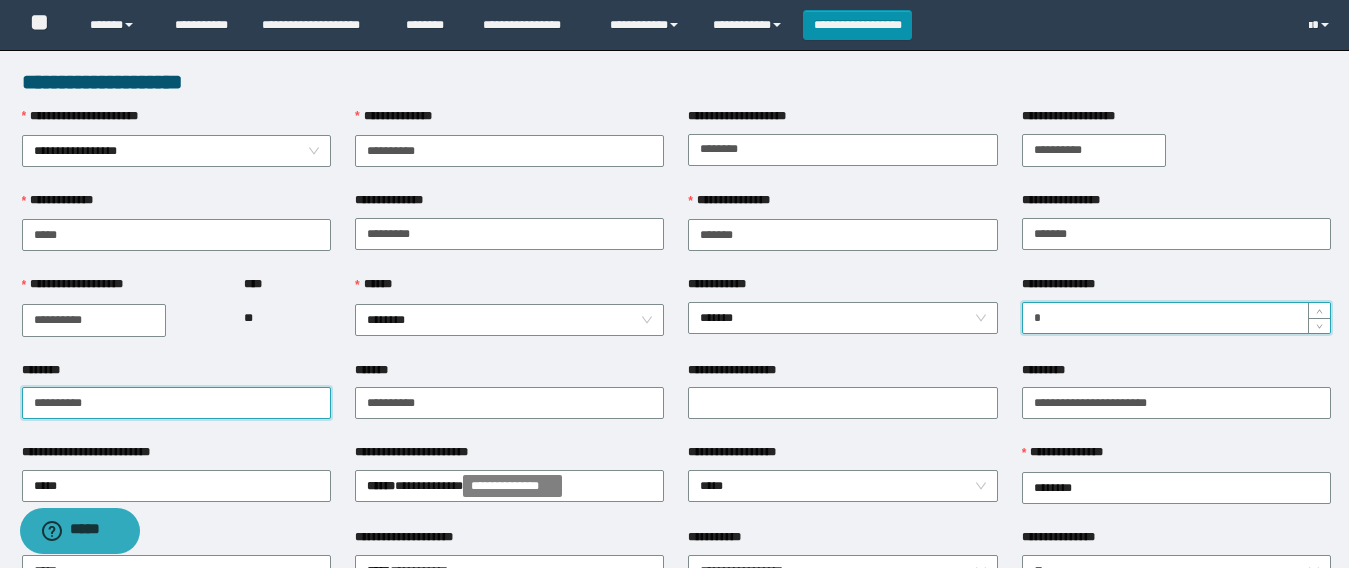drag, startPoint x: 141, startPoint y: 394, endPoint x: 102, endPoint y: 415, distance: 44.294468 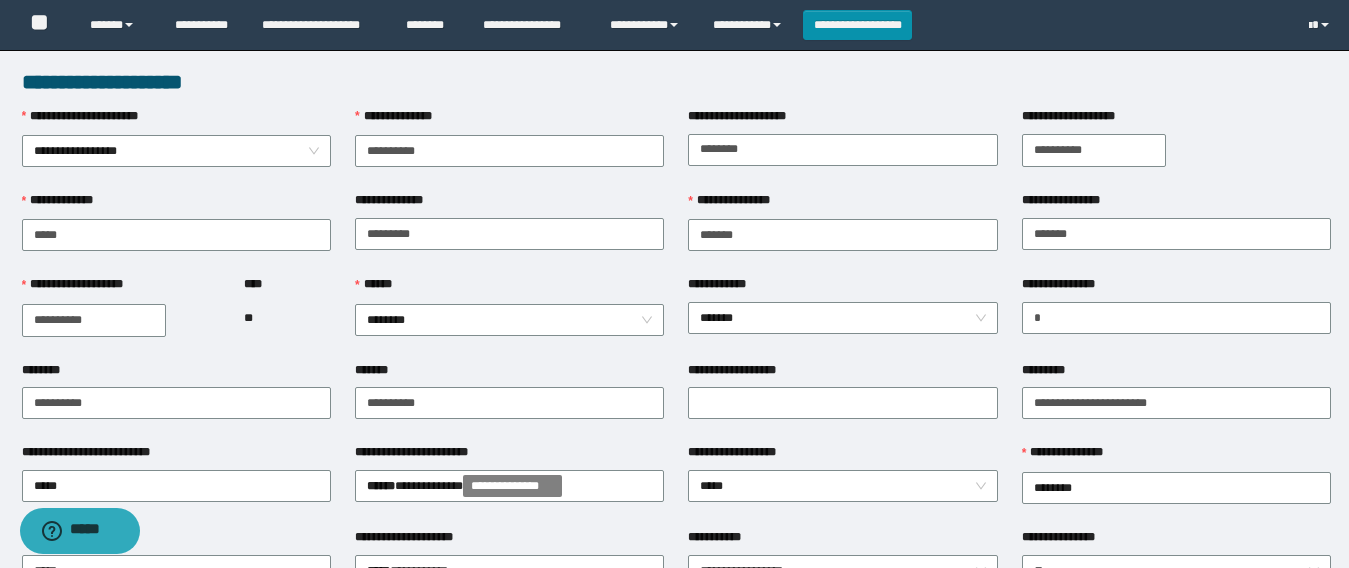 click on "**********" at bounding box center (842, 456) 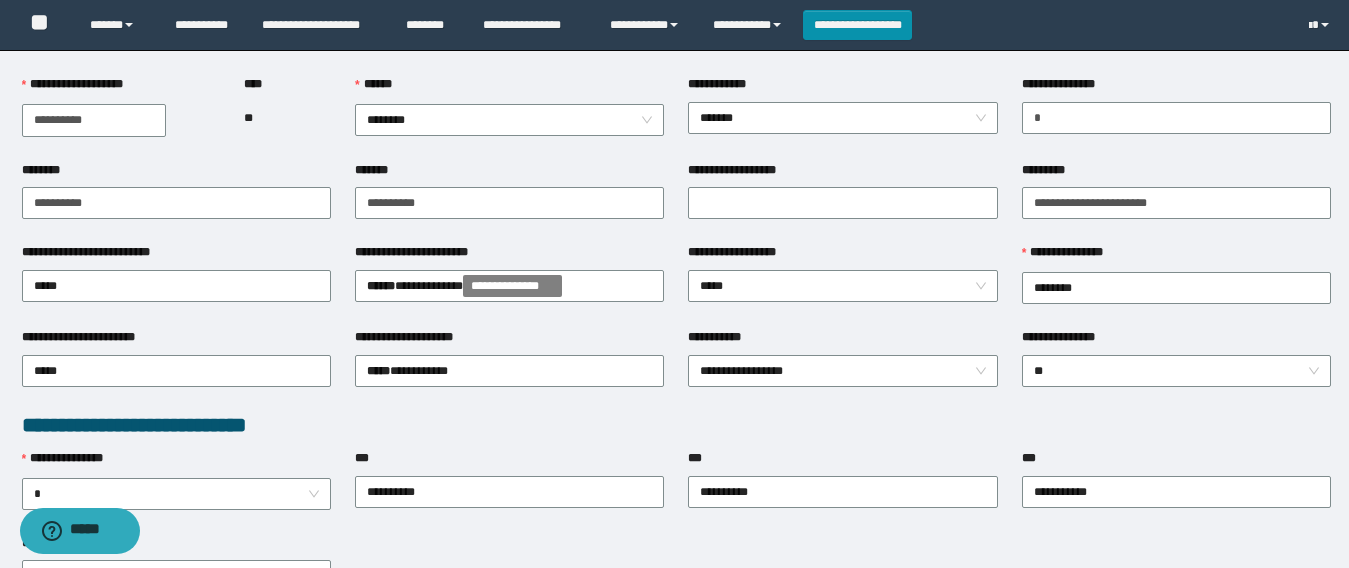 scroll, scrollTop: 300, scrollLeft: 0, axis: vertical 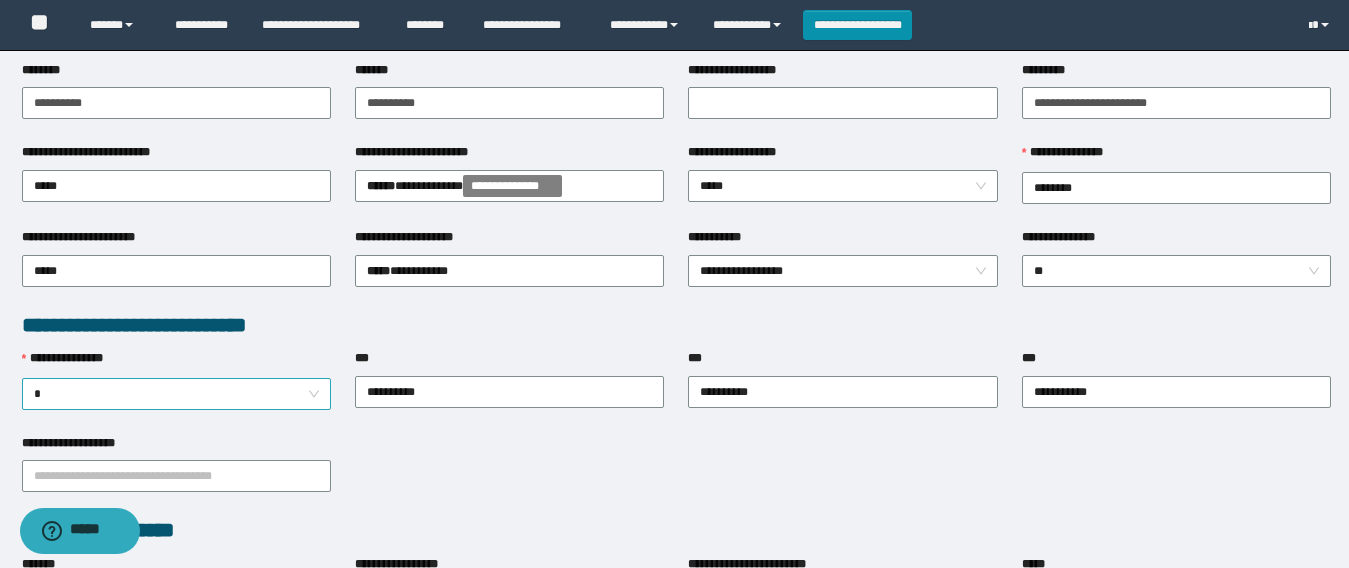 click on "*" at bounding box center (176, 394) 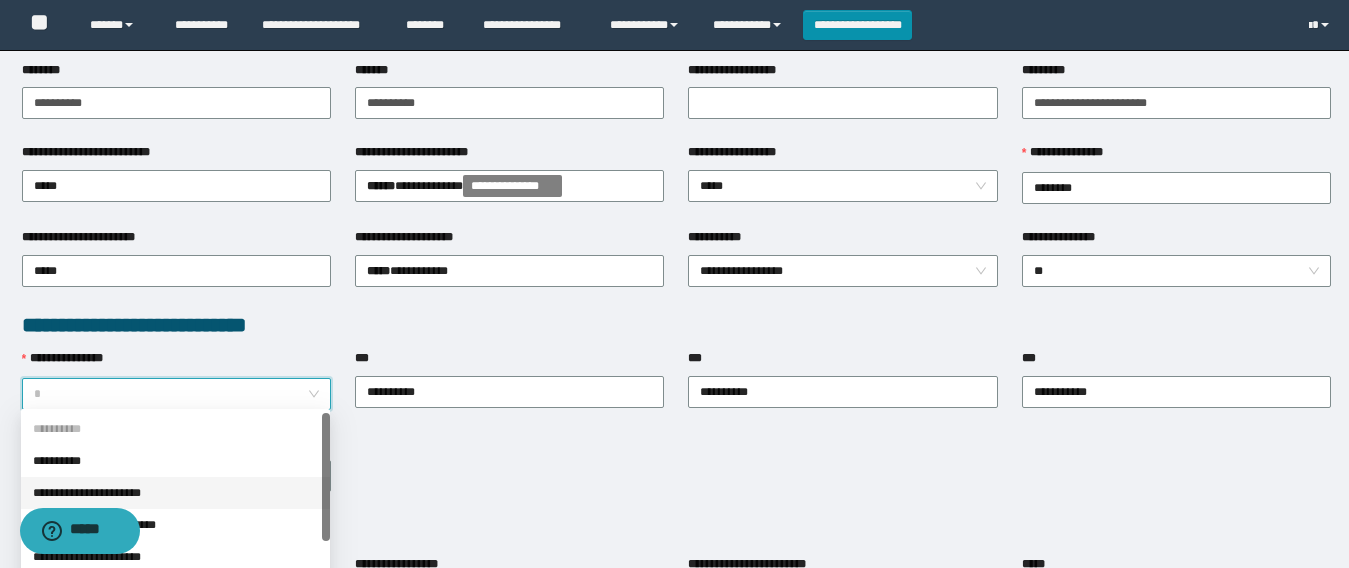 click on "**********" at bounding box center [175, 493] 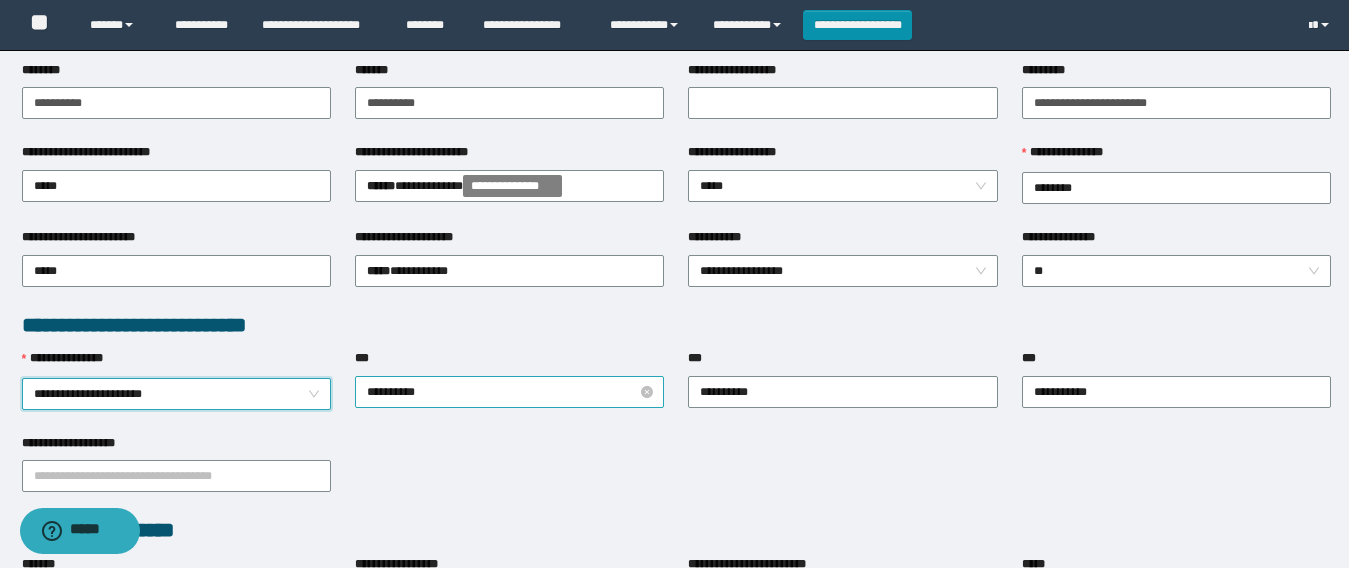 click on "**********" at bounding box center [509, 392] 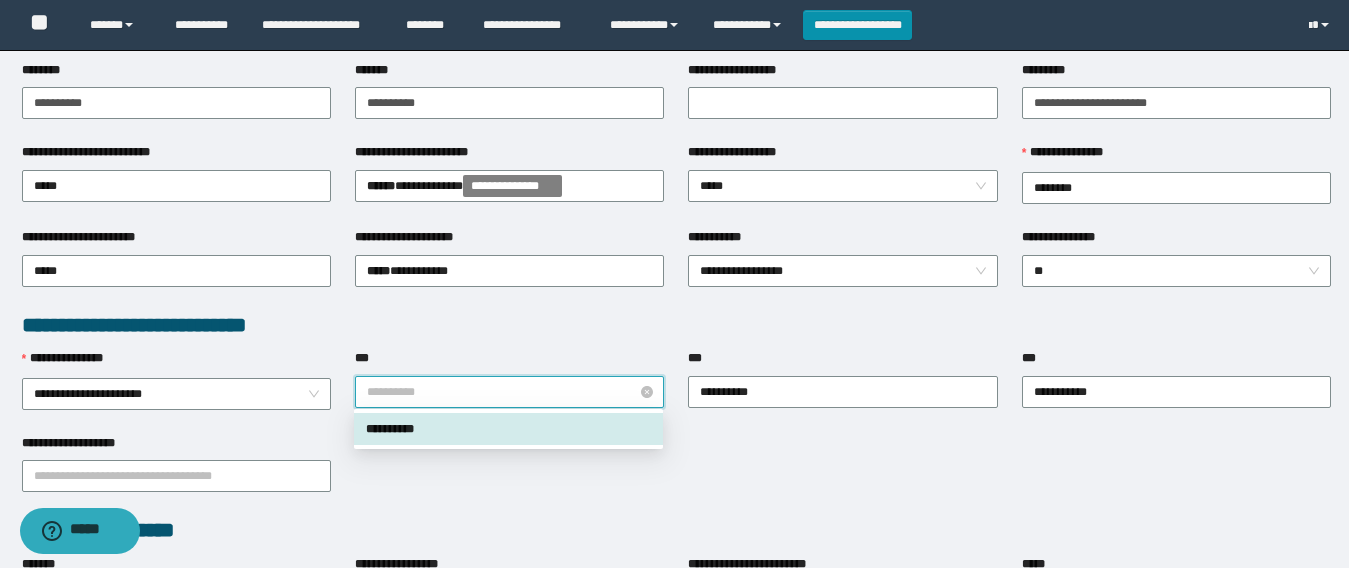 drag, startPoint x: 648, startPoint y: 392, endPoint x: 503, endPoint y: 388, distance: 145.05516 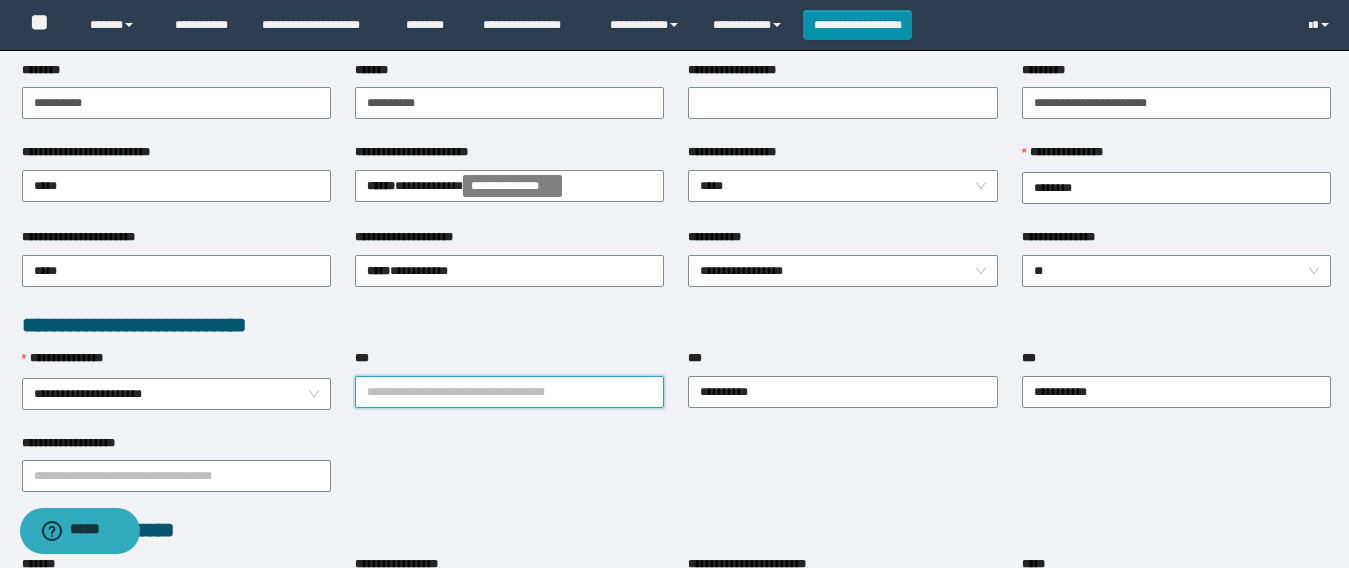 click on "***" at bounding box center [509, 392] 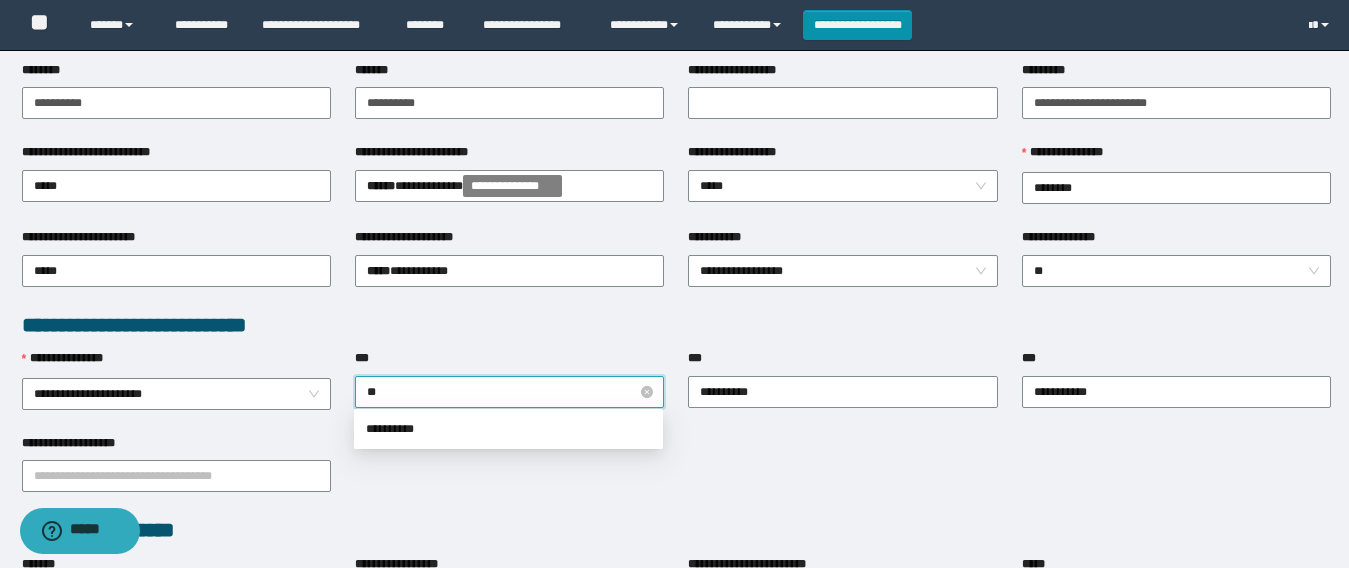 type on "***" 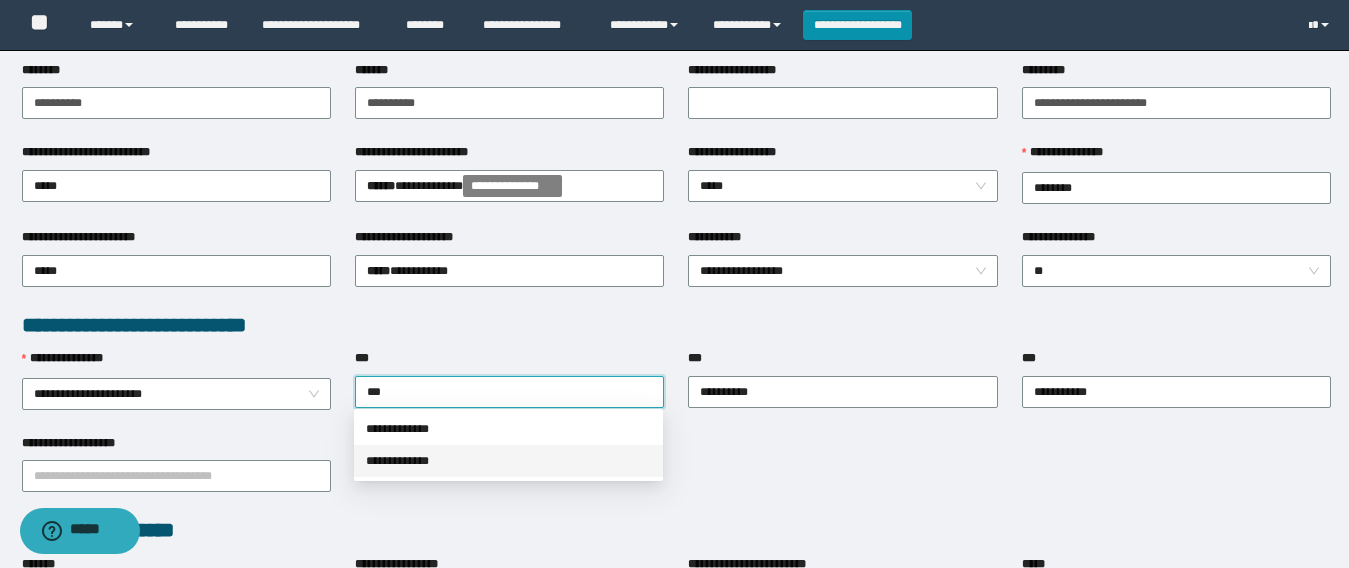click on "**********" at bounding box center [508, 461] 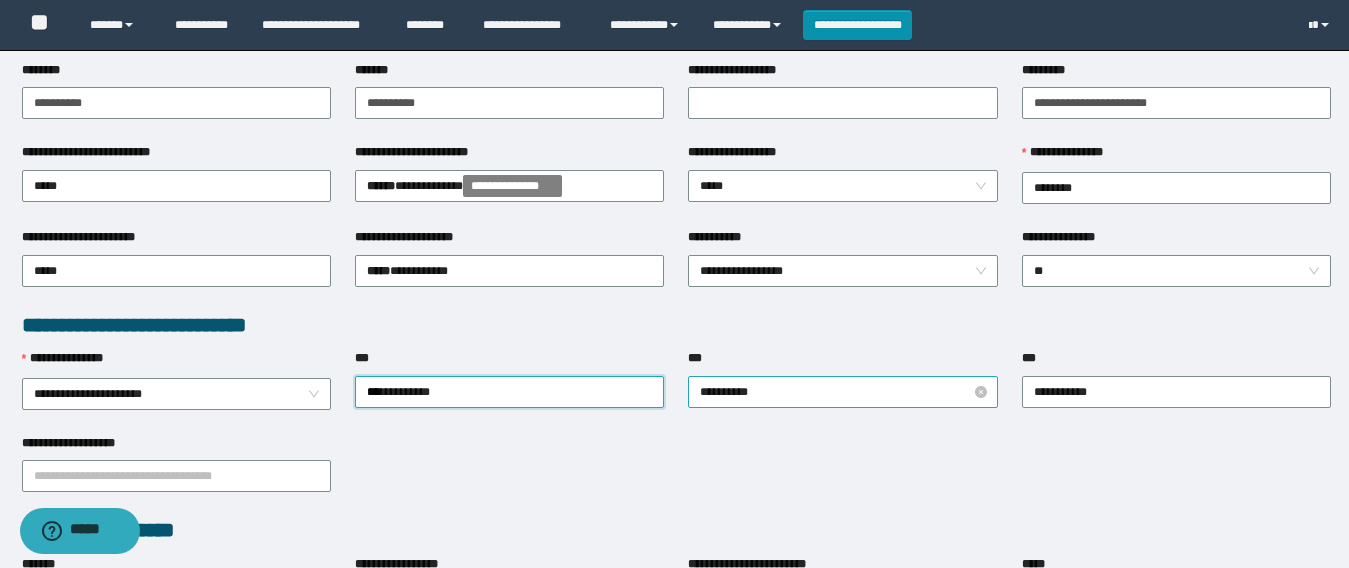 drag, startPoint x: 985, startPoint y: 390, endPoint x: 877, endPoint y: 393, distance: 108.04166 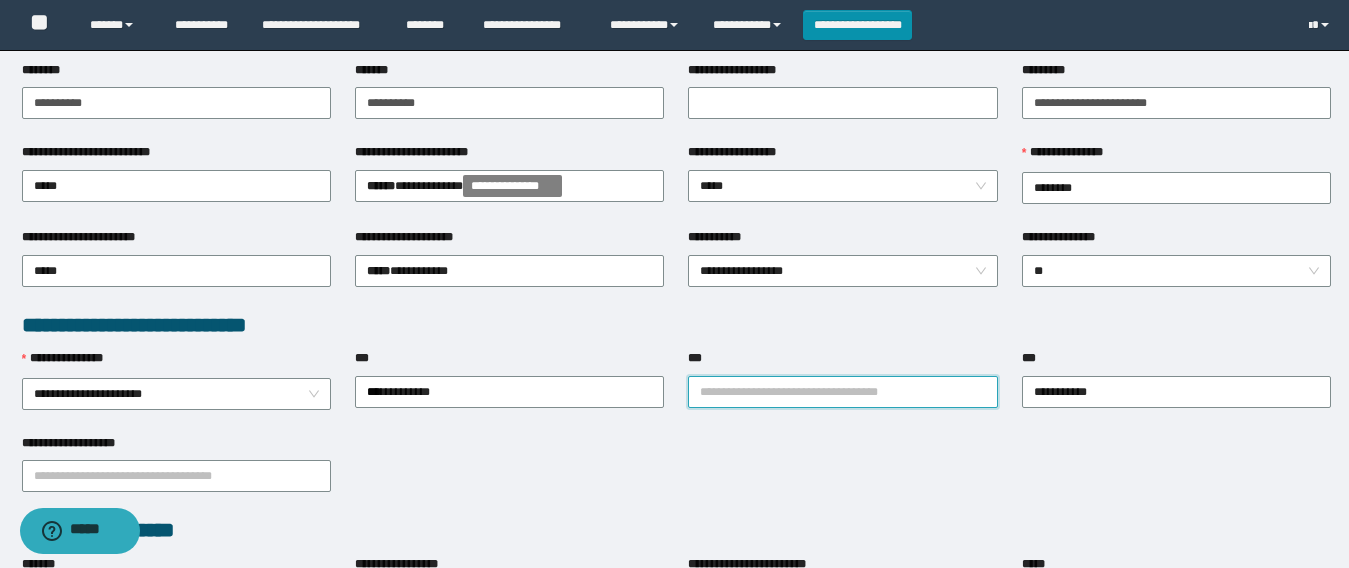 click on "***" at bounding box center (842, 392) 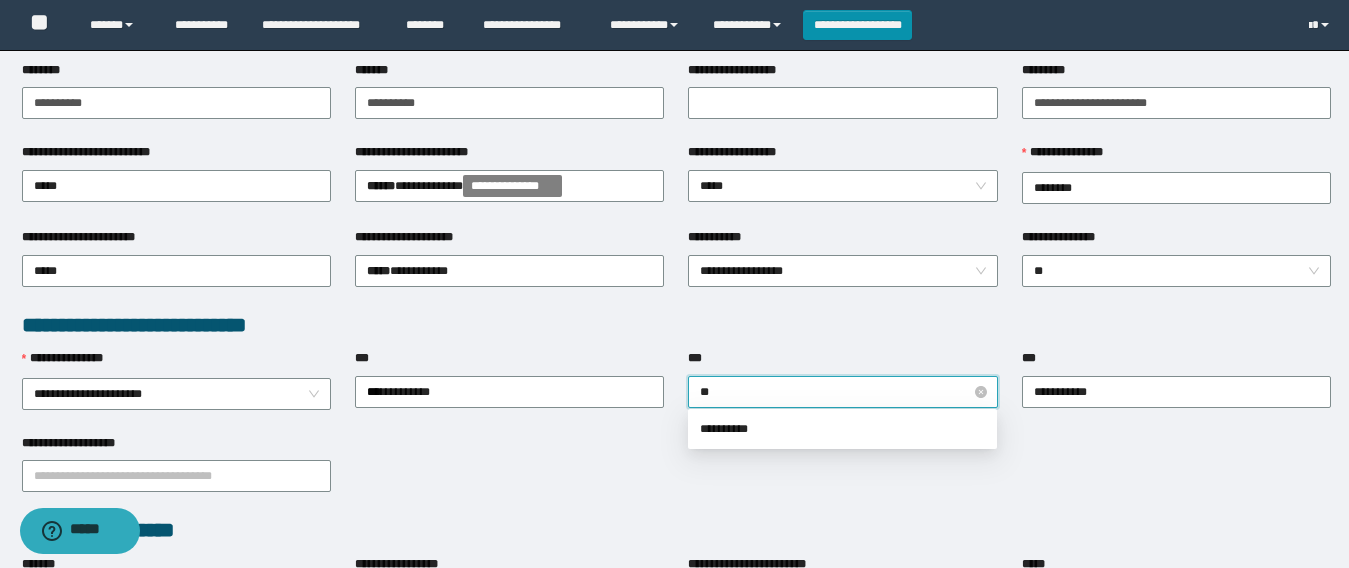 type on "***" 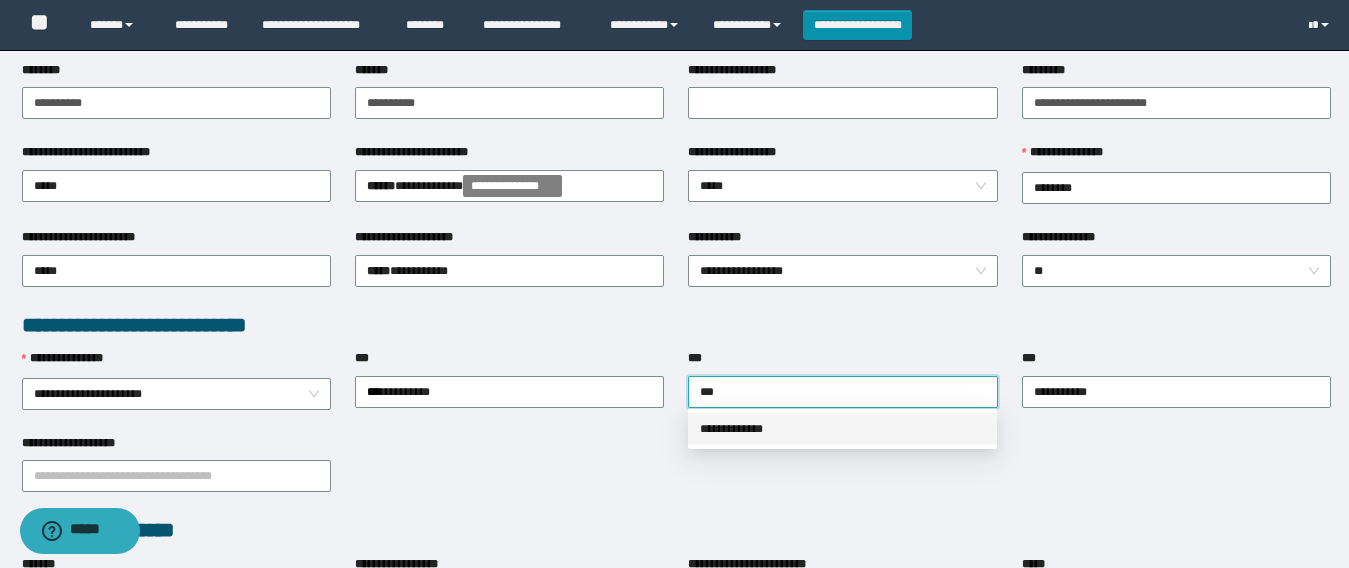 drag, startPoint x: 737, startPoint y: 422, endPoint x: 720, endPoint y: 432, distance: 19.723083 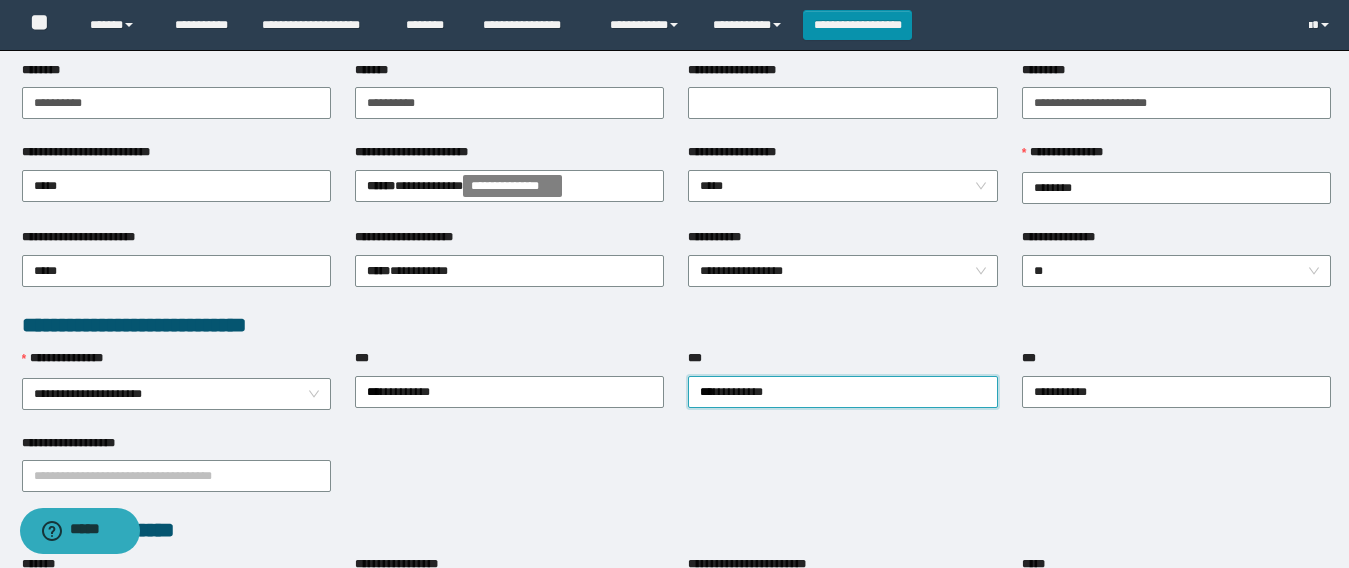 click on "**********" at bounding box center (676, 475) 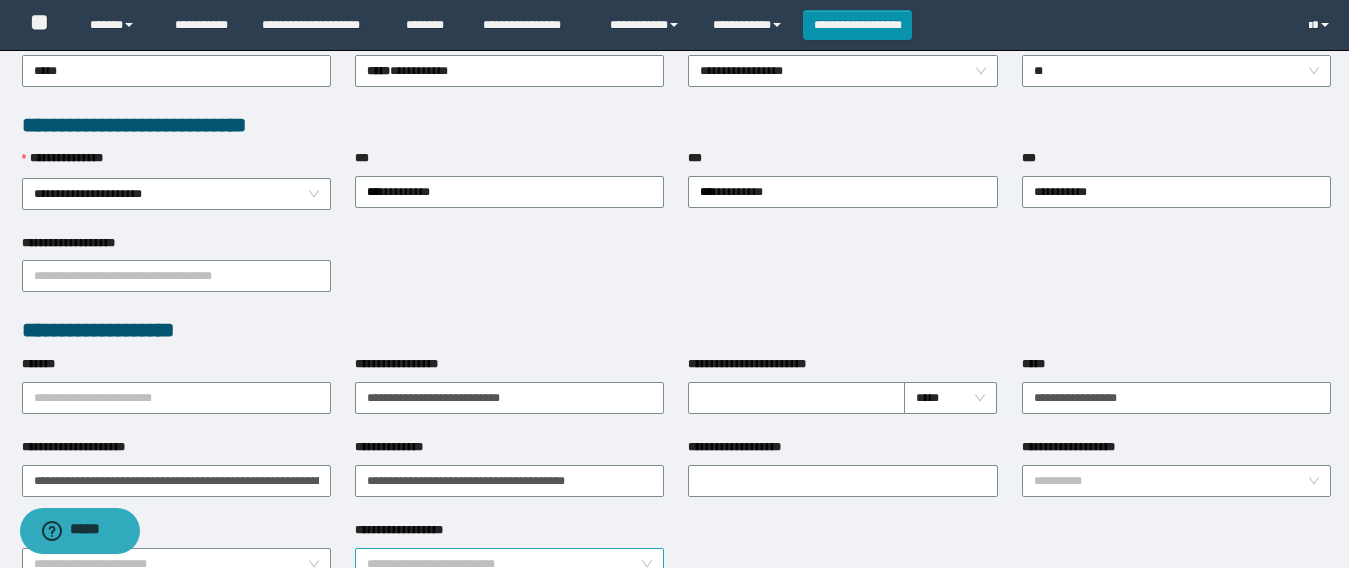 scroll, scrollTop: 600, scrollLeft: 0, axis: vertical 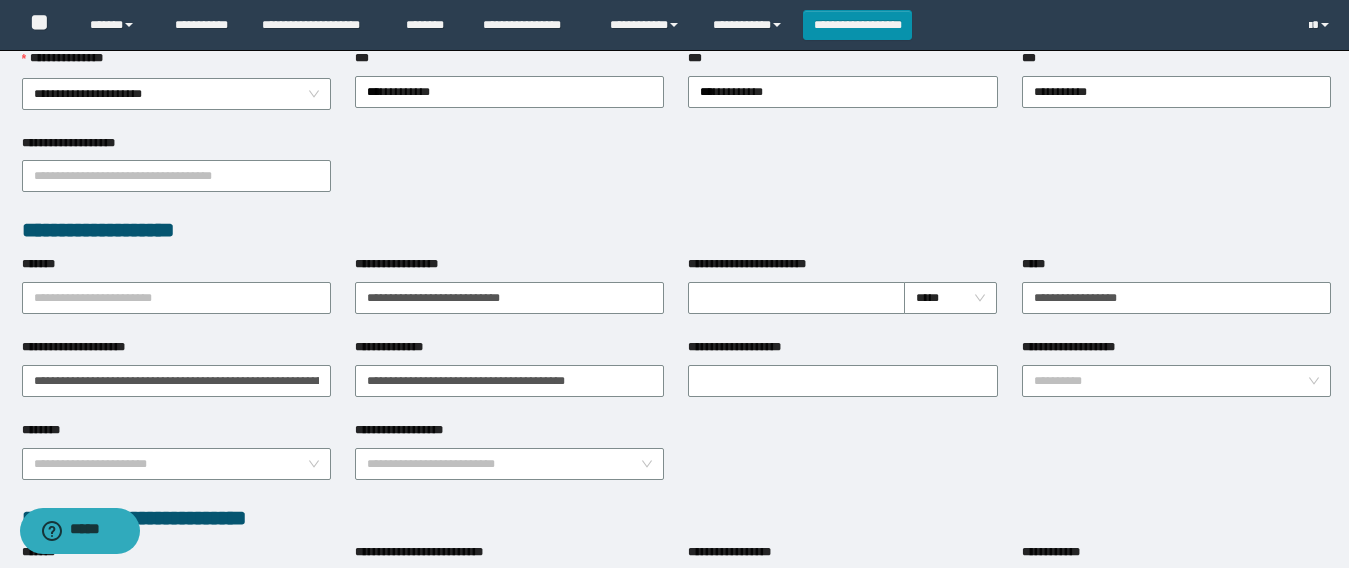 click on "**********" at bounding box center (676, 462) 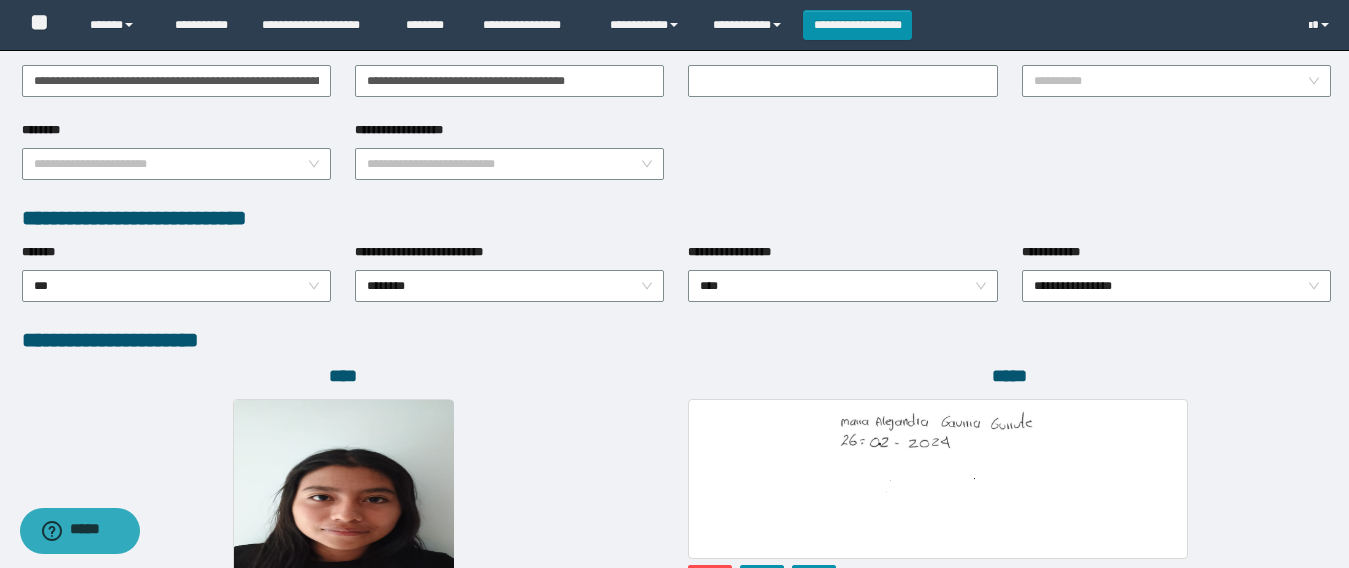 scroll, scrollTop: 1000, scrollLeft: 0, axis: vertical 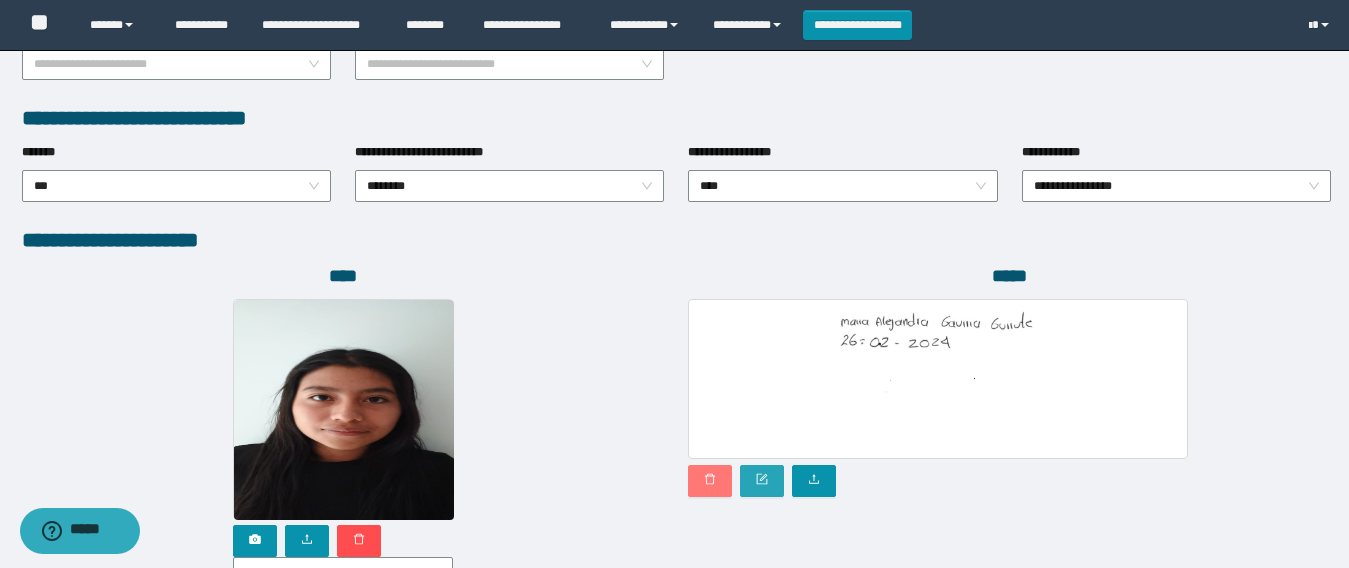 click at bounding box center (710, 480) 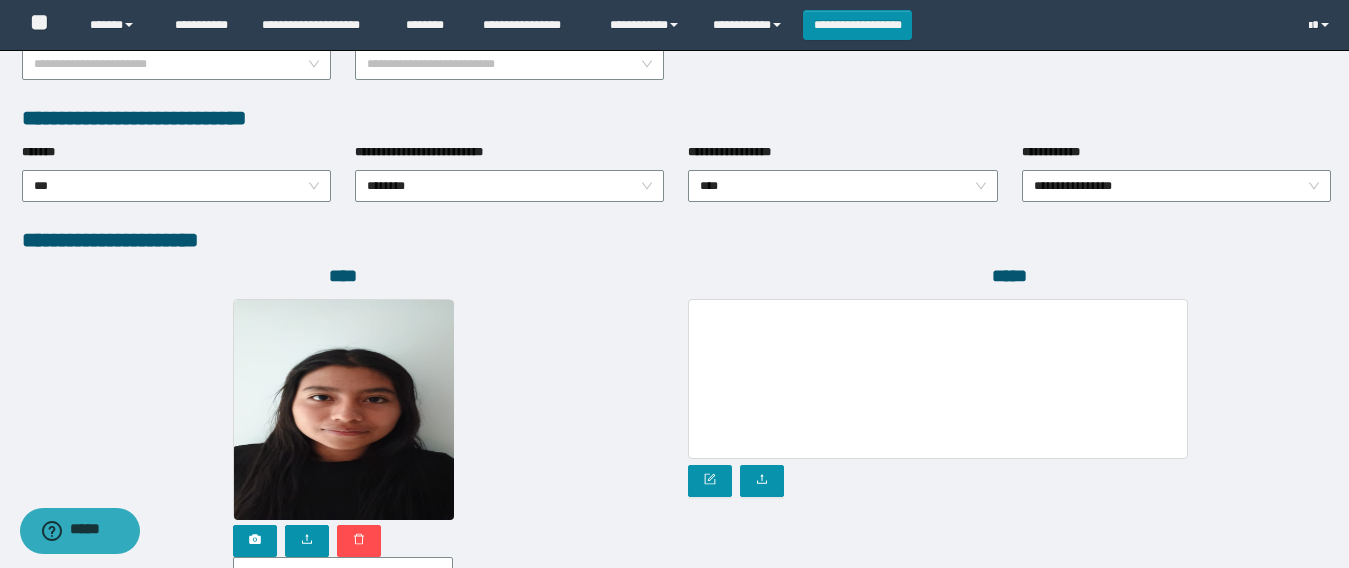 scroll, scrollTop: 1169, scrollLeft: 0, axis: vertical 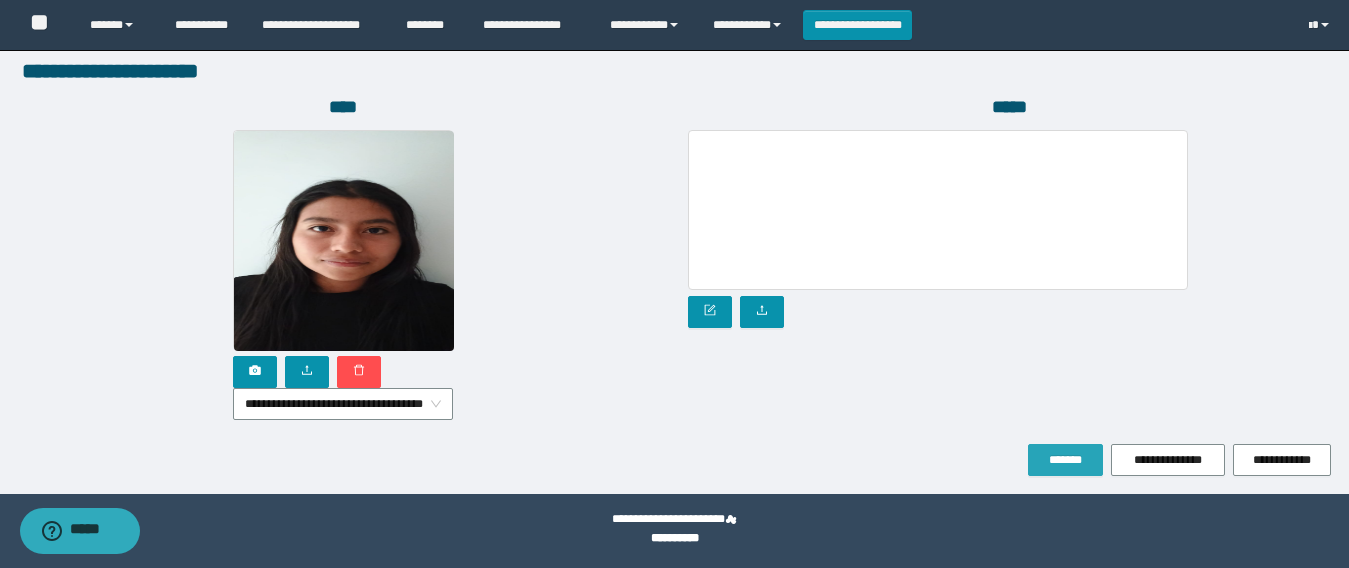 click on "*******" at bounding box center (1065, 460) 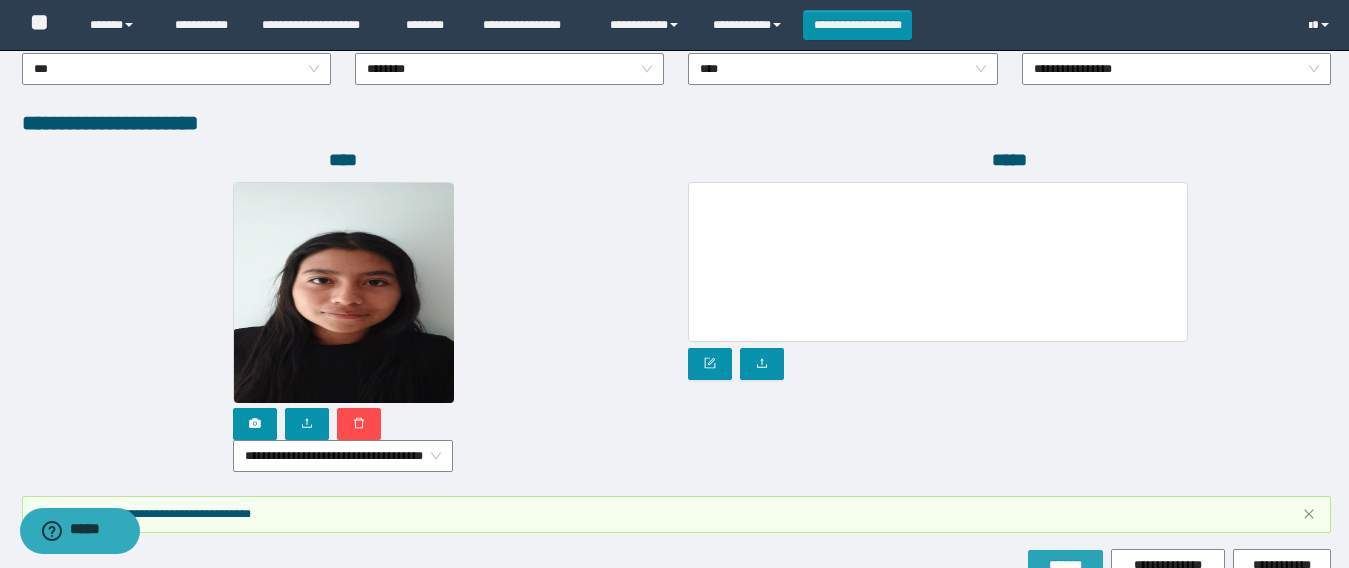 scroll, scrollTop: 1221, scrollLeft: 0, axis: vertical 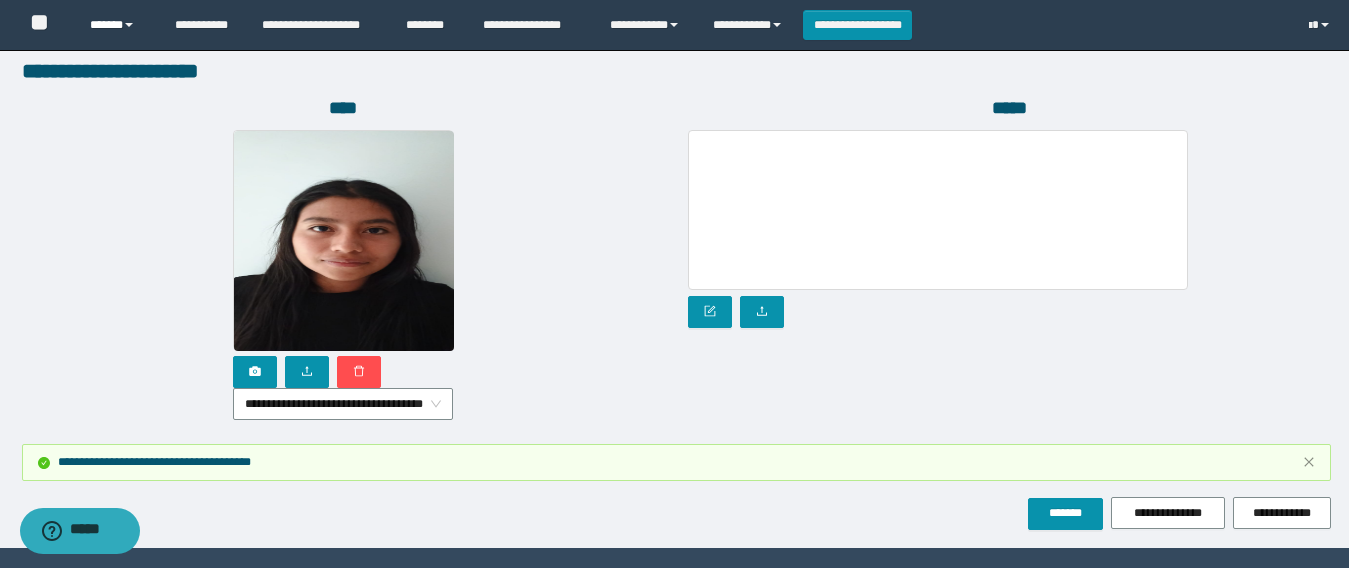 click on "******" at bounding box center (117, 25) 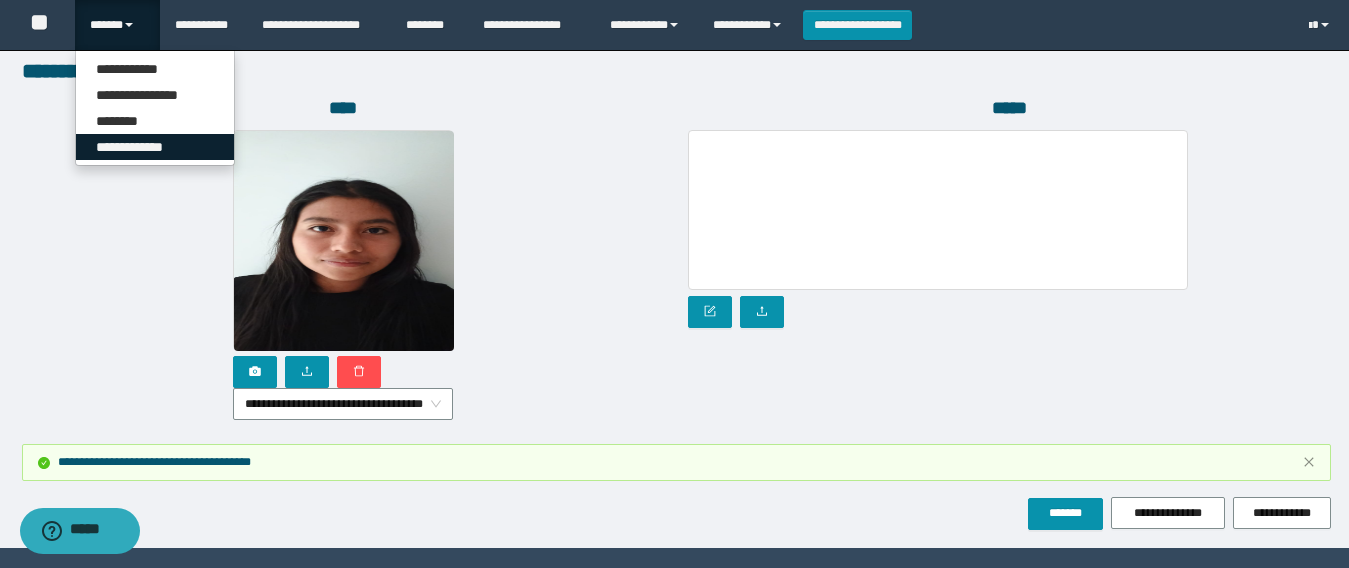 click on "**********" at bounding box center (155, 147) 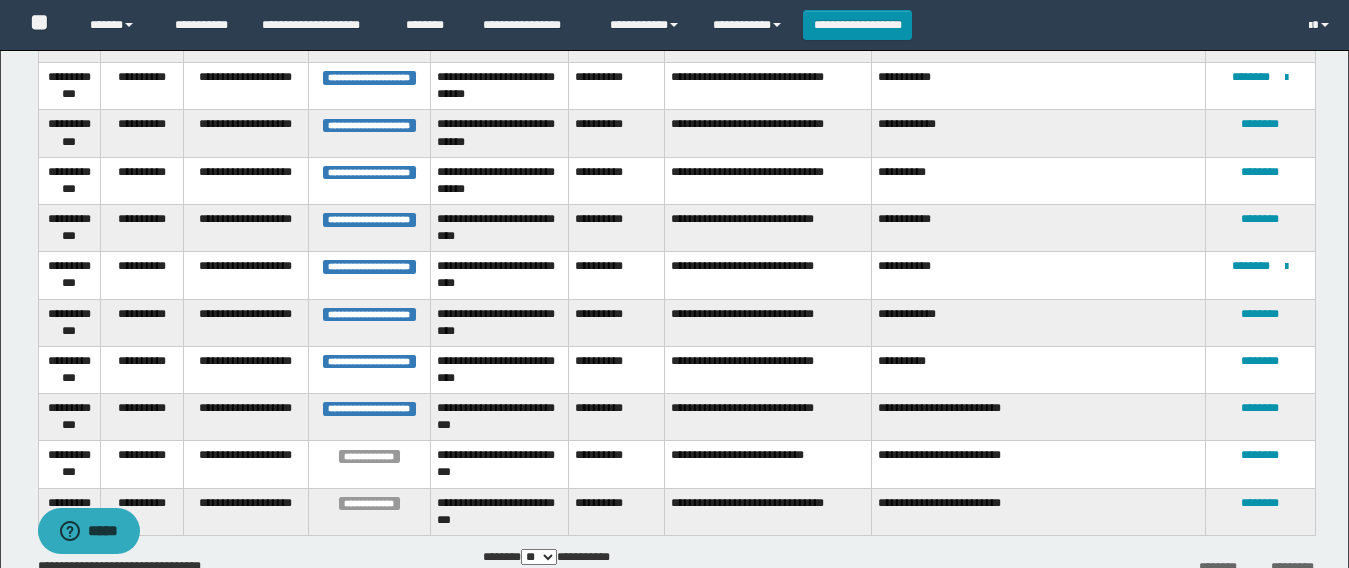 scroll, scrollTop: 500, scrollLeft: 0, axis: vertical 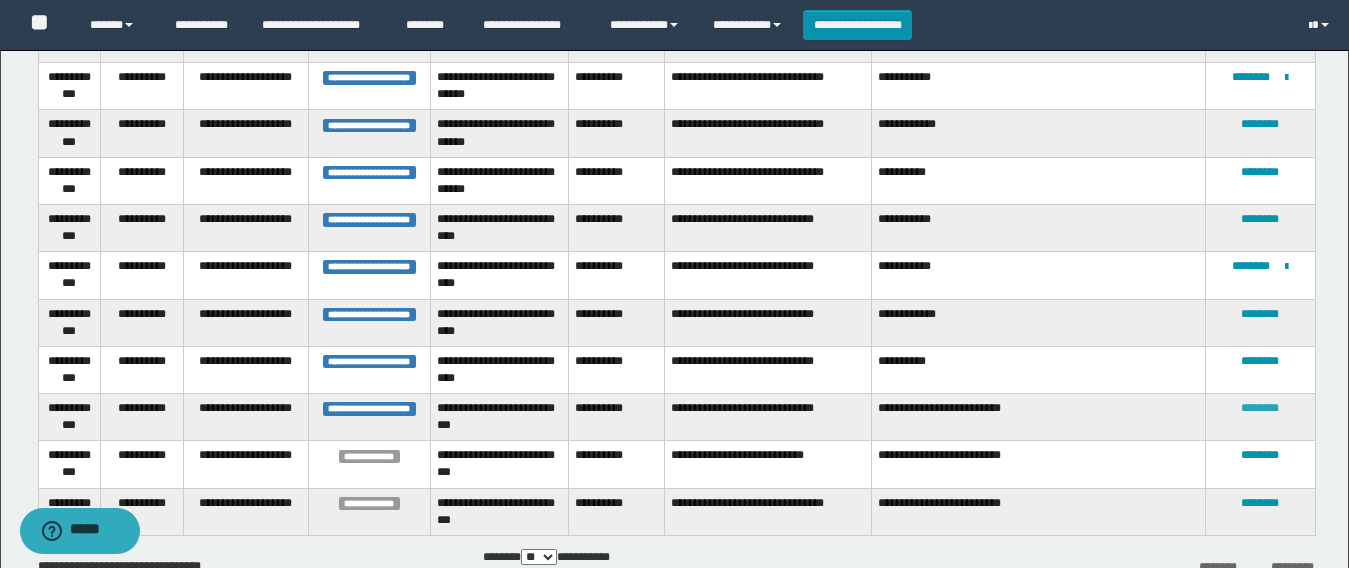 click on "********" at bounding box center (1260, 408) 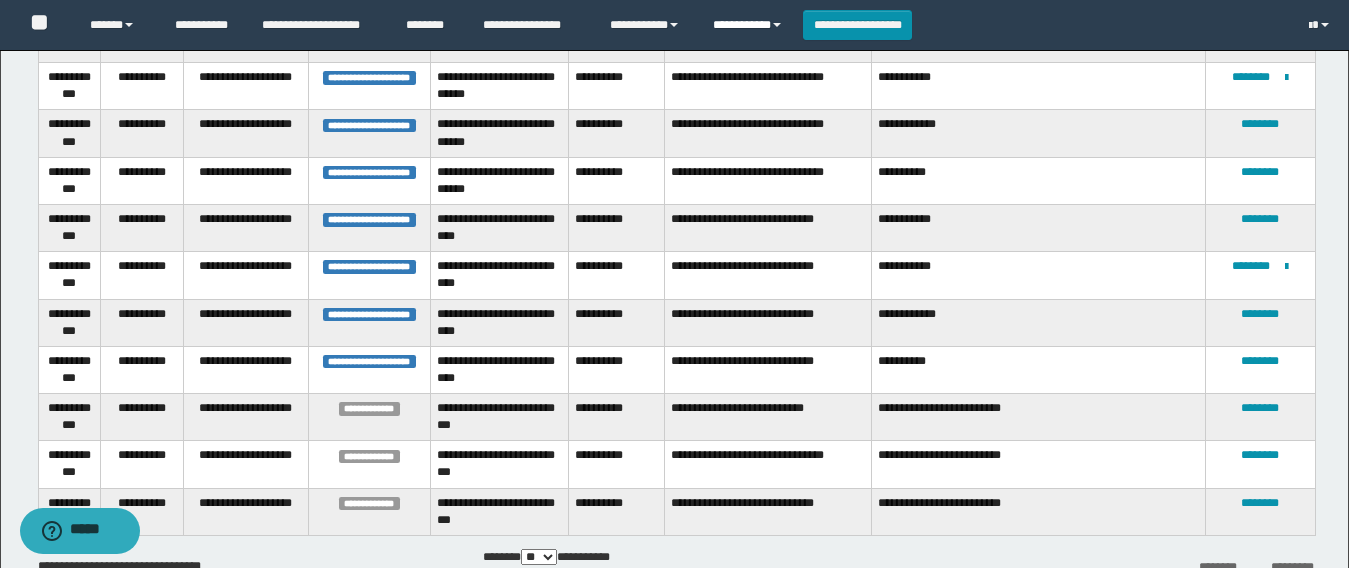 click on "**********" at bounding box center [750, 25] 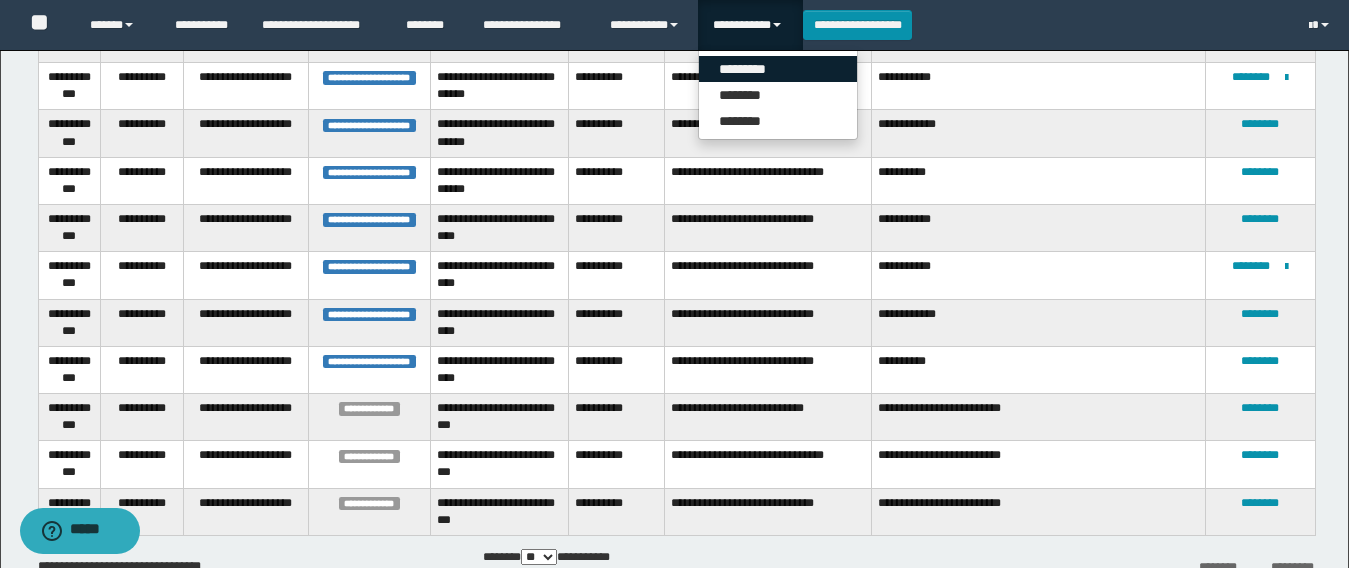 click on "*********" at bounding box center [778, 69] 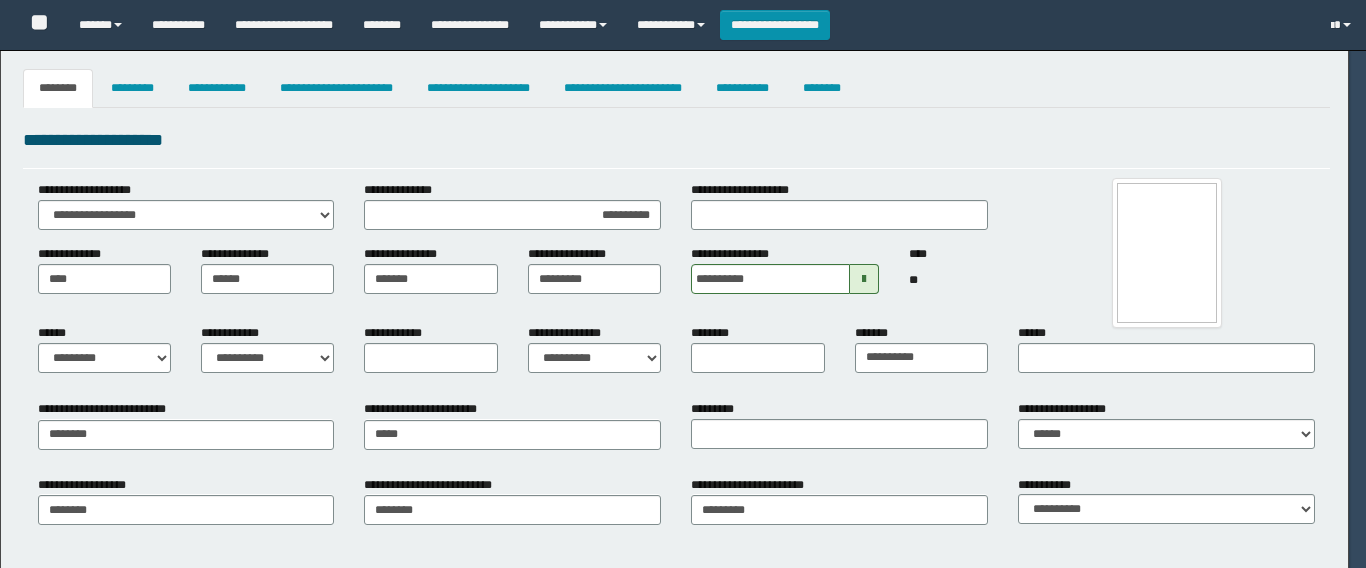 select on "**" 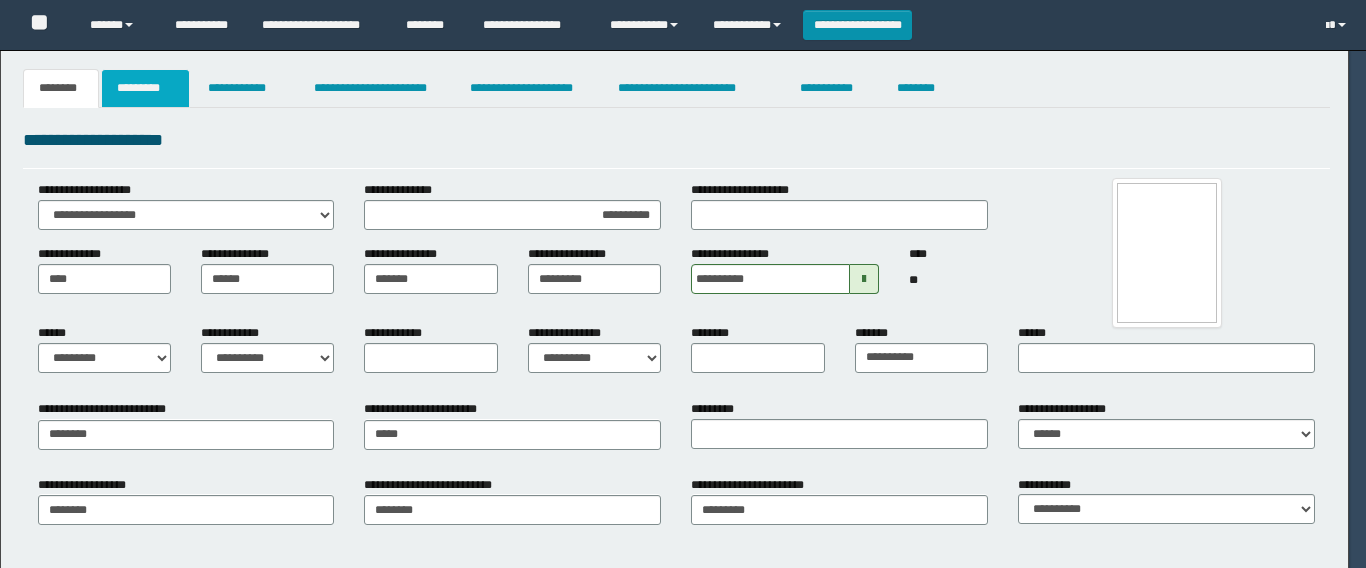 click on "*********" at bounding box center (145, 88) 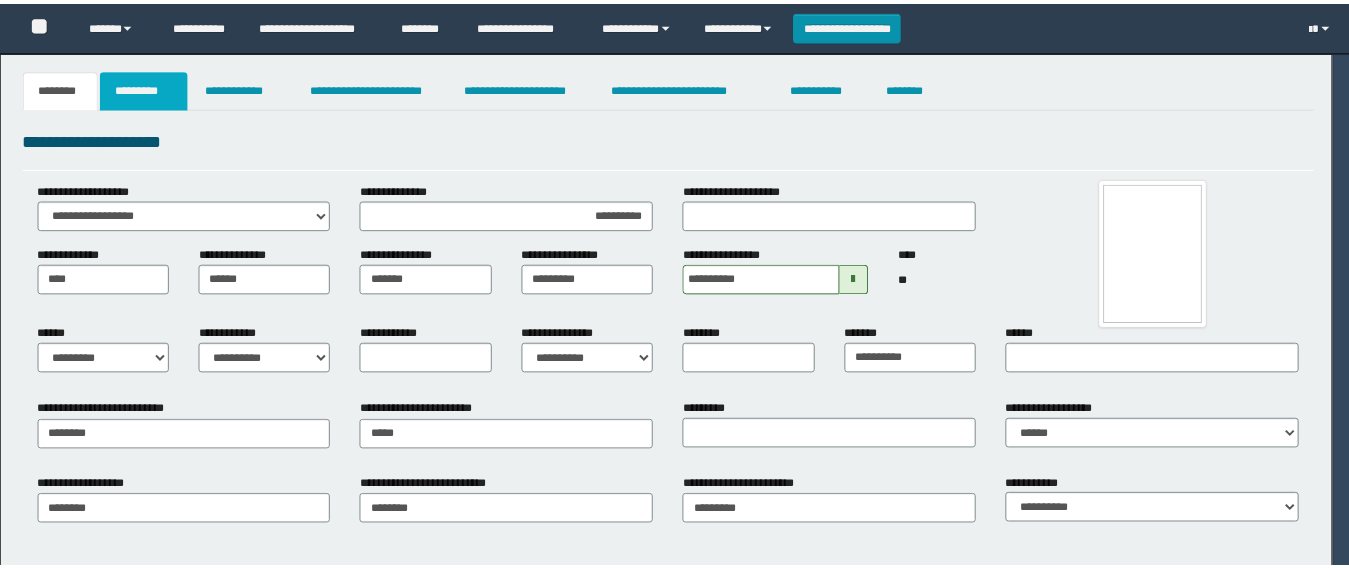 scroll, scrollTop: 0, scrollLeft: 0, axis: both 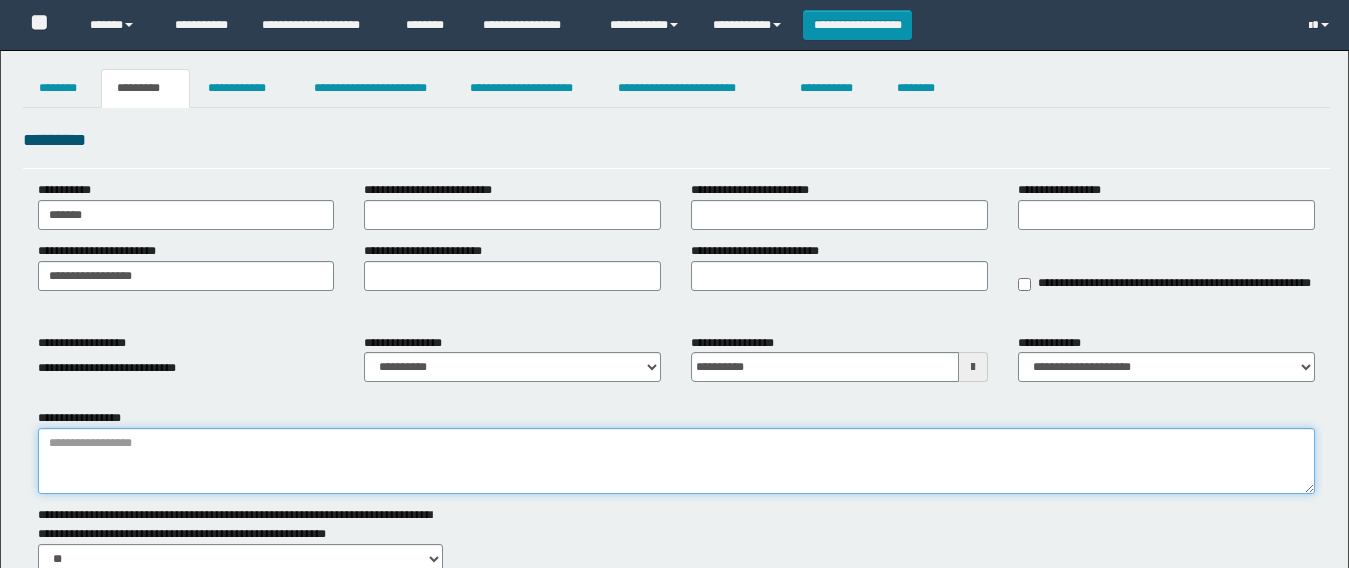 click on "**********" at bounding box center (676, 461) 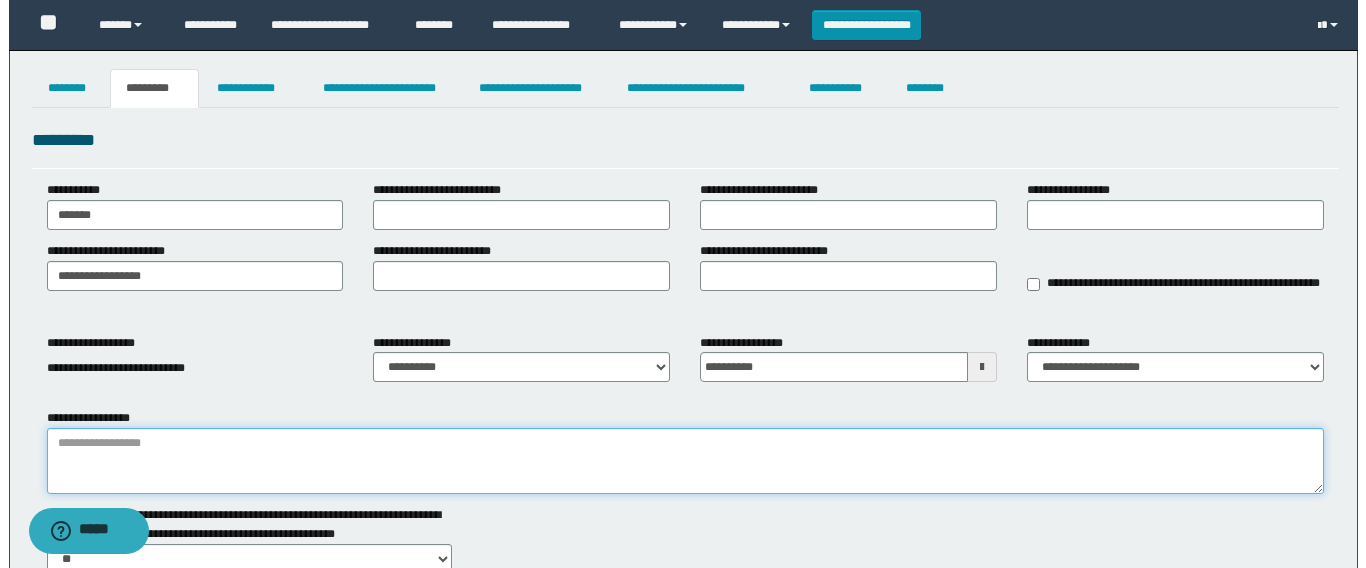 scroll, scrollTop: 0, scrollLeft: 0, axis: both 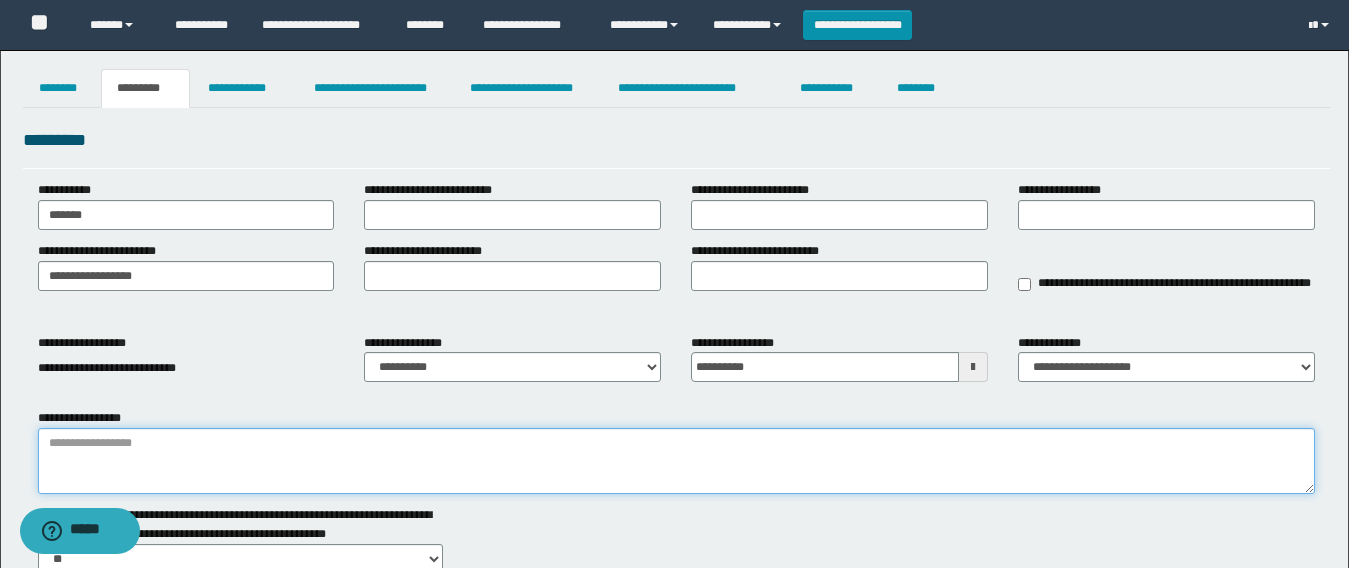 paste on "**********" 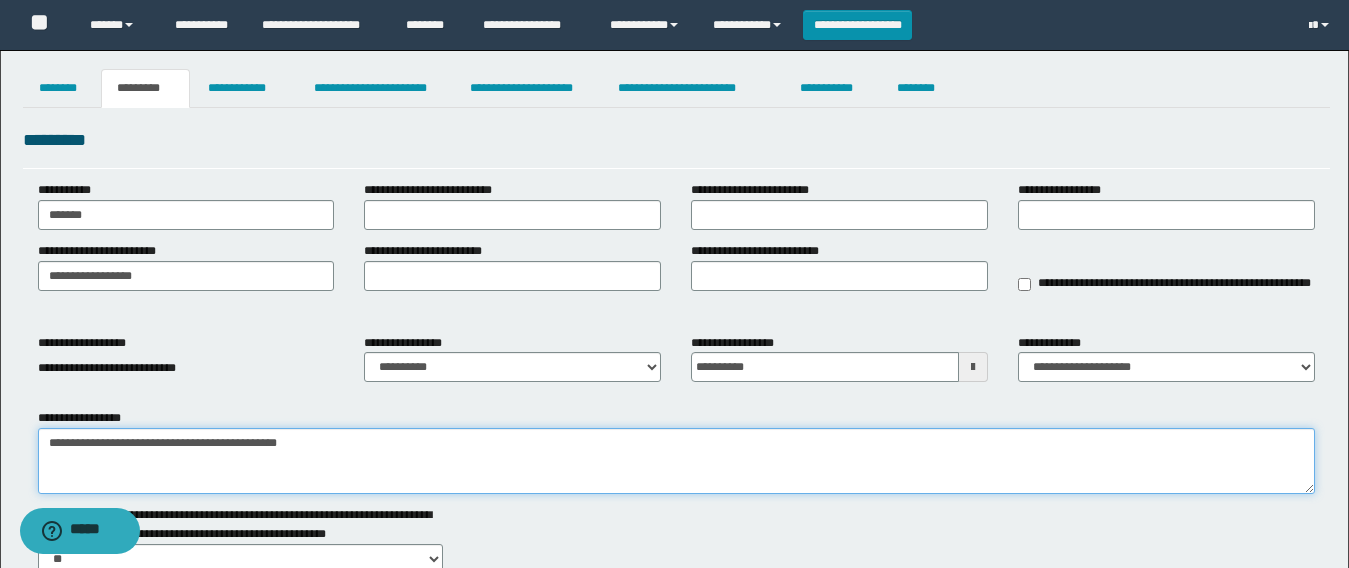paste on "**********" 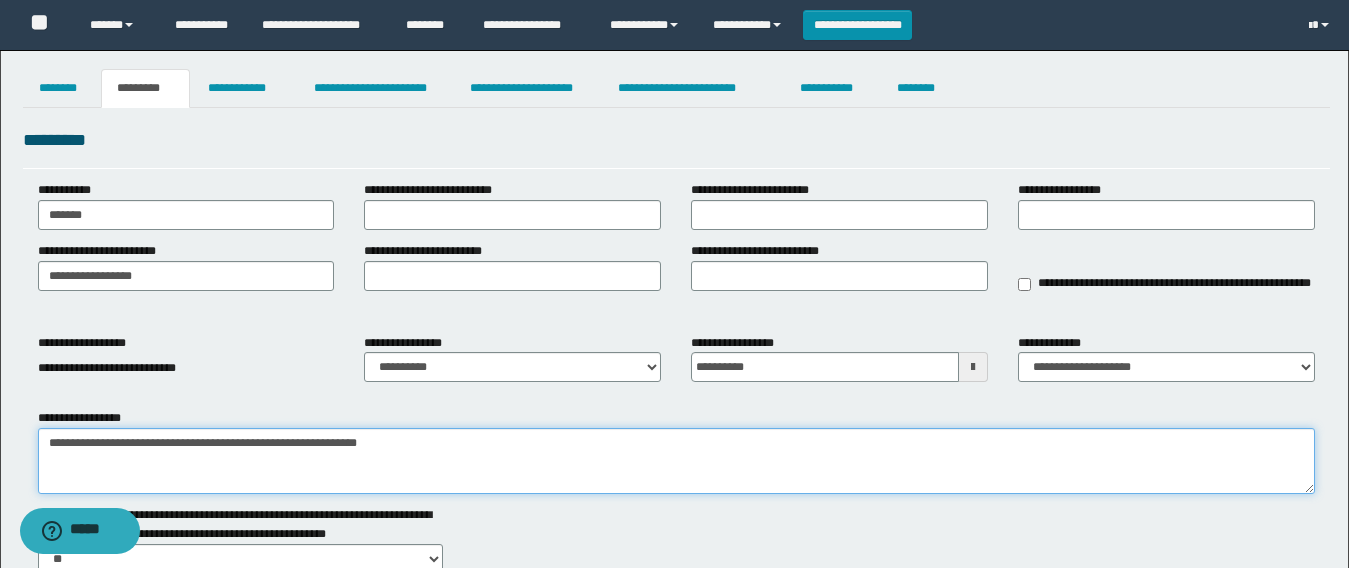 type on "**********" 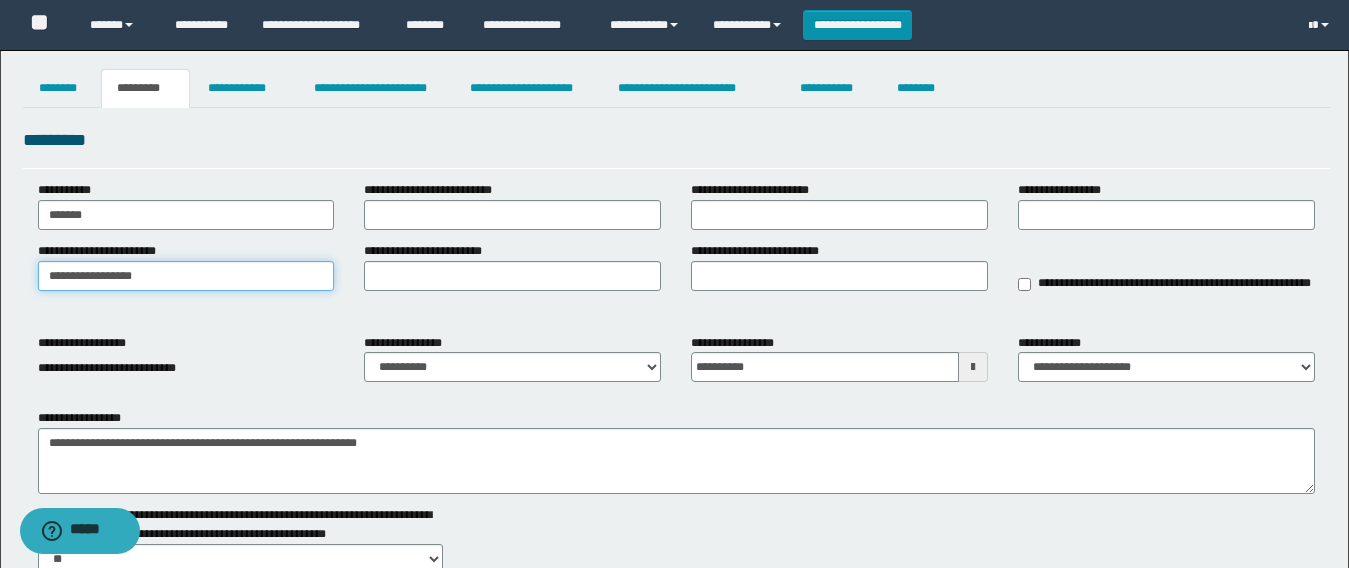 drag, startPoint x: 14, startPoint y: 281, endPoint x: 0, endPoint y: 264, distance: 22.022715 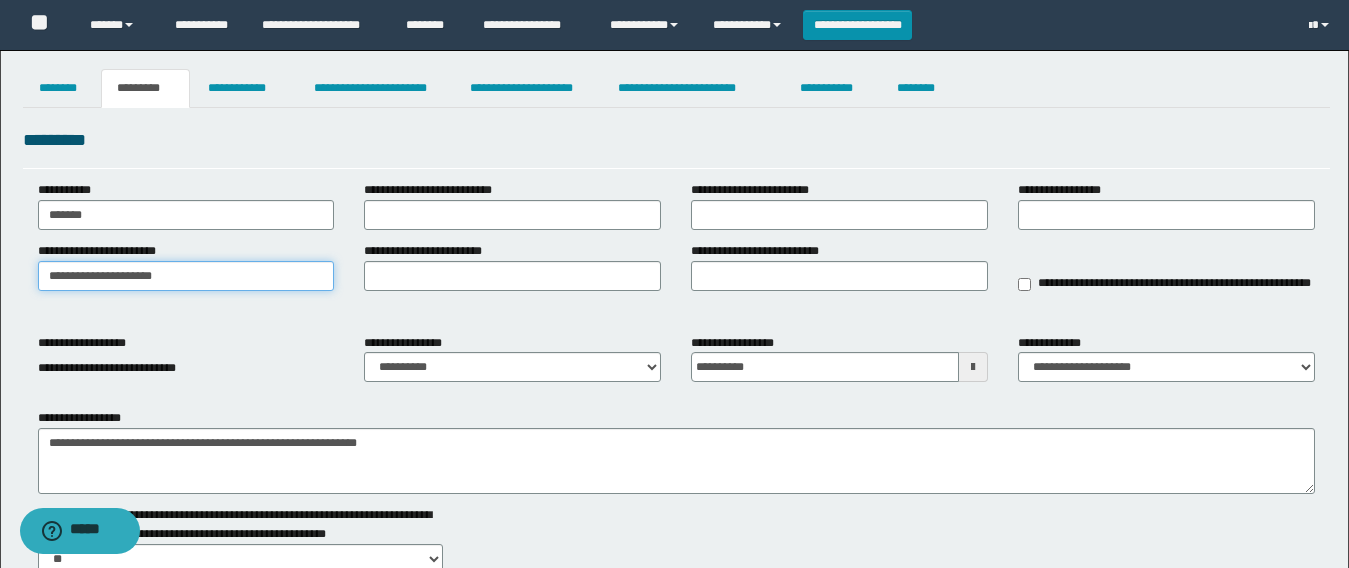 type on "**********" 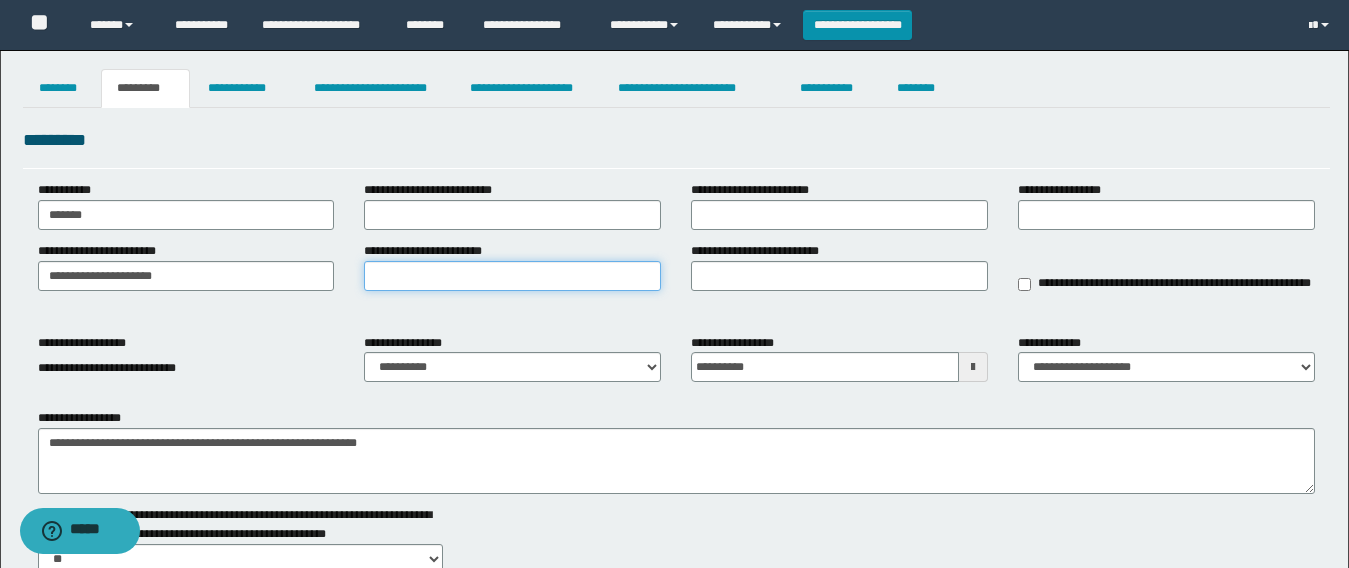 click on "**********" at bounding box center (512, 276) 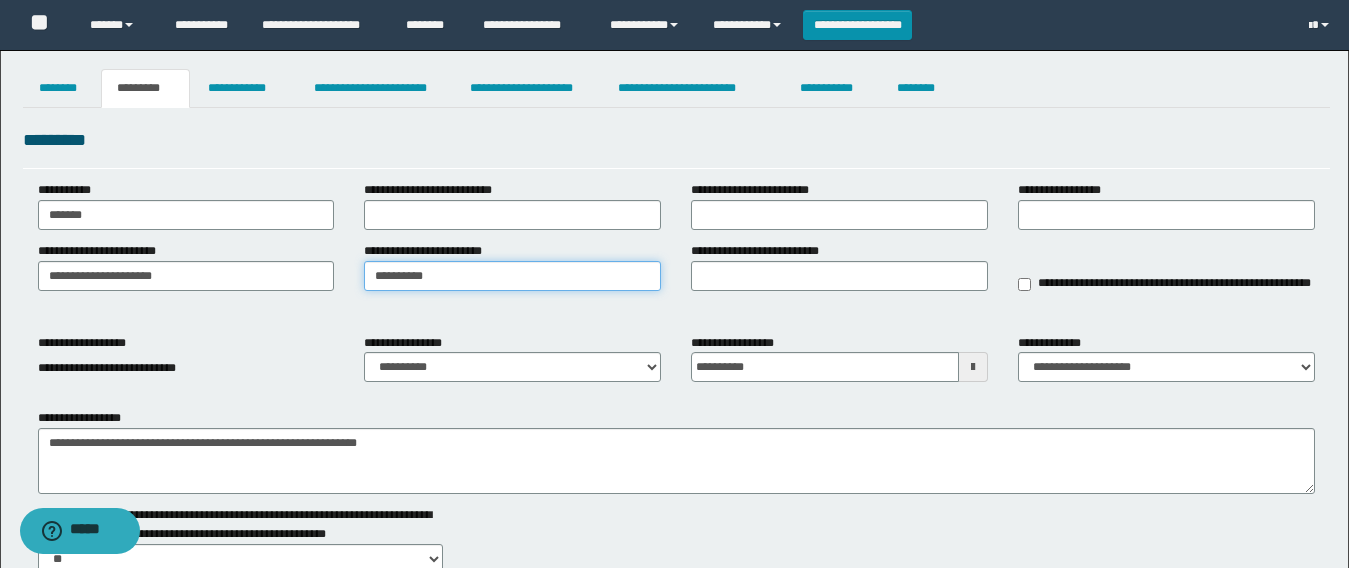 type on "**********" 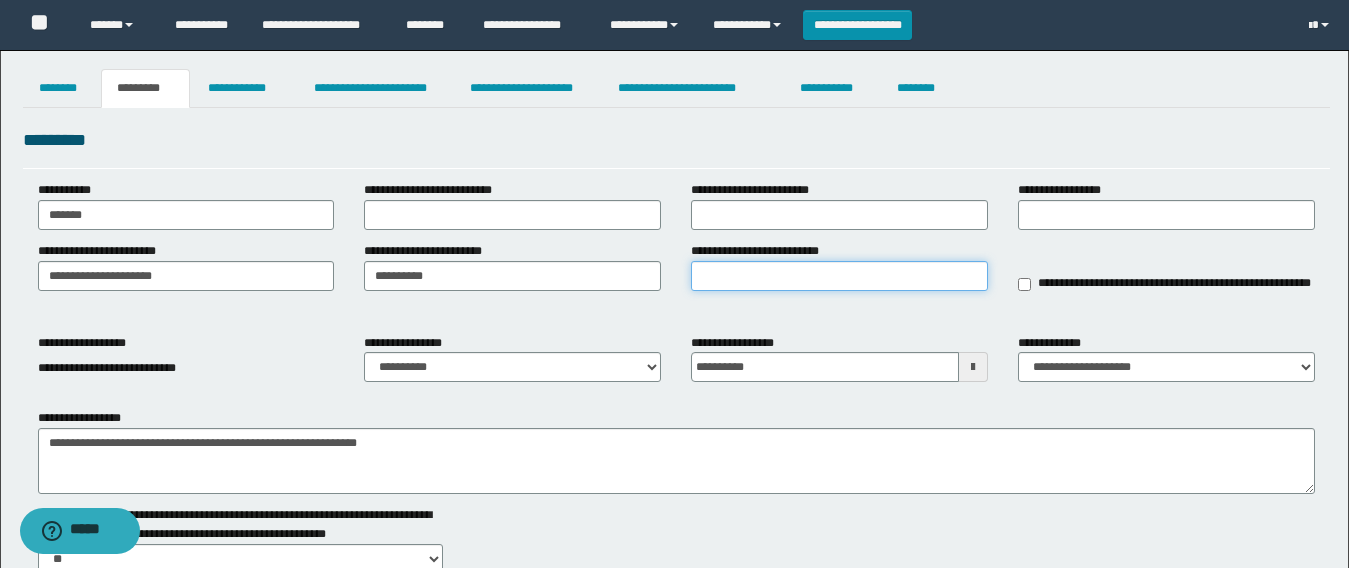 click on "**********" at bounding box center (839, 276) 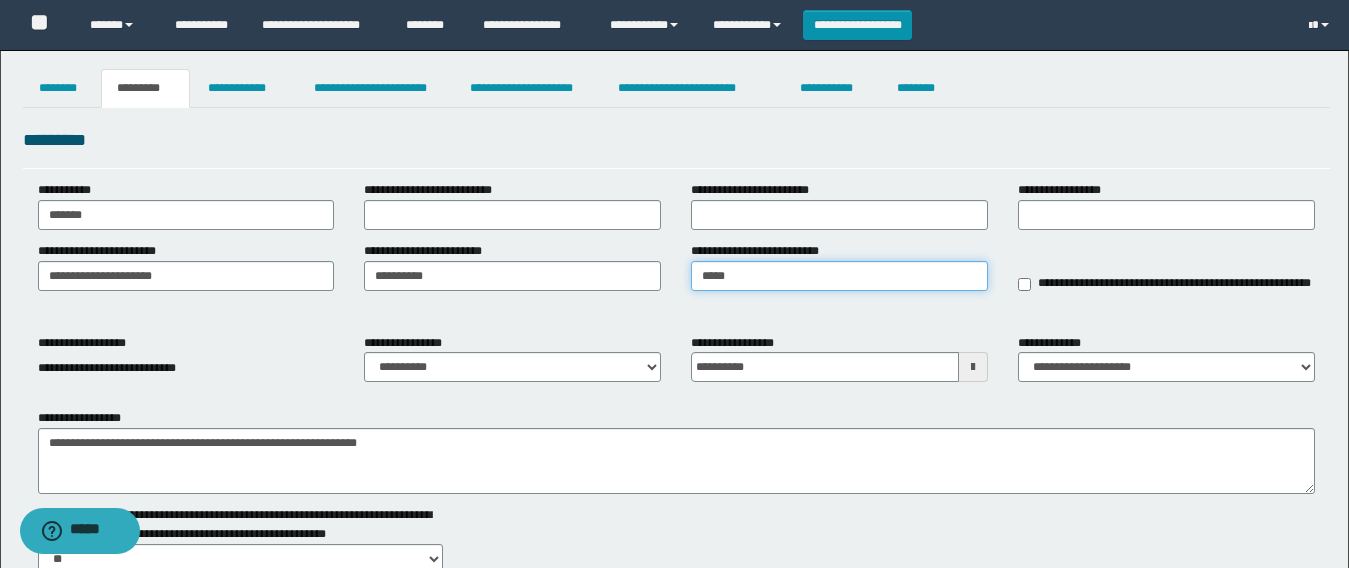 type on "*****" 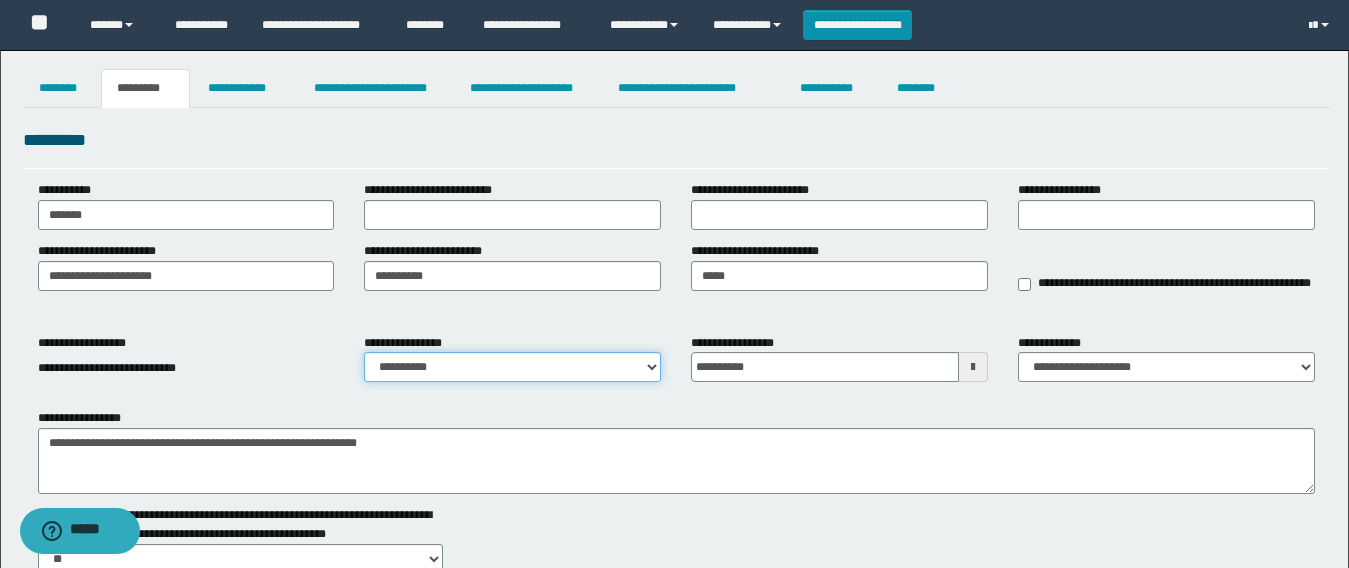 click on "**********" at bounding box center (512, 367) 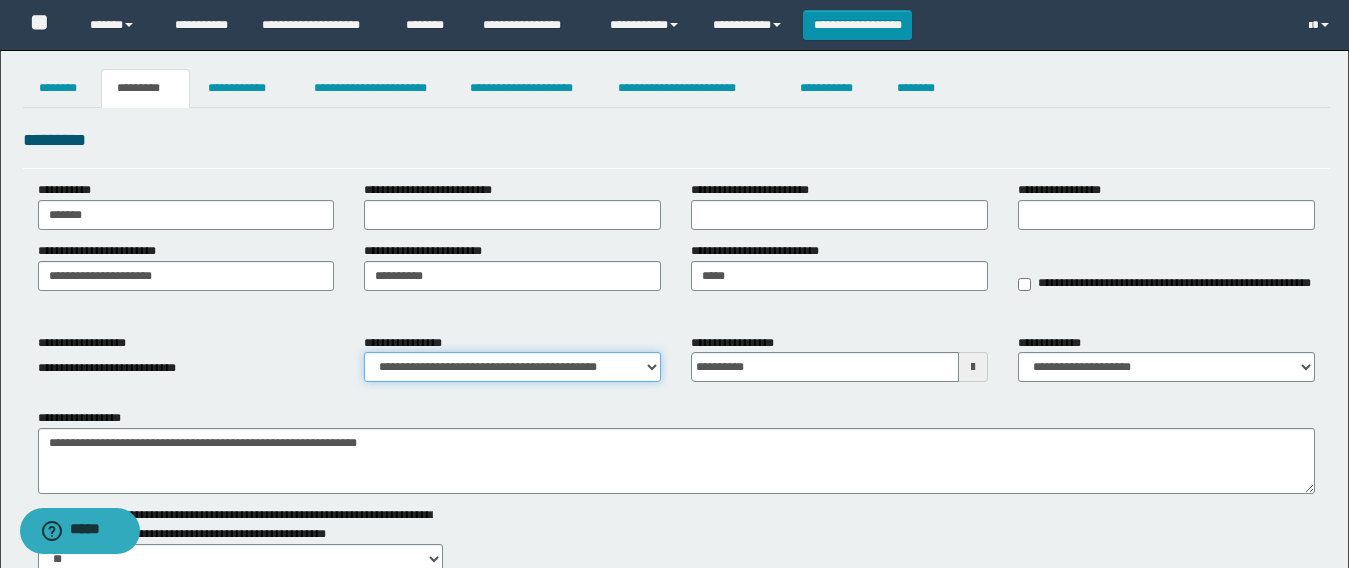 click on "**********" at bounding box center [512, 367] 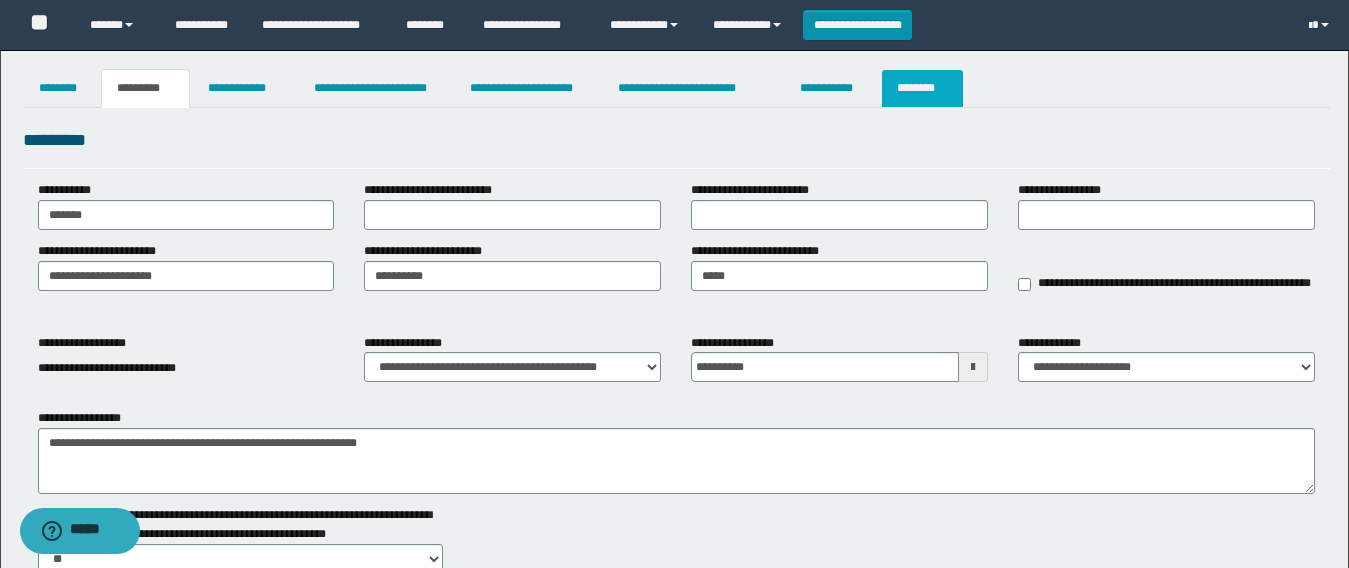 click on "********" at bounding box center (922, 88) 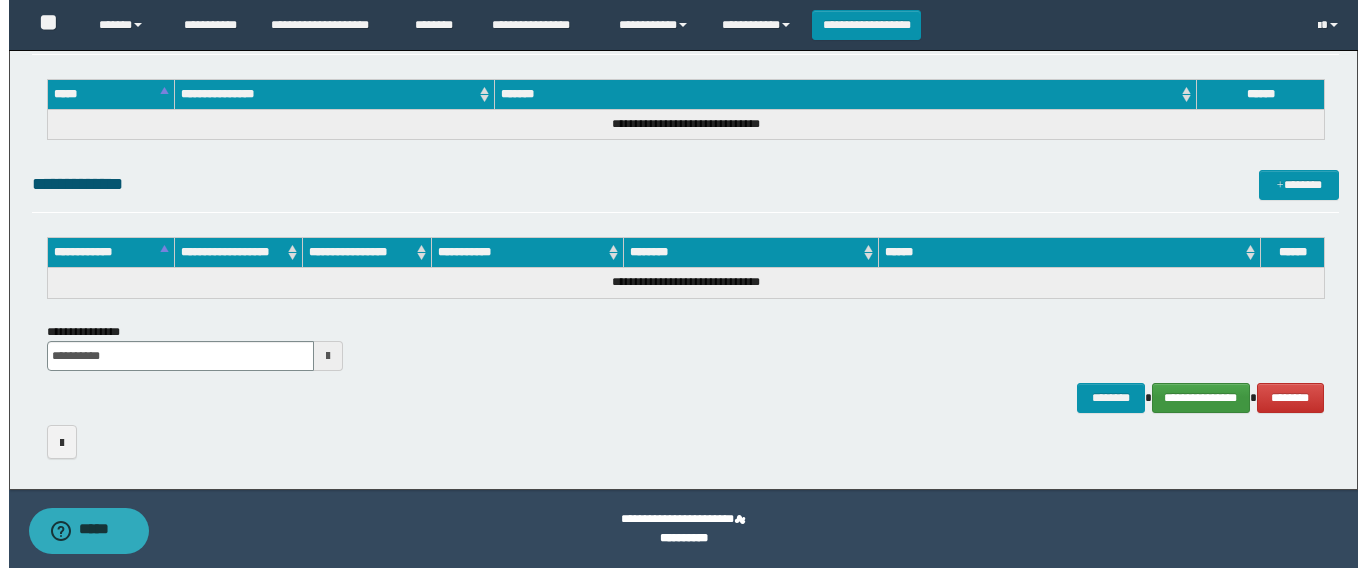 scroll, scrollTop: 0, scrollLeft: 0, axis: both 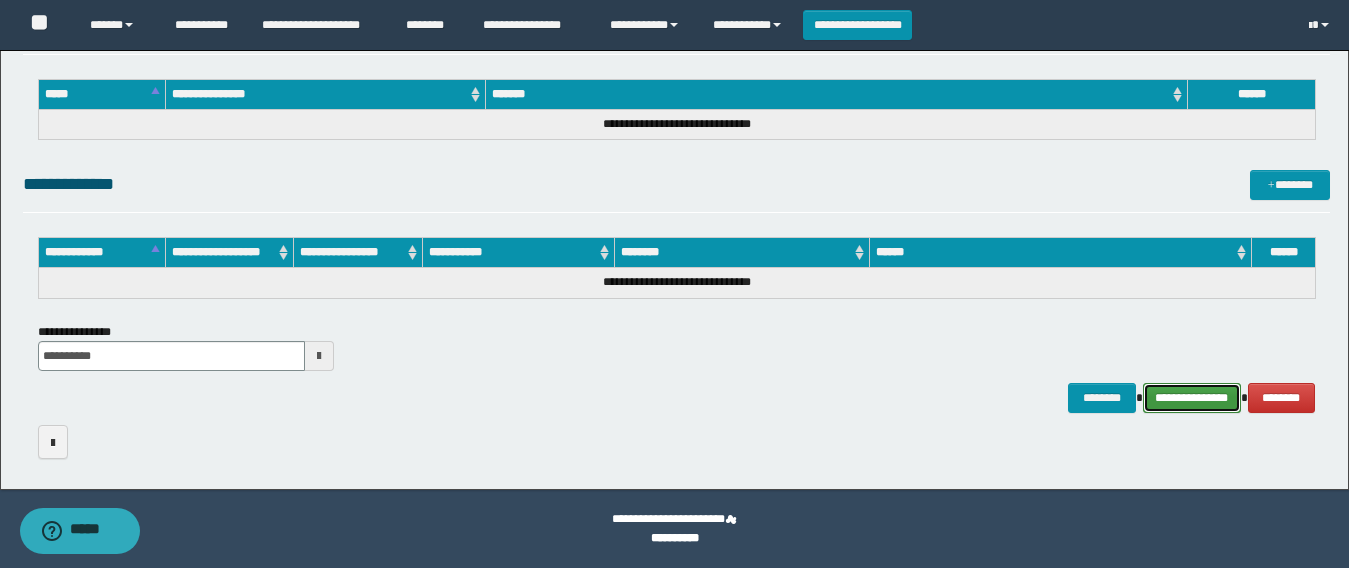 click on "**********" at bounding box center [1192, 398] 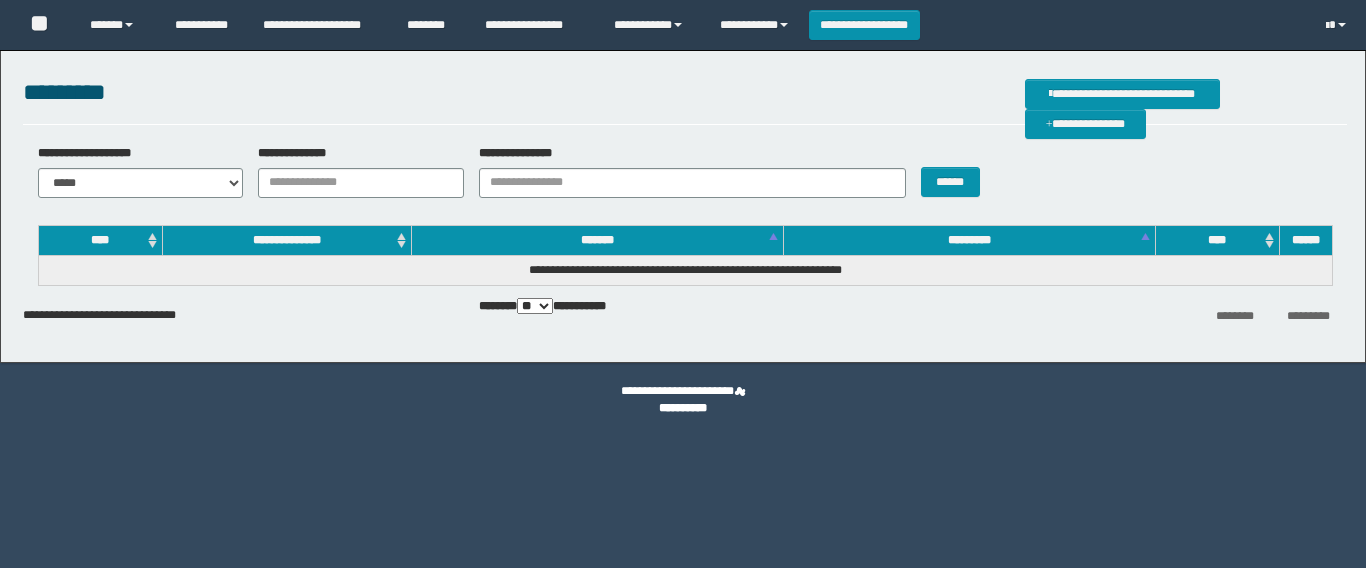scroll, scrollTop: 0, scrollLeft: 0, axis: both 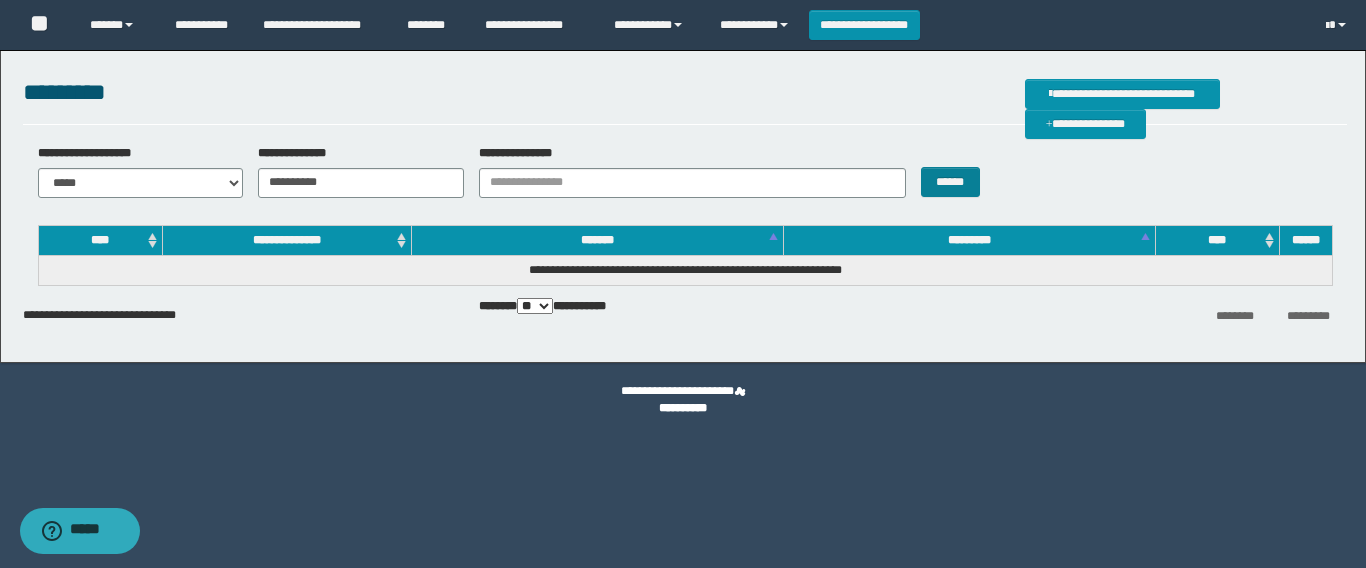 type on "**********" 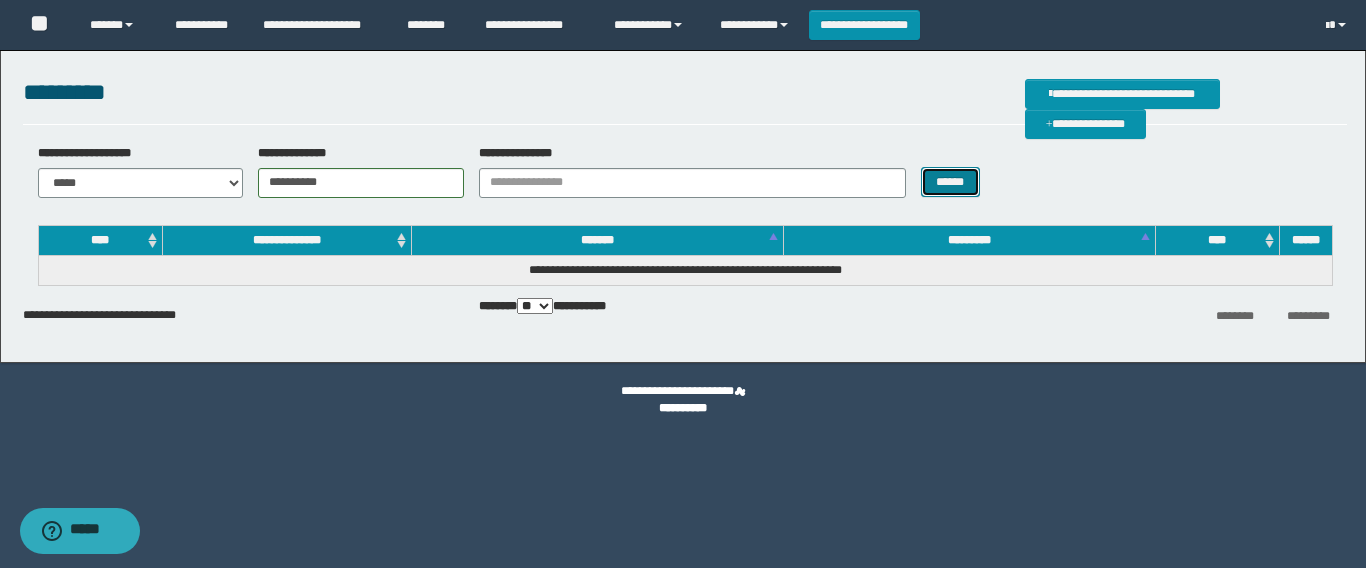 click on "******" at bounding box center [950, 182] 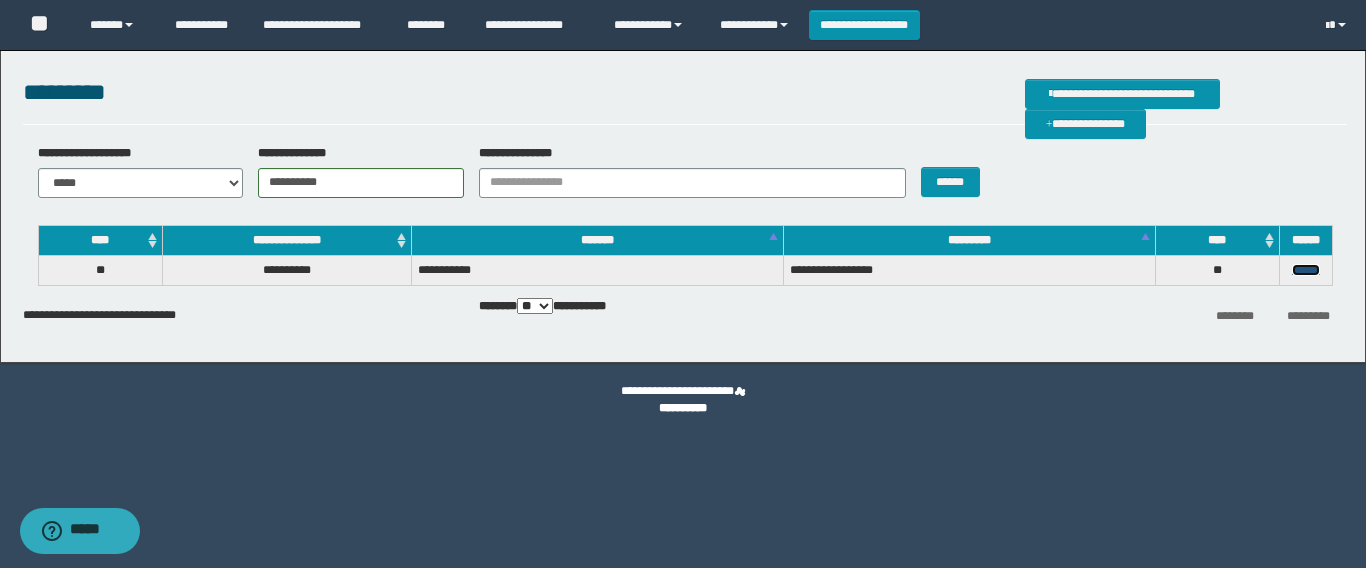 click on "******" at bounding box center [1306, 270] 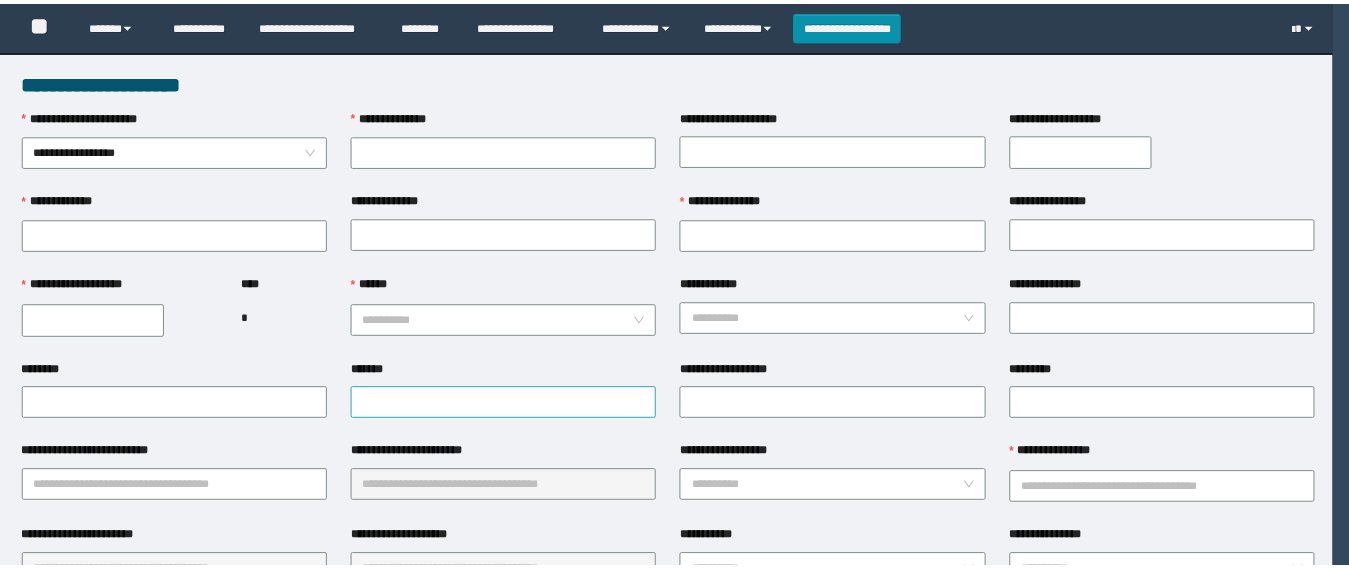 scroll, scrollTop: 0, scrollLeft: 0, axis: both 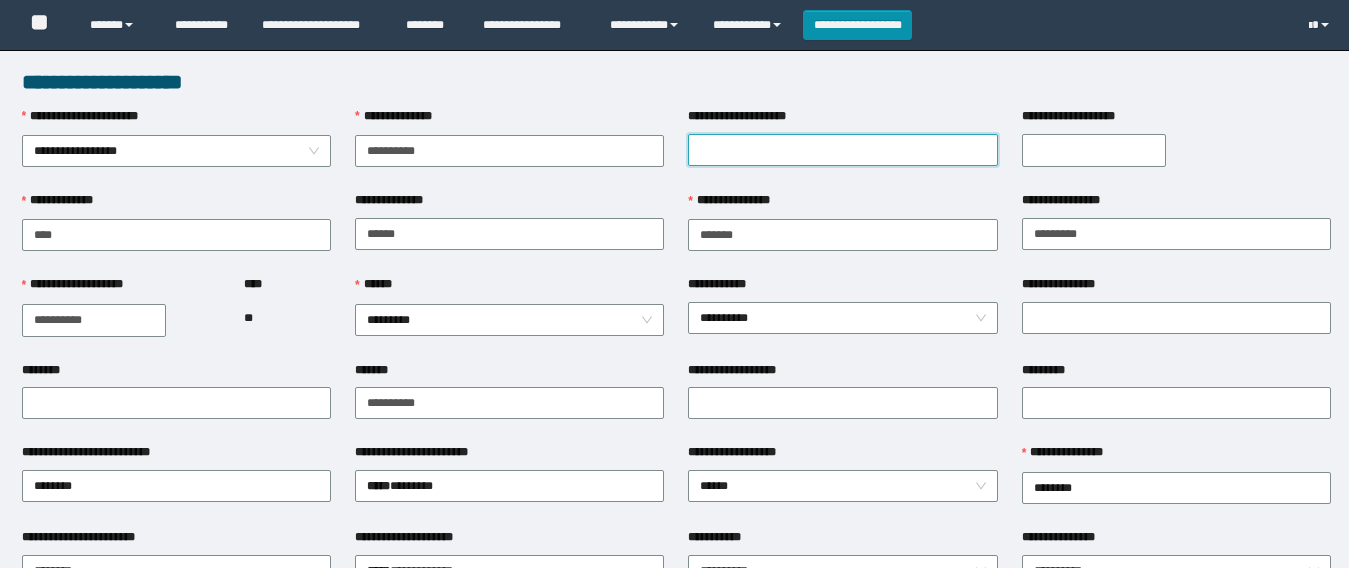 click on "**********" at bounding box center [842, 150] 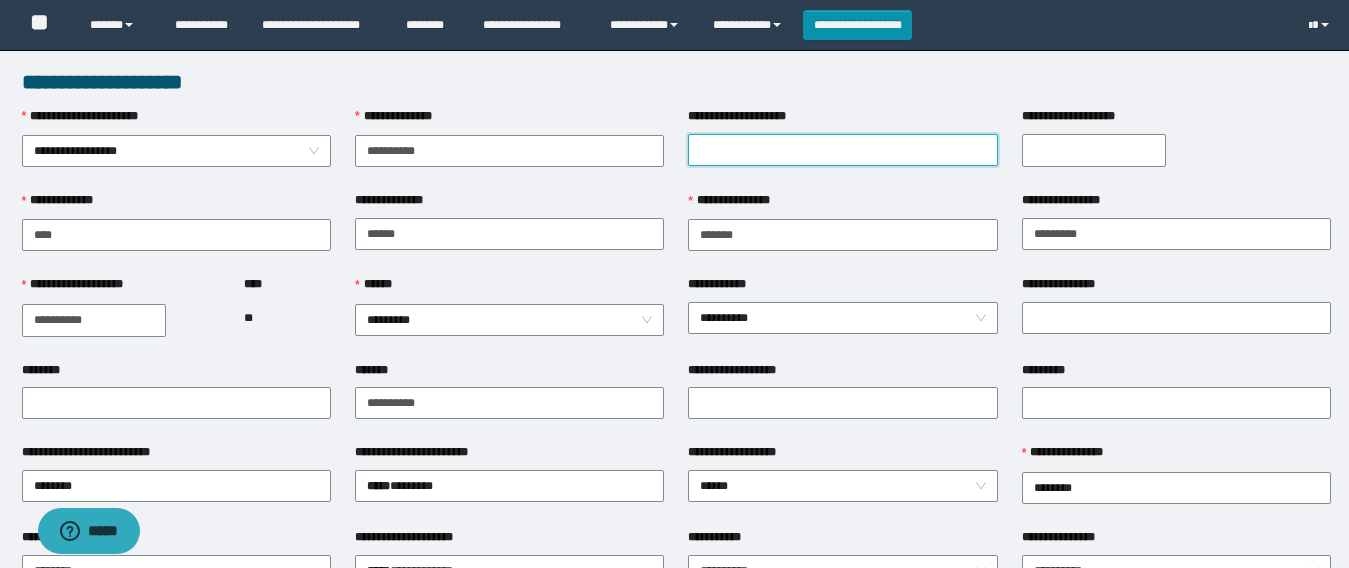 scroll, scrollTop: 0, scrollLeft: 0, axis: both 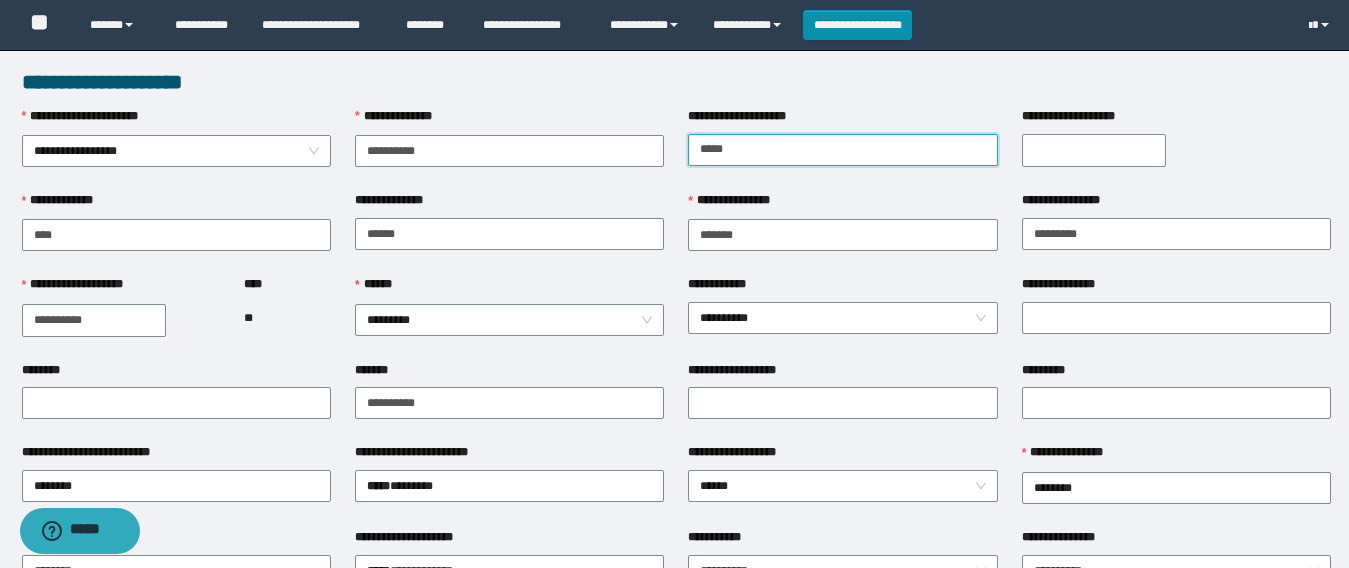 type on "*****" 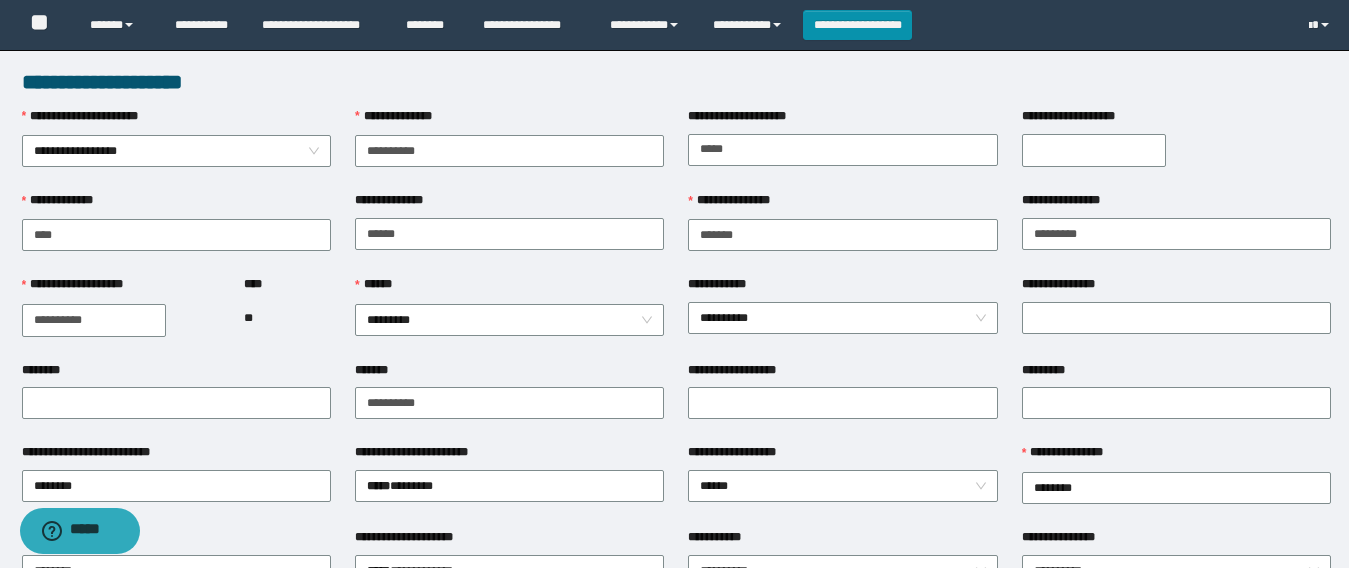click on "**********" at bounding box center (1094, 150) 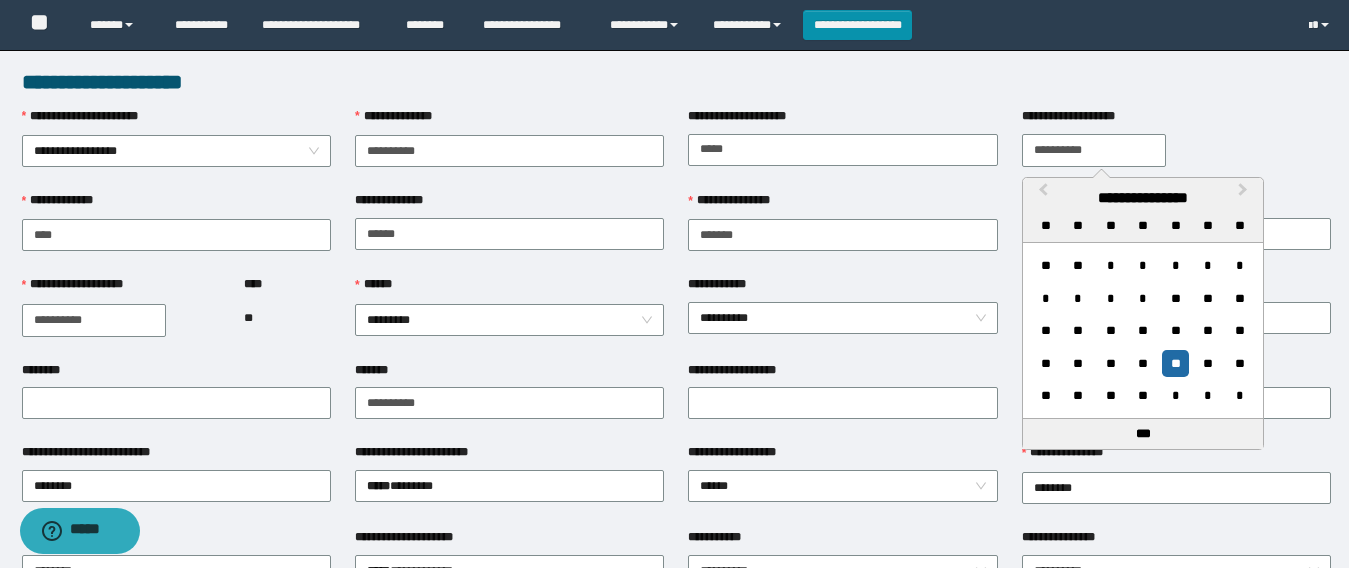 type on "**********" 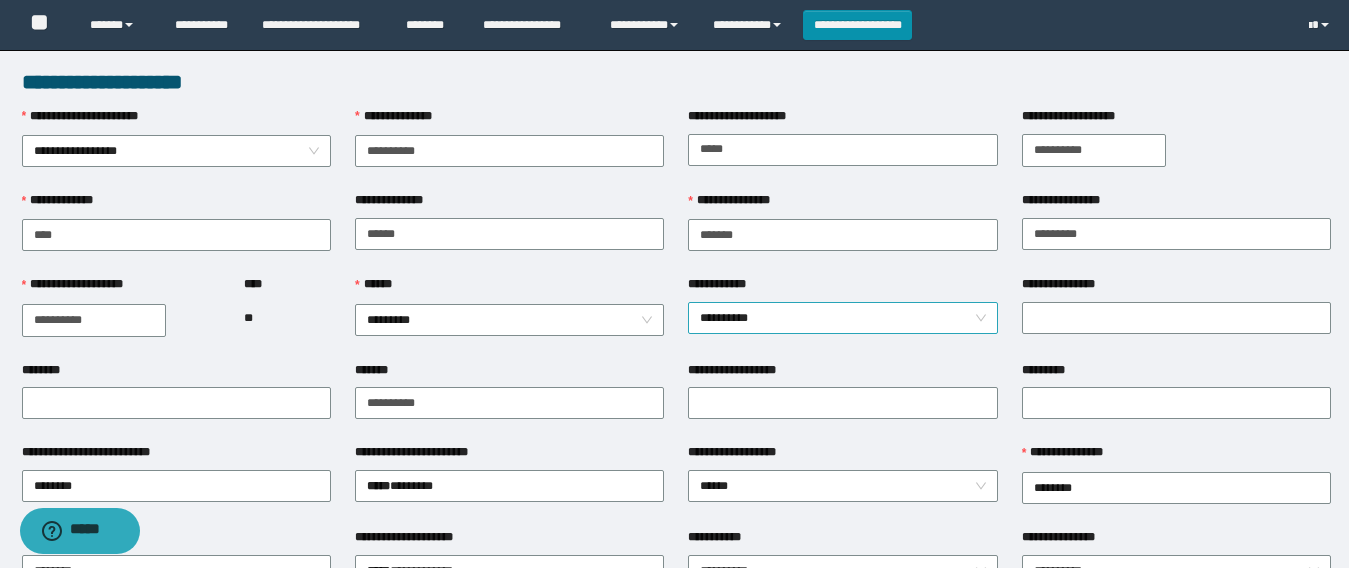 click on "**********" at bounding box center [842, 318] 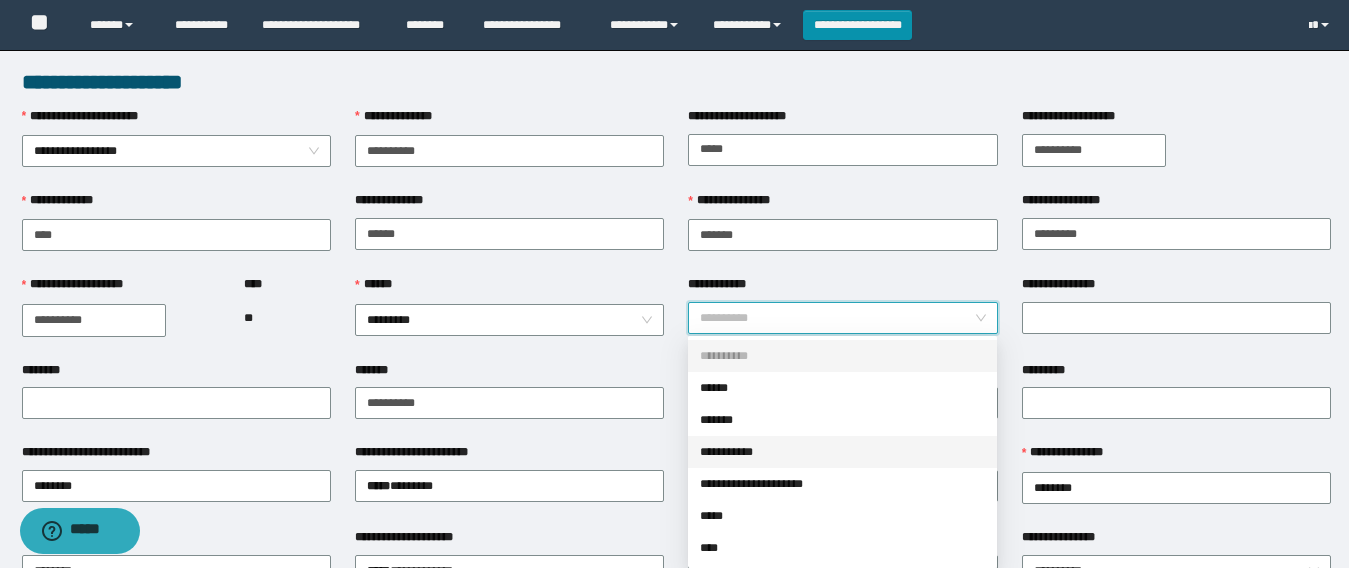 click on "**********" at bounding box center (842, 452) 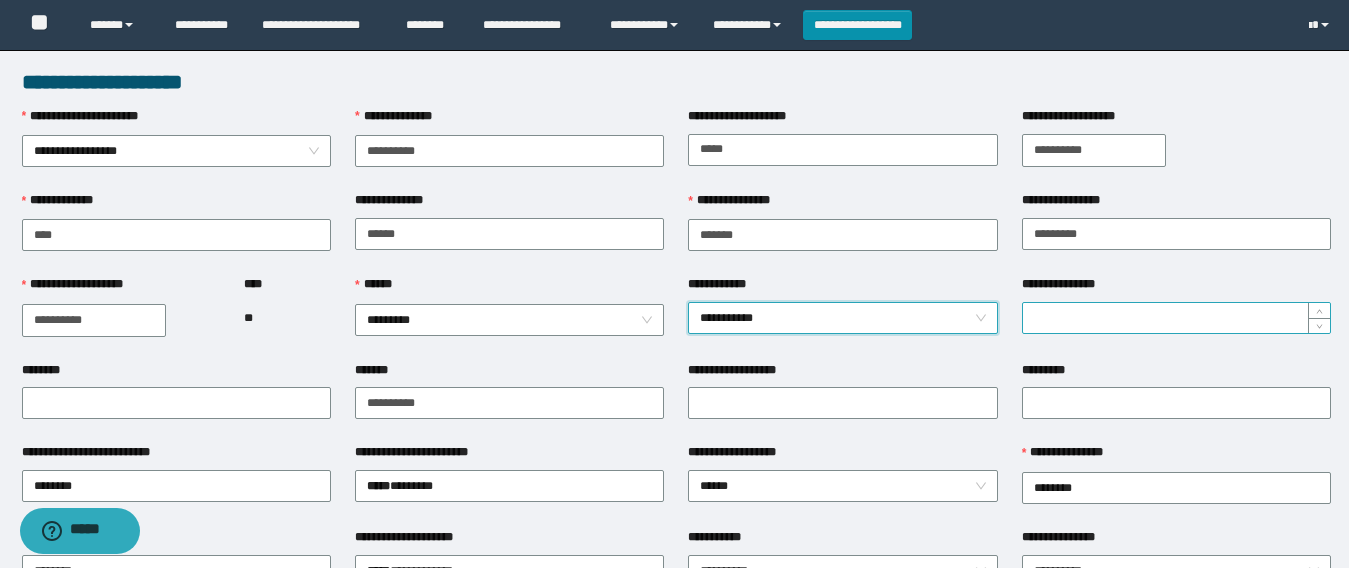 click on "**********" at bounding box center (1176, 318) 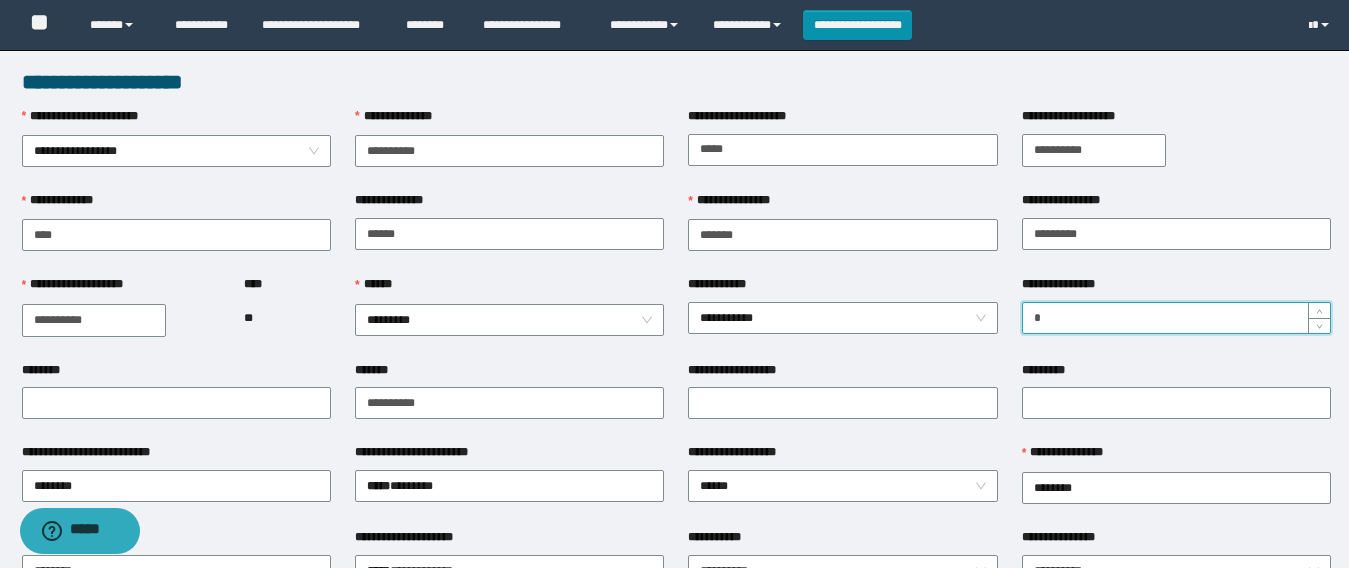 scroll, scrollTop: 100, scrollLeft: 0, axis: vertical 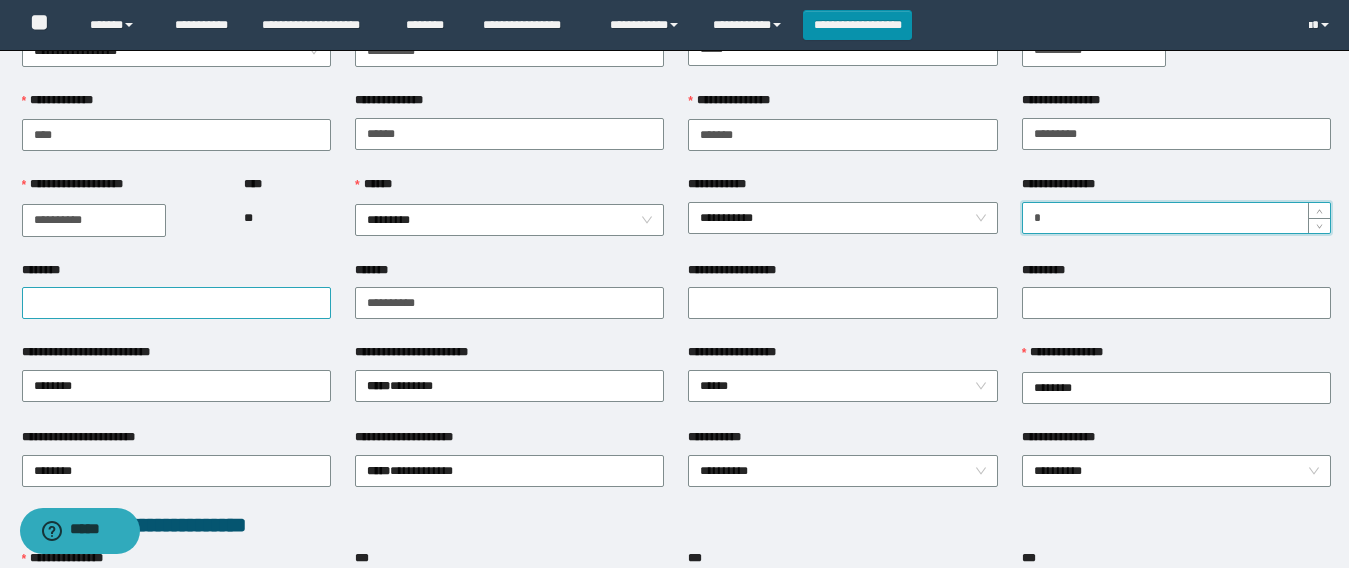 type on "*" 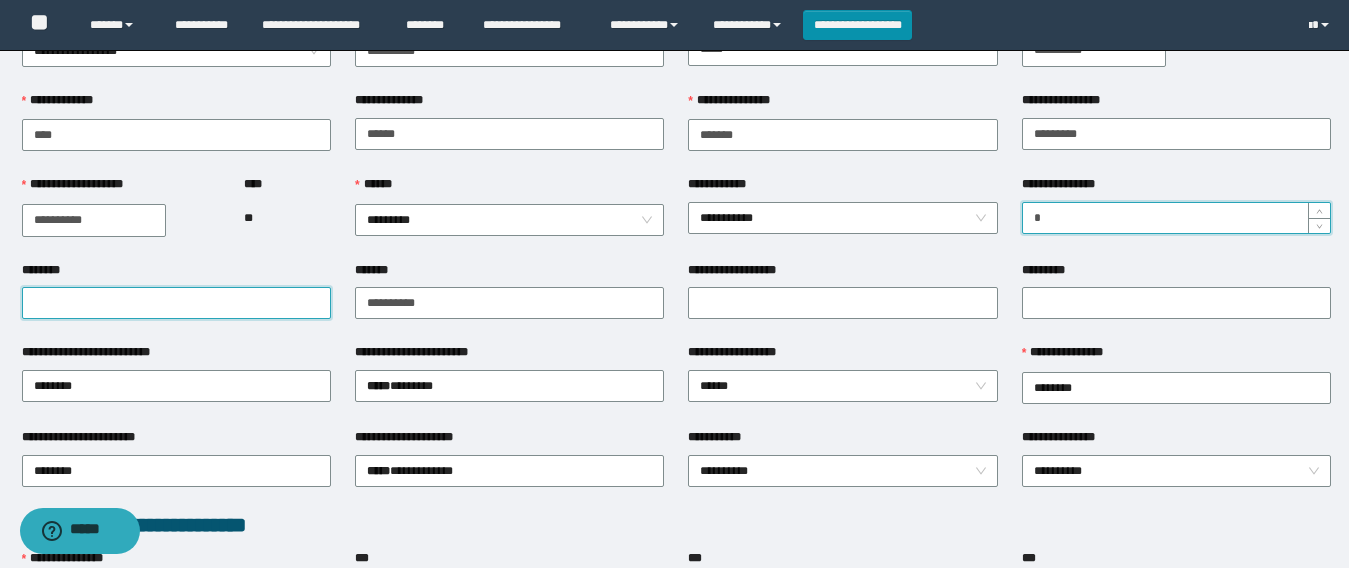click on "********" at bounding box center (176, 303) 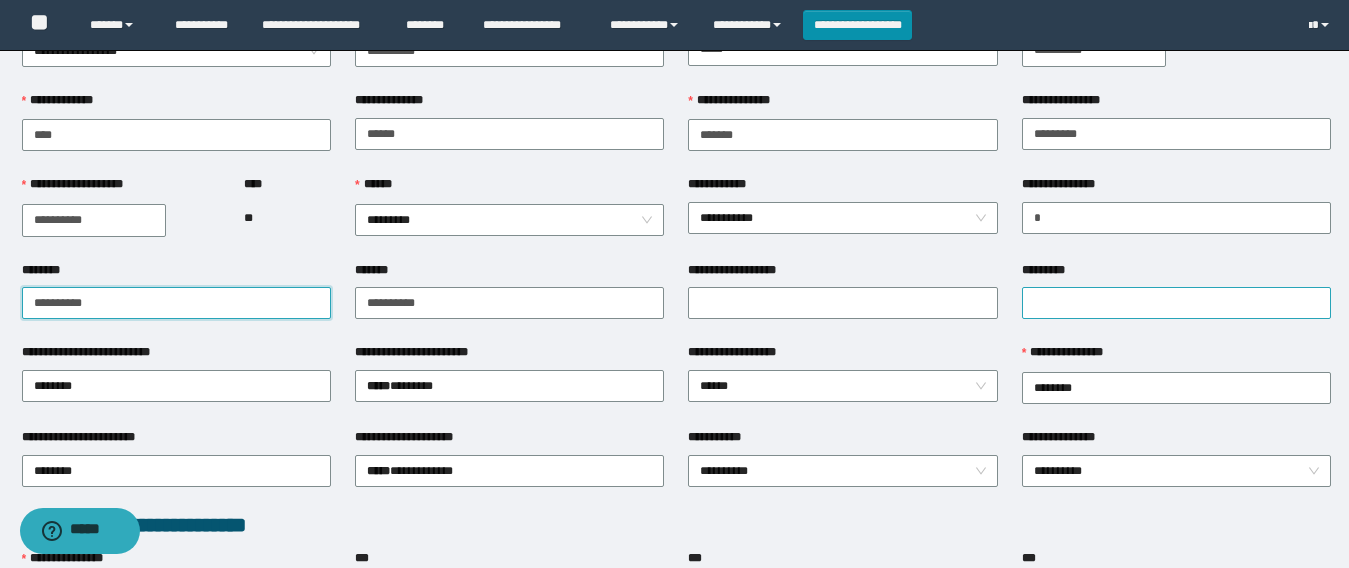 type on "**********" 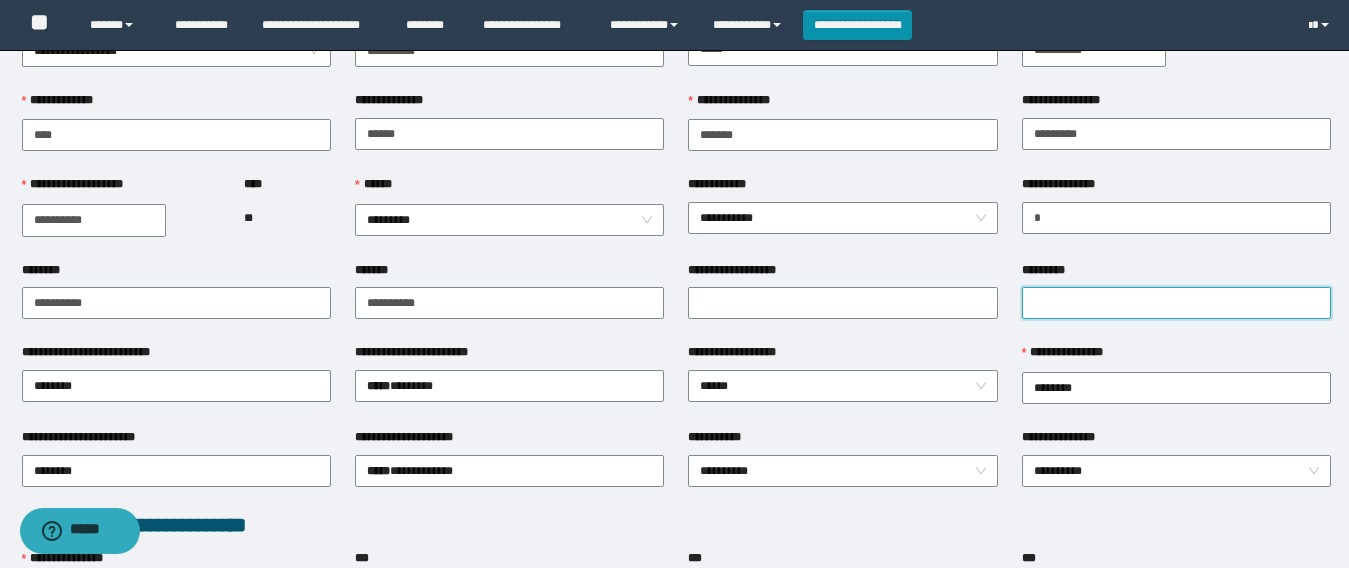 click on "*********" at bounding box center (1176, 303) 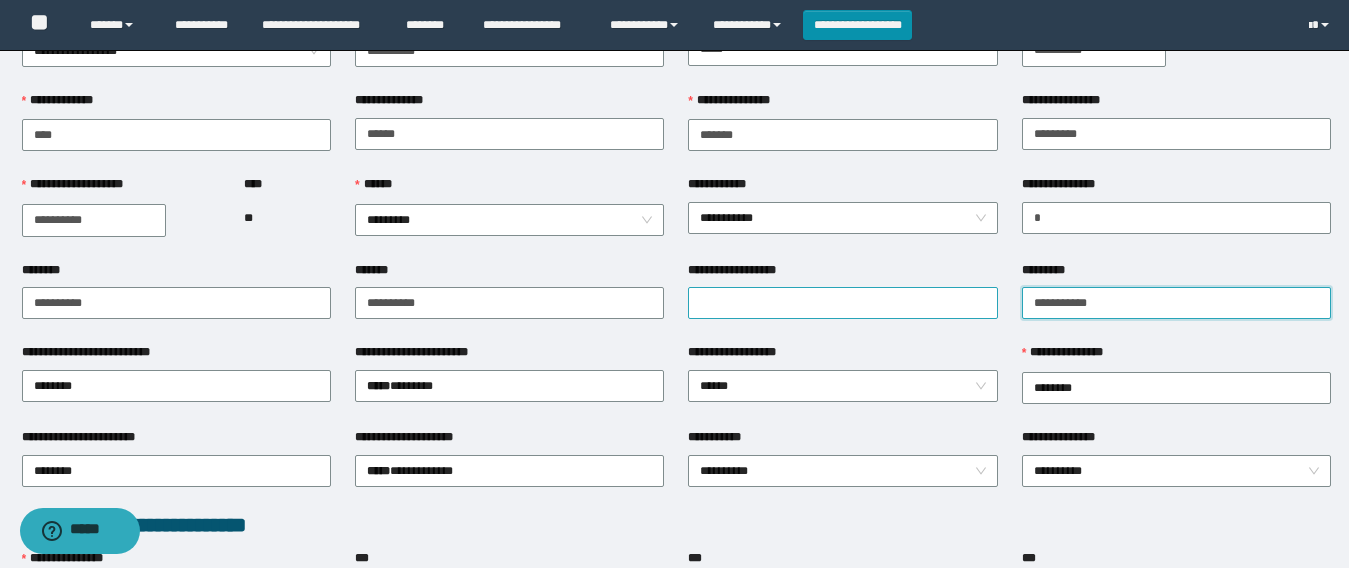 type on "**********" 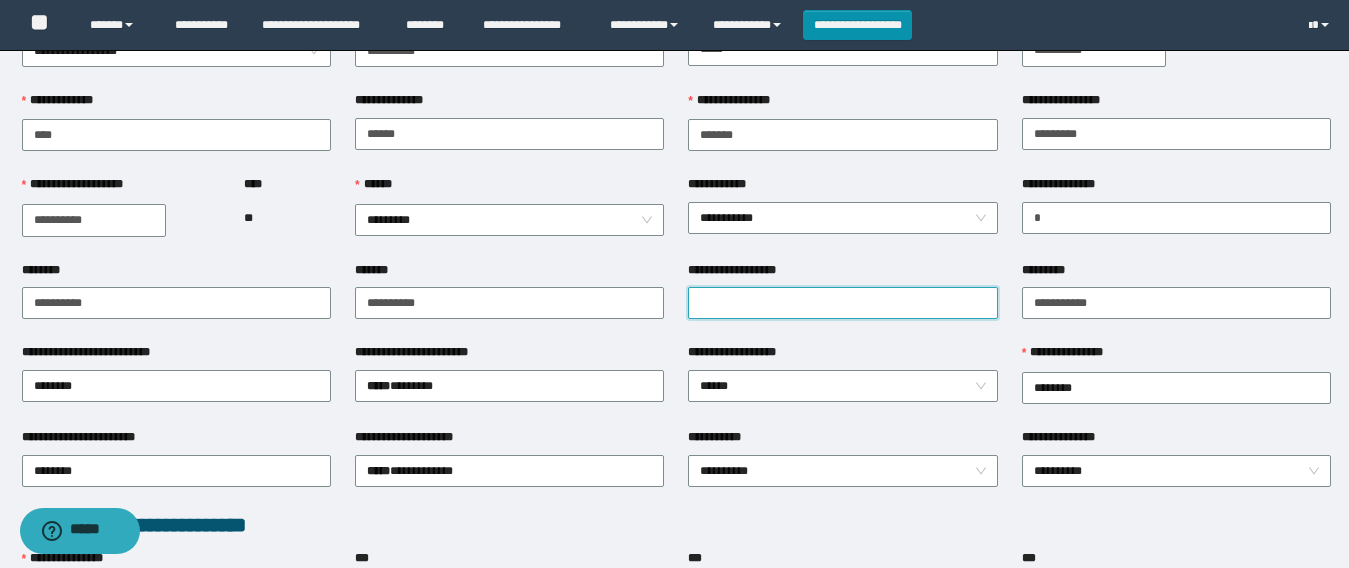 click on "**********" at bounding box center (842, 303) 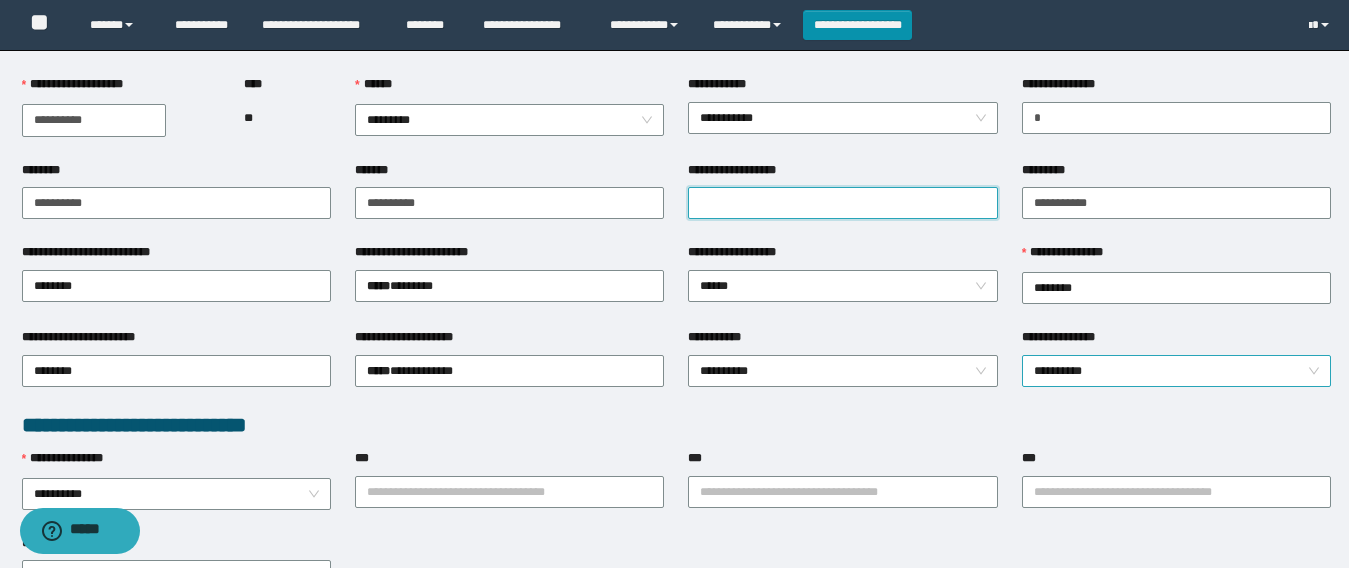 click on "**********" at bounding box center (1176, 371) 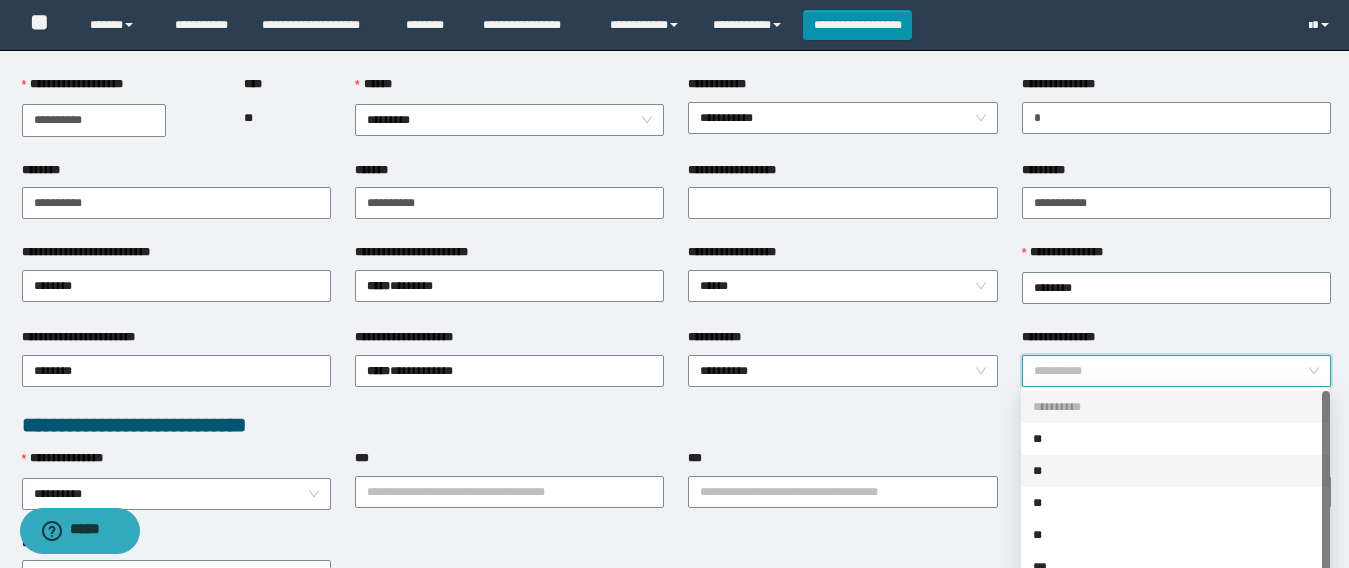 scroll, scrollTop: 300, scrollLeft: 0, axis: vertical 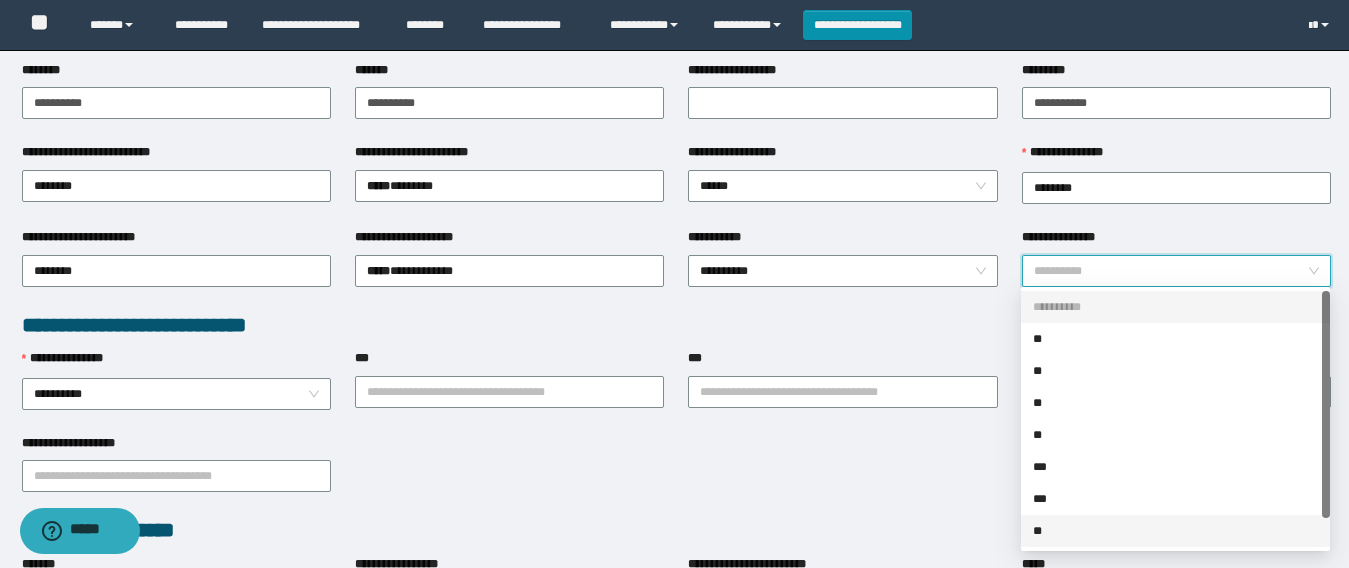 click on "**" at bounding box center (1175, 531) 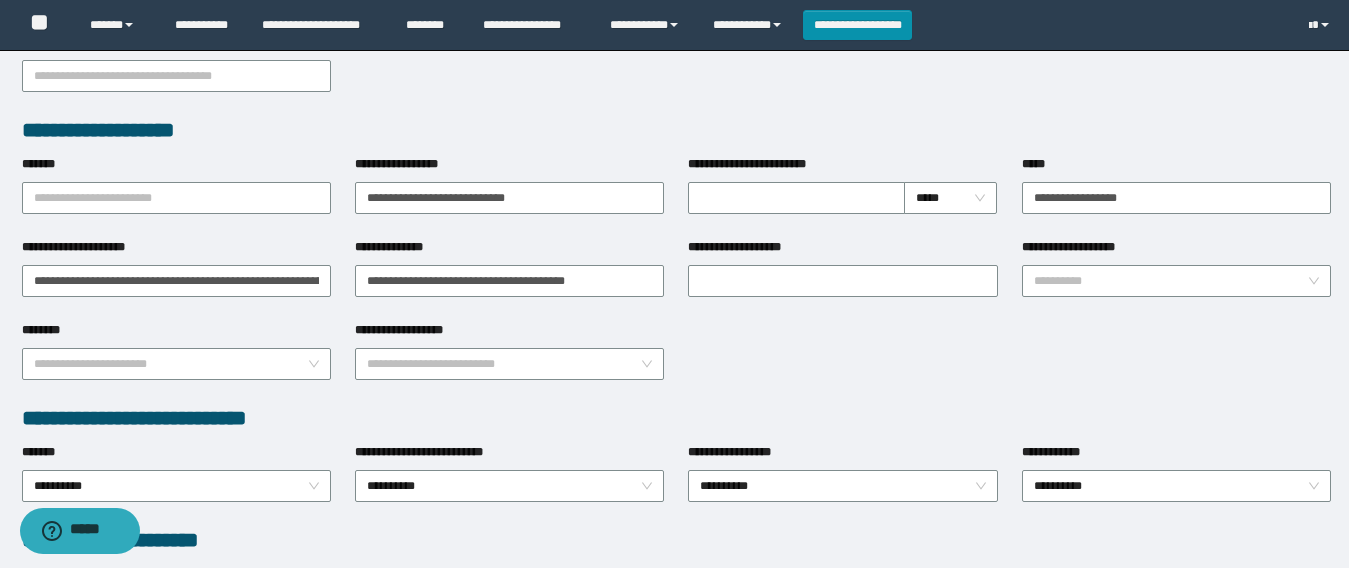 scroll, scrollTop: 800, scrollLeft: 0, axis: vertical 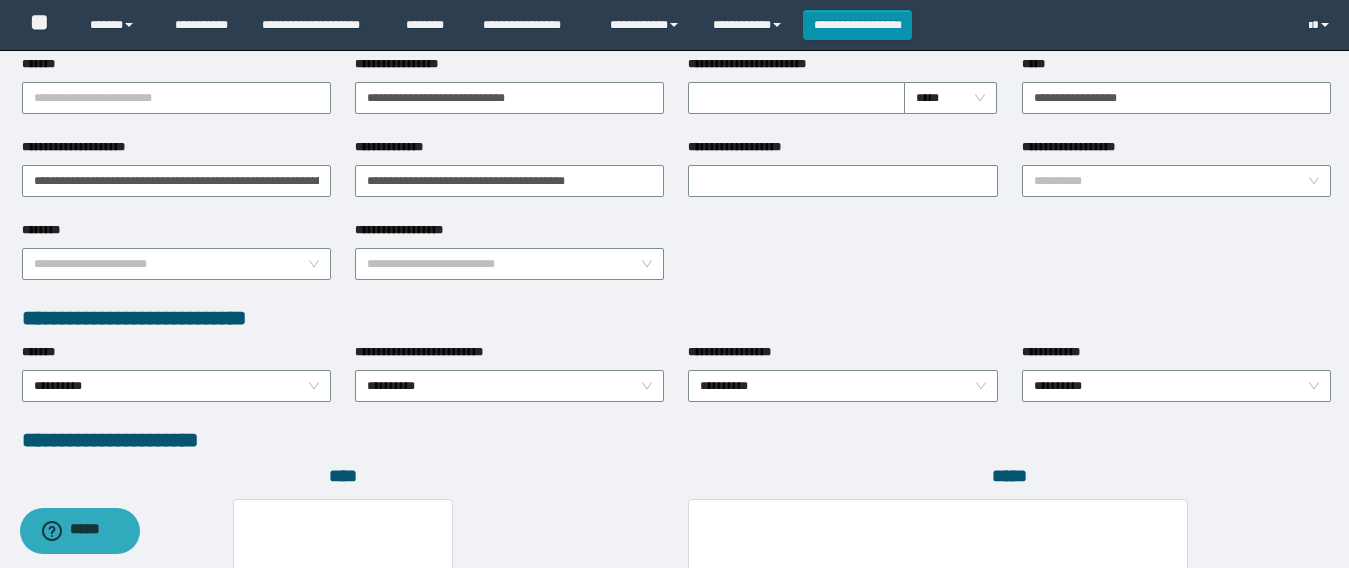 click on "**********" at bounding box center (176, 386) 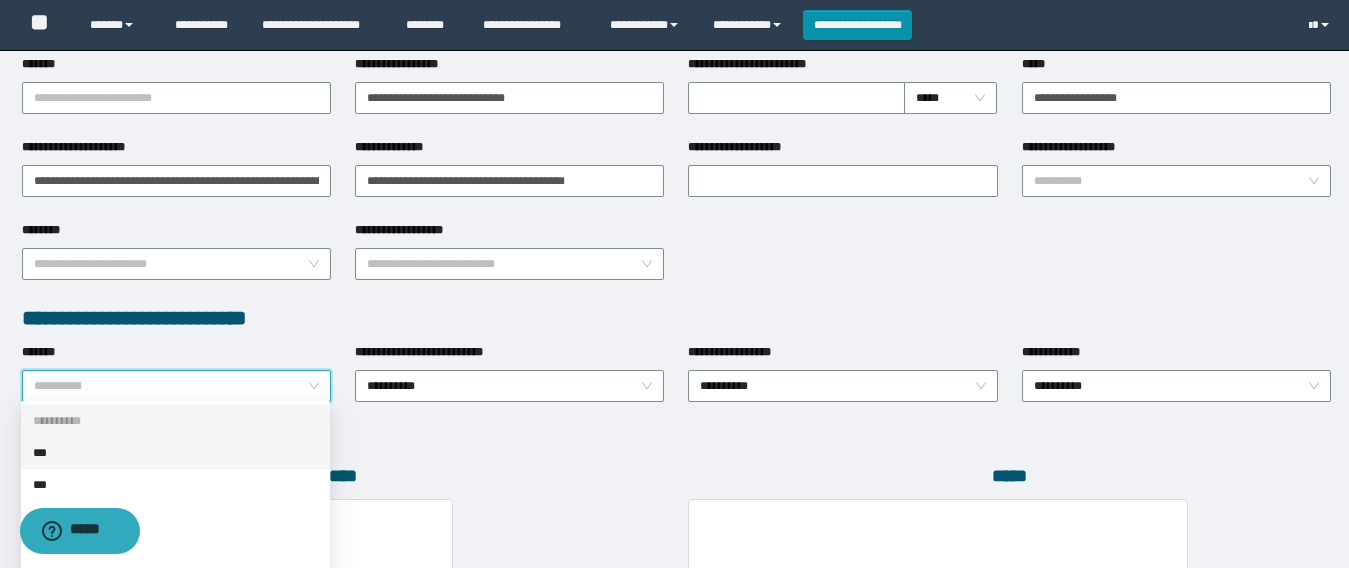 drag, startPoint x: 54, startPoint y: 453, endPoint x: 141, endPoint y: 440, distance: 87.965904 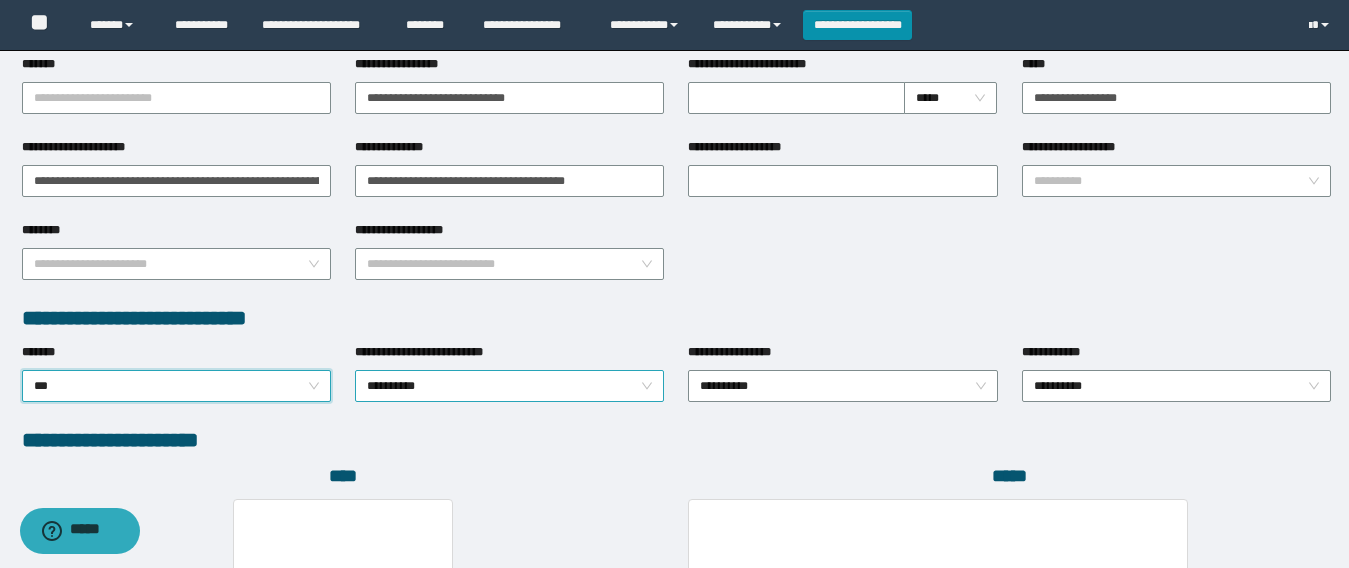 click on "**********" at bounding box center [509, 386] 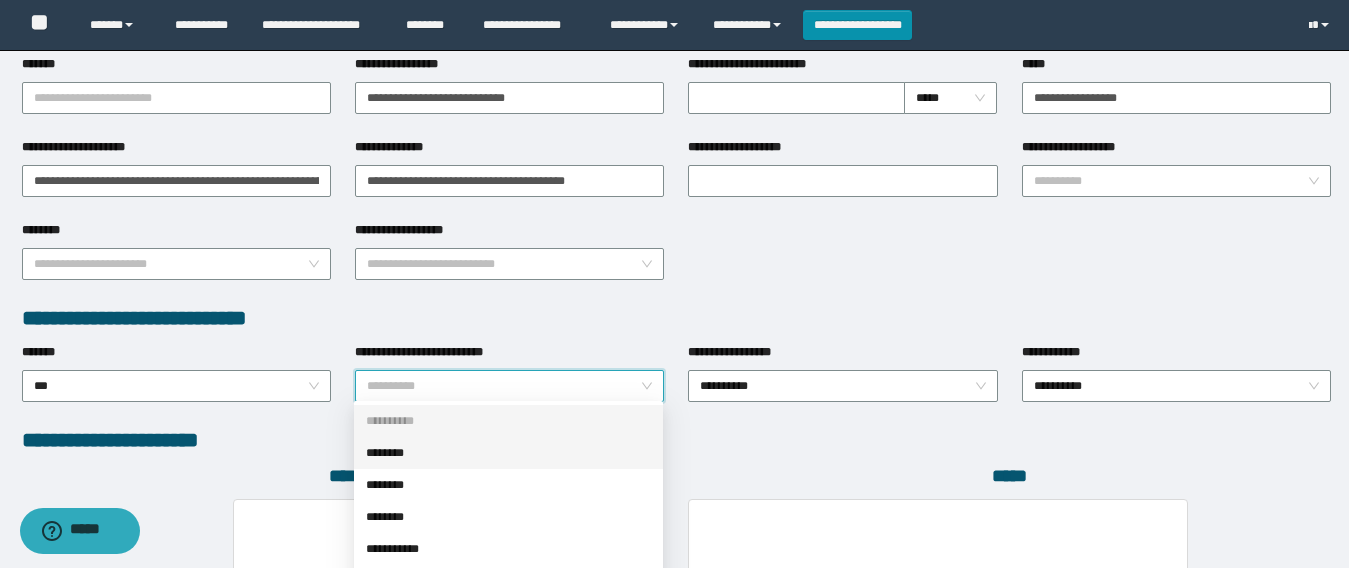 click on "********" at bounding box center [508, 453] 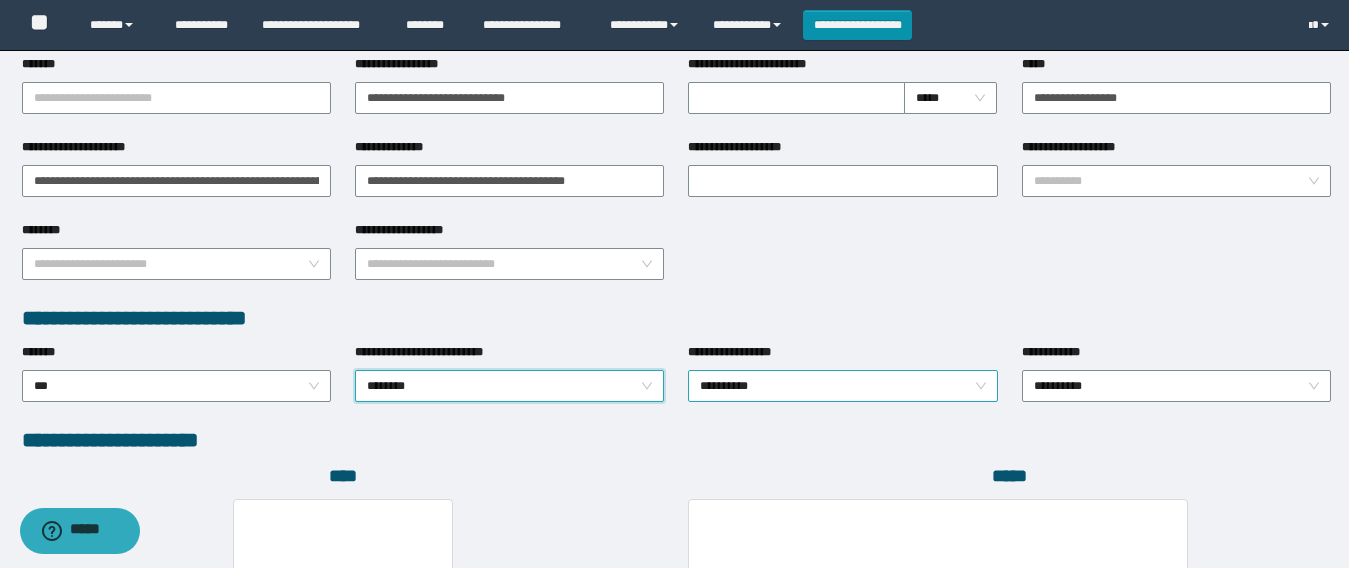 click on "**********" at bounding box center (842, 386) 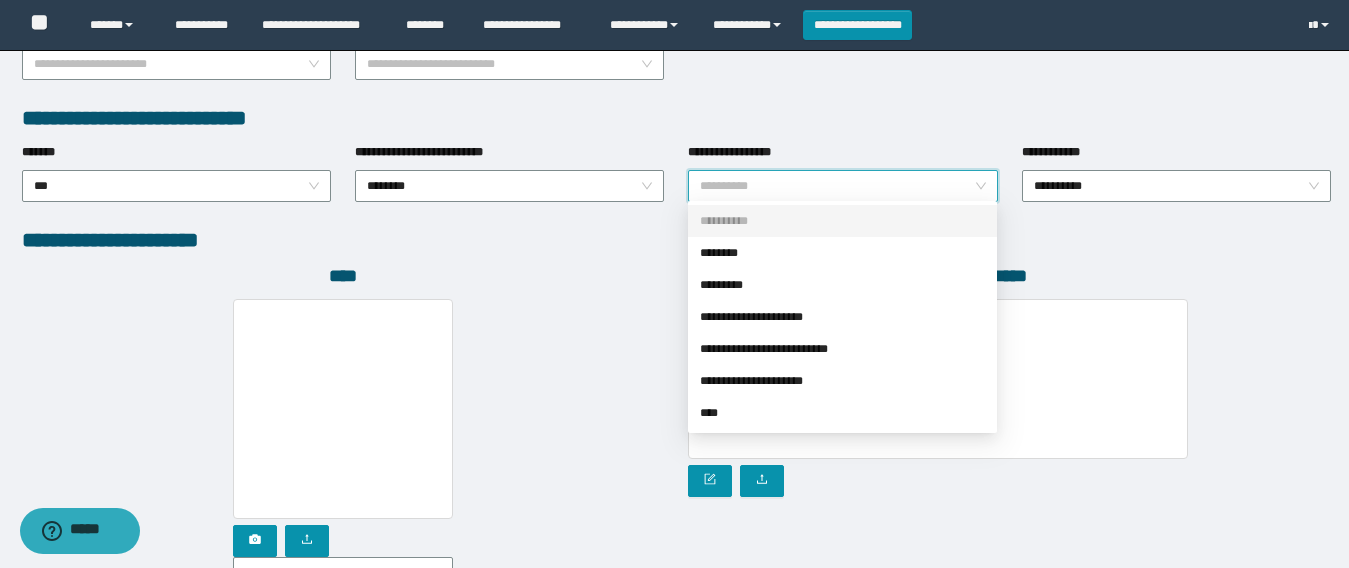 scroll, scrollTop: 1100, scrollLeft: 0, axis: vertical 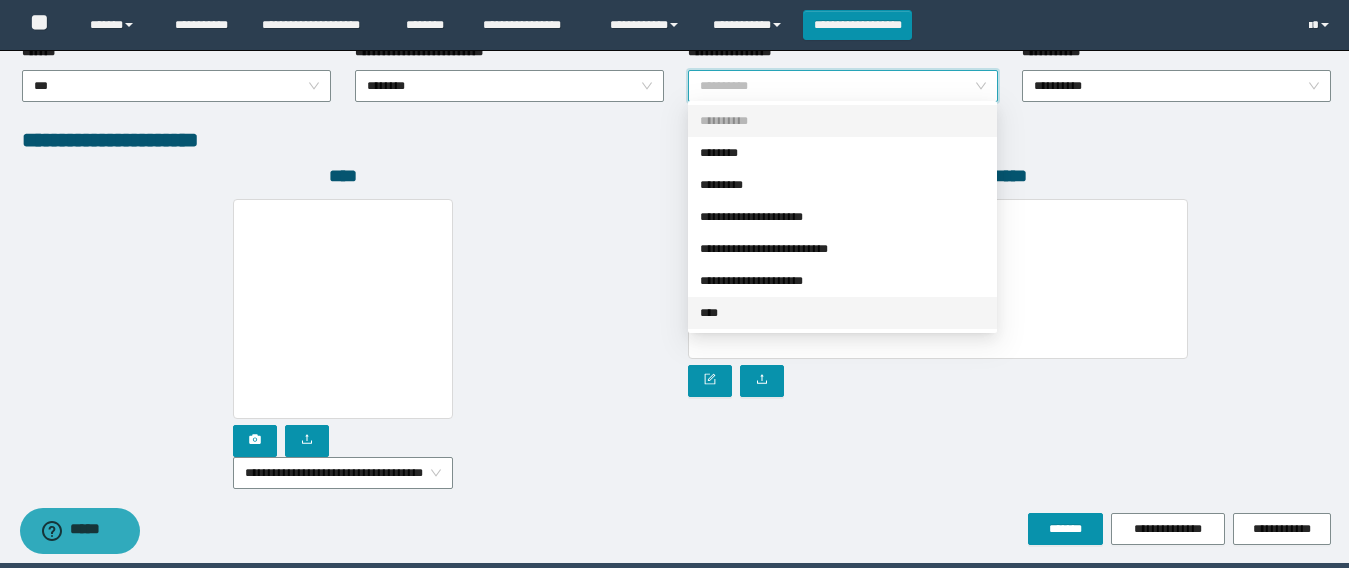 drag, startPoint x: 721, startPoint y: 316, endPoint x: 608, endPoint y: 318, distance: 113.0177 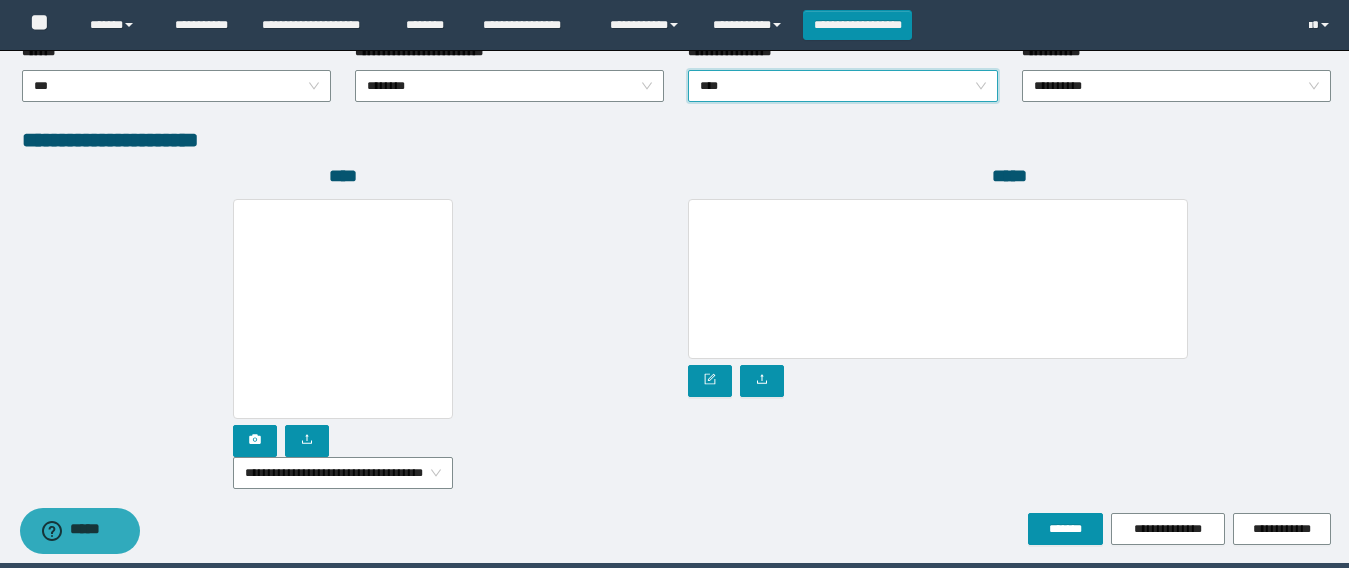 scroll, scrollTop: 1000, scrollLeft: 0, axis: vertical 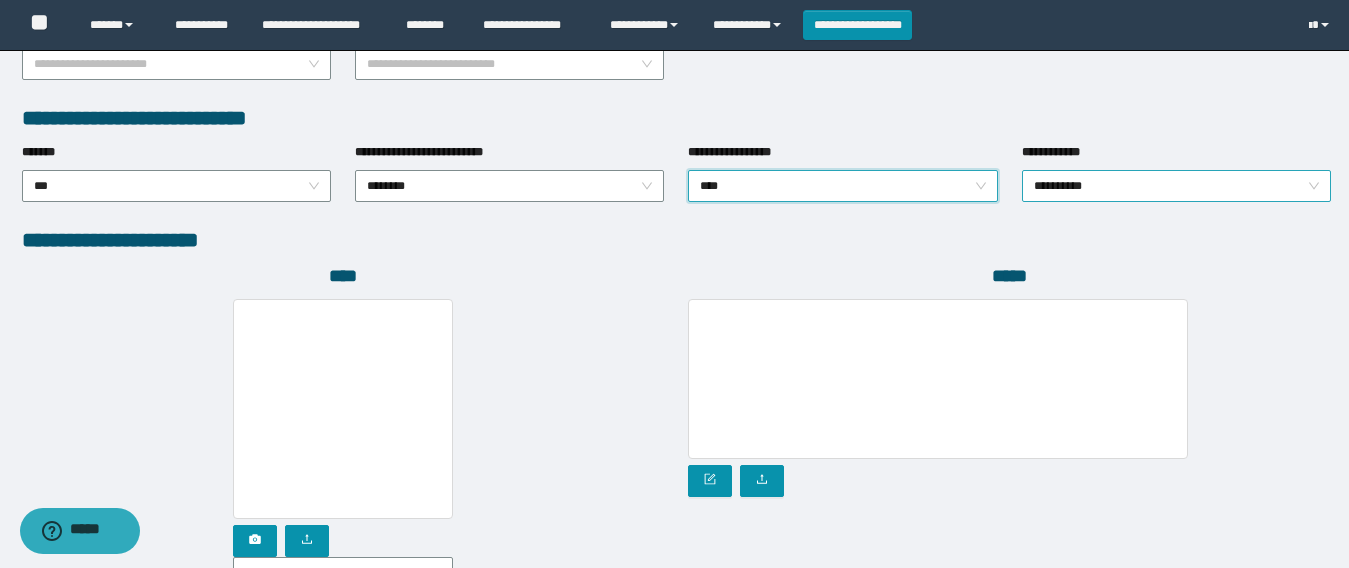click on "**********" at bounding box center (1176, 186) 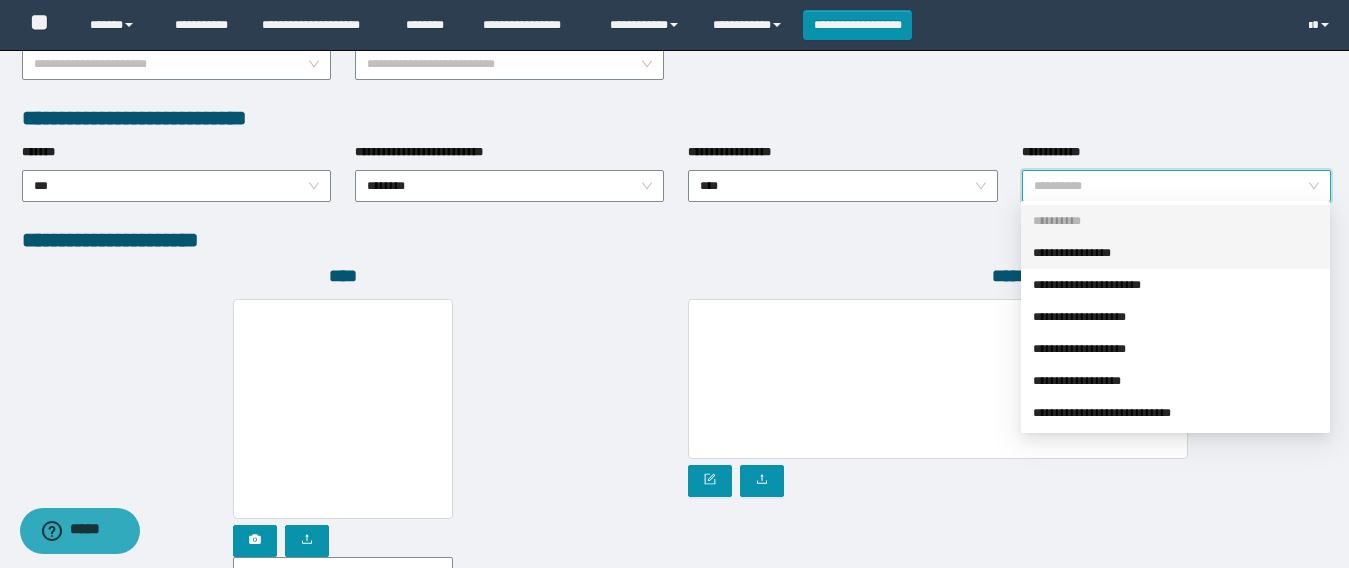 click on "**********" at bounding box center (1175, 253) 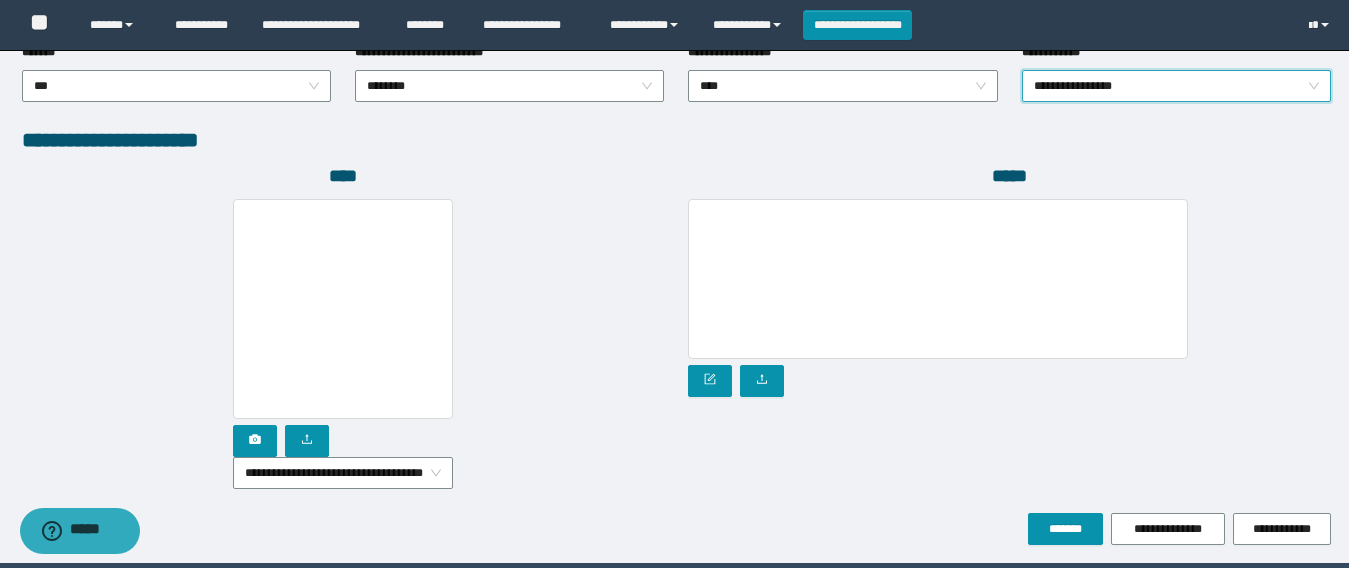 scroll, scrollTop: 1169, scrollLeft: 0, axis: vertical 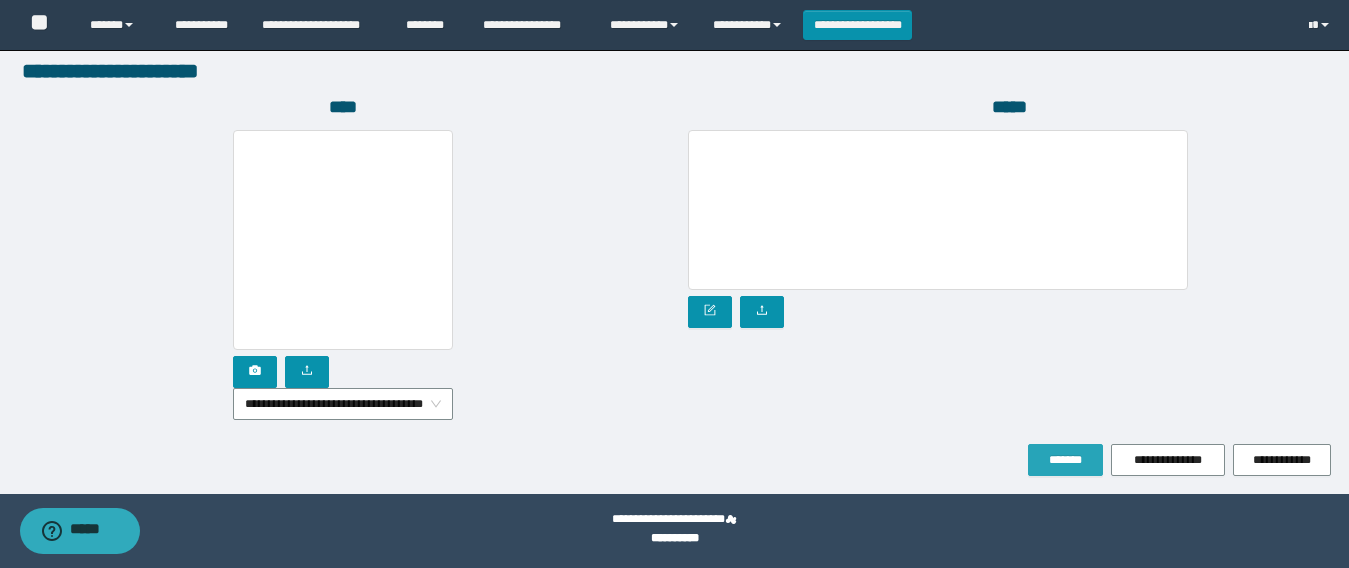 click on "*******" at bounding box center [1065, 460] 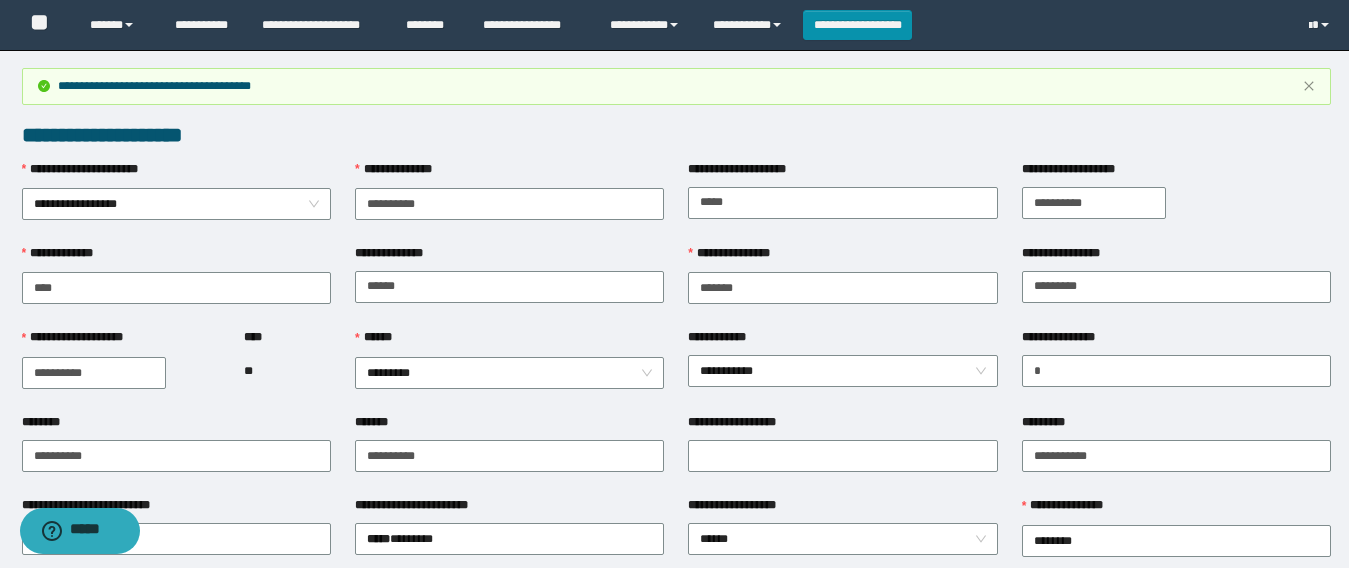 scroll, scrollTop: 300, scrollLeft: 0, axis: vertical 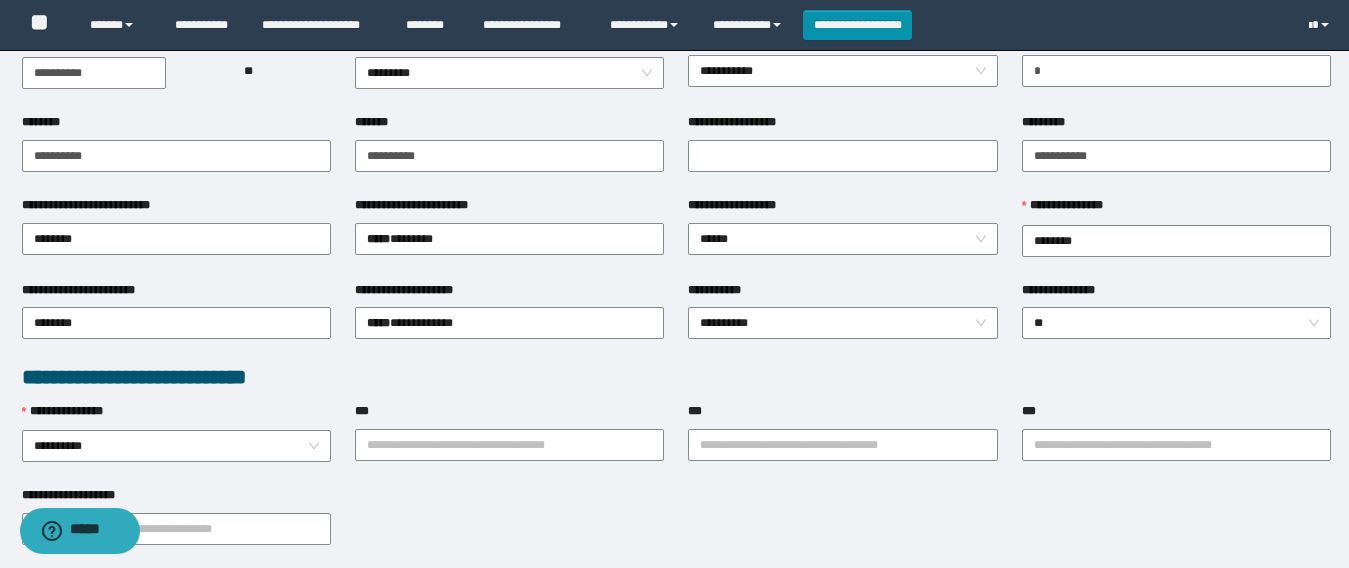click on "**********" at bounding box center (676, 377) 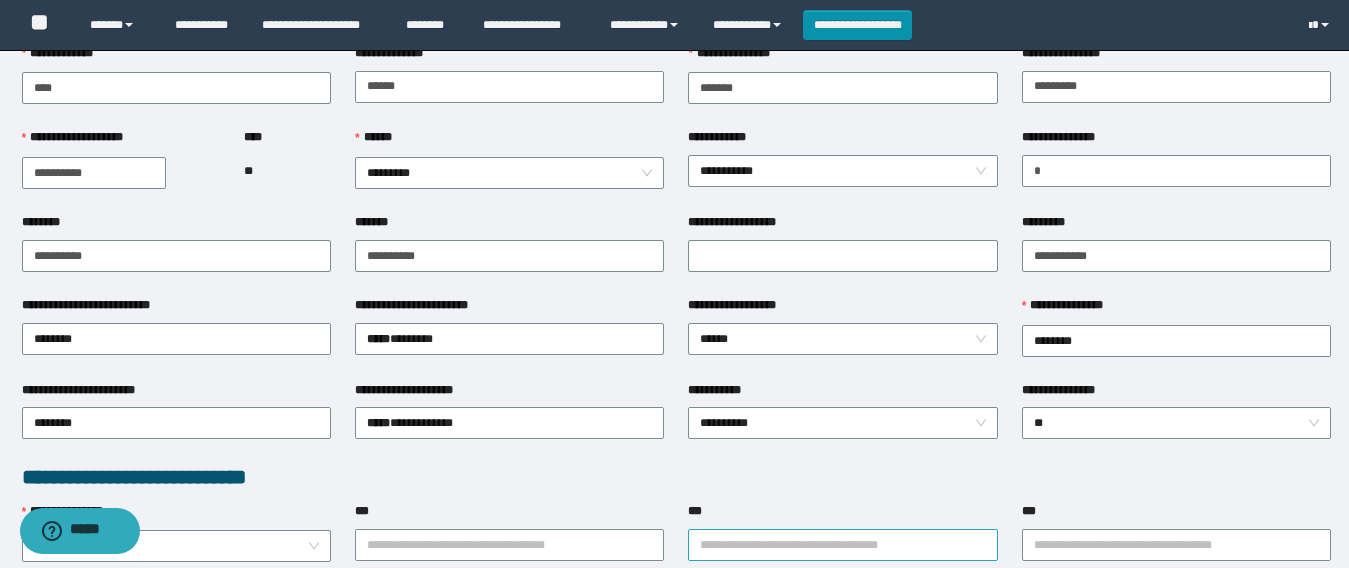 scroll, scrollTop: 300, scrollLeft: 0, axis: vertical 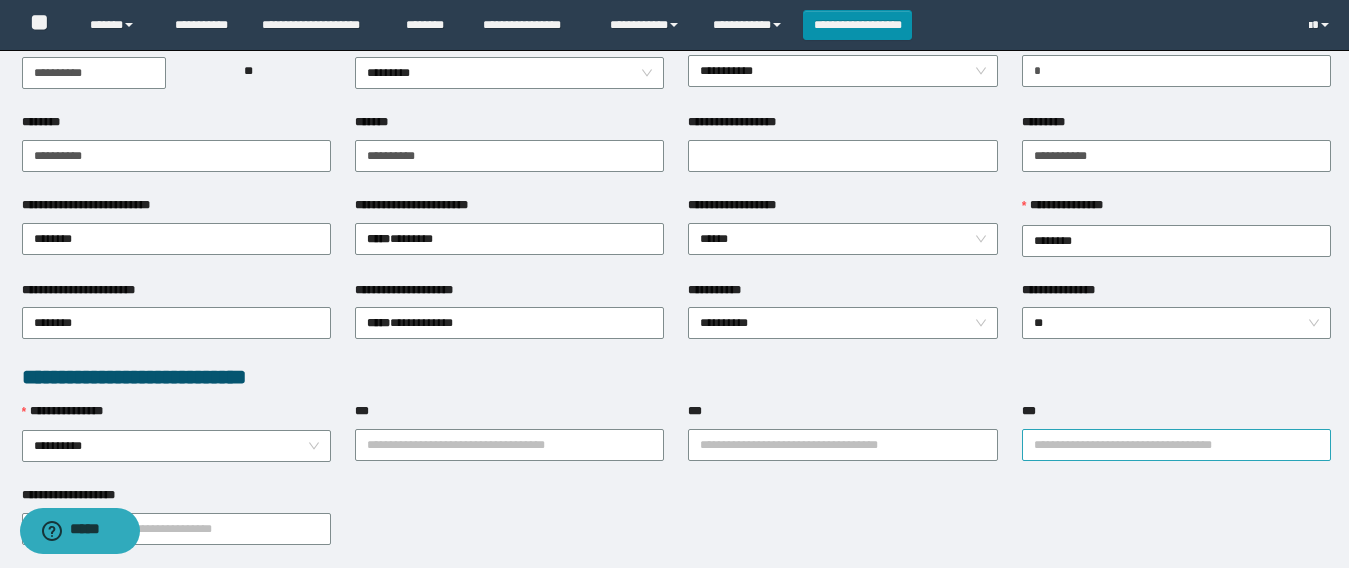 click on "***" at bounding box center (1176, 445) 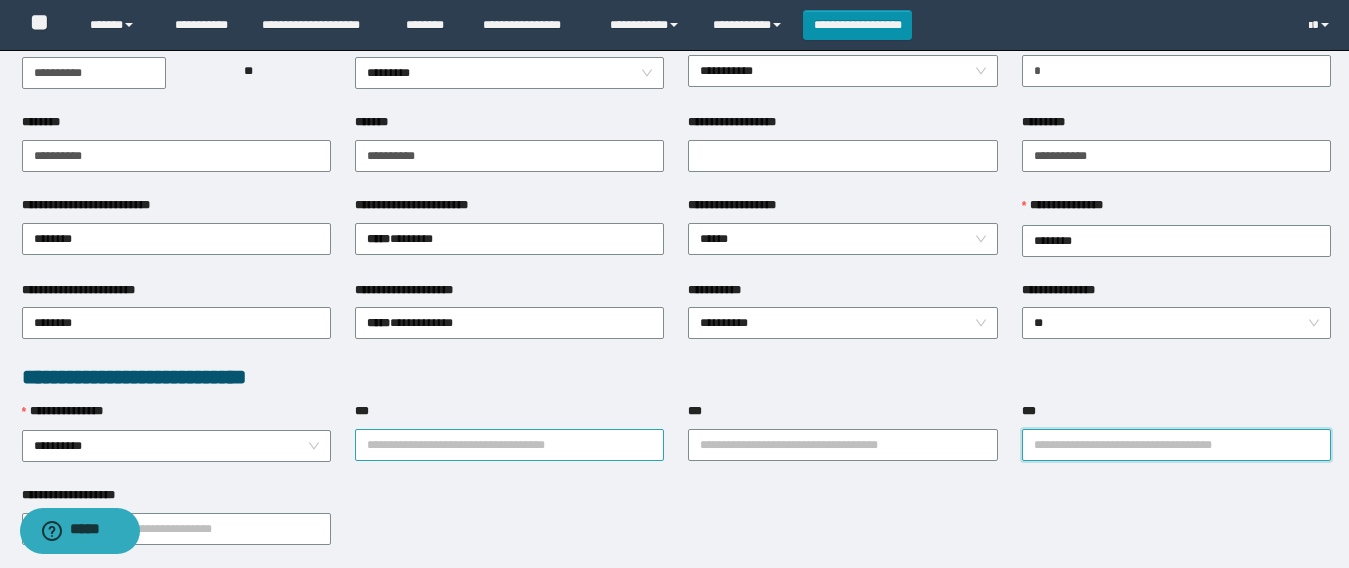 click on "***" at bounding box center [509, 445] 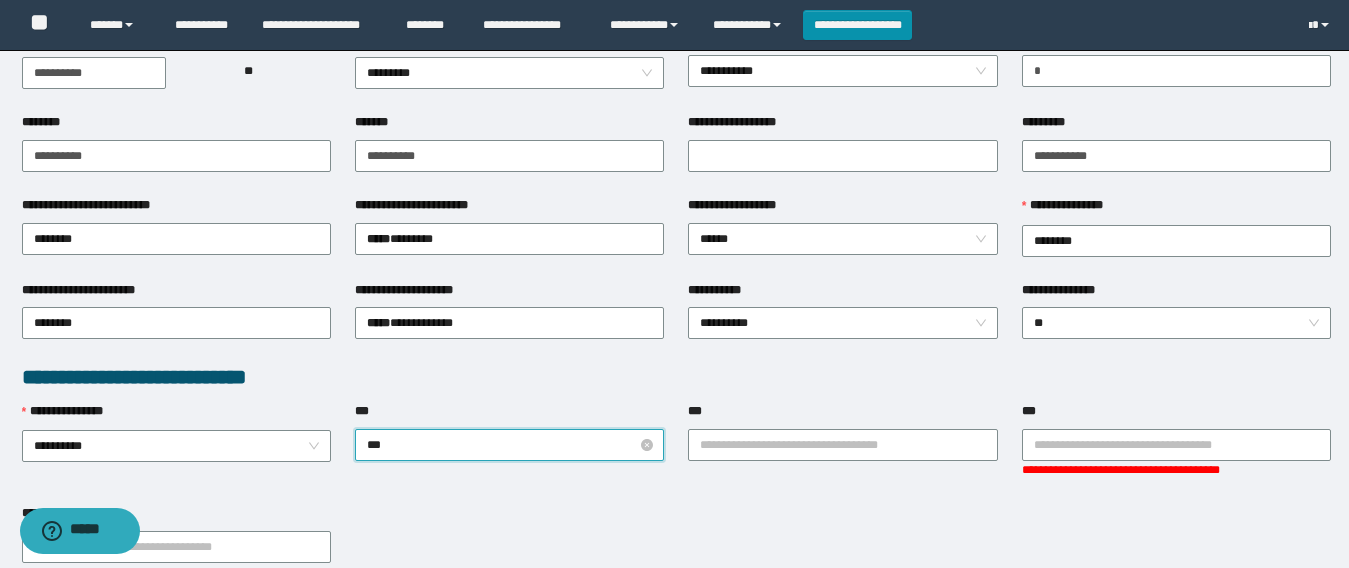 type on "****" 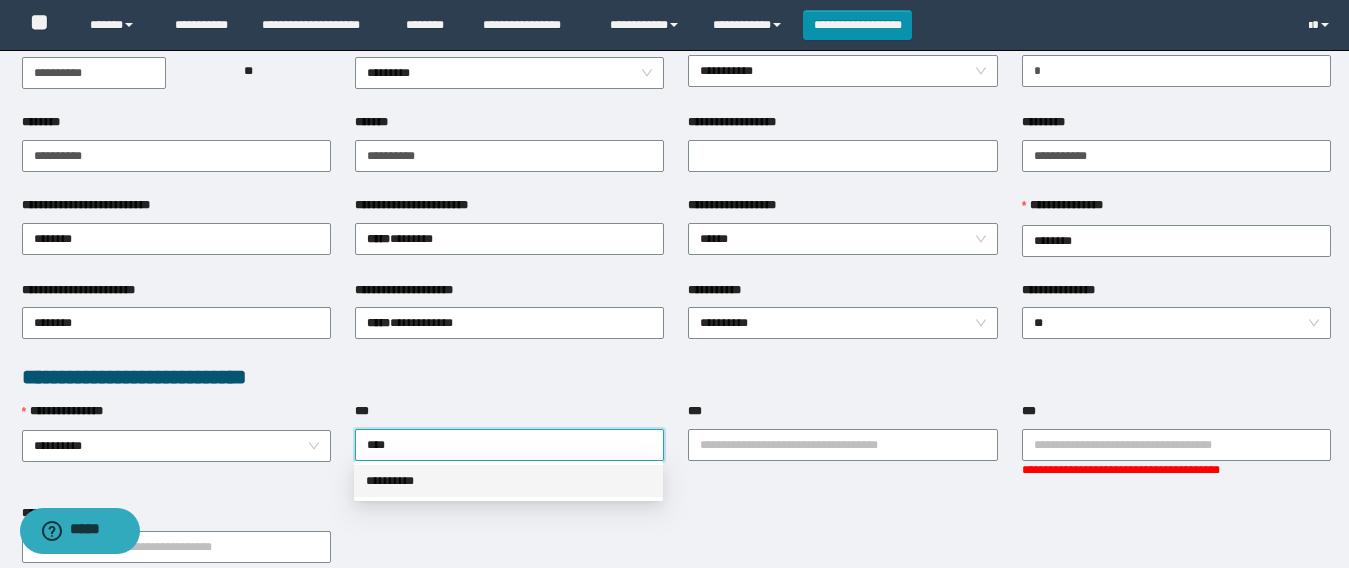 drag, startPoint x: 408, startPoint y: 485, endPoint x: 544, endPoint y: 458, distance: 138.65425 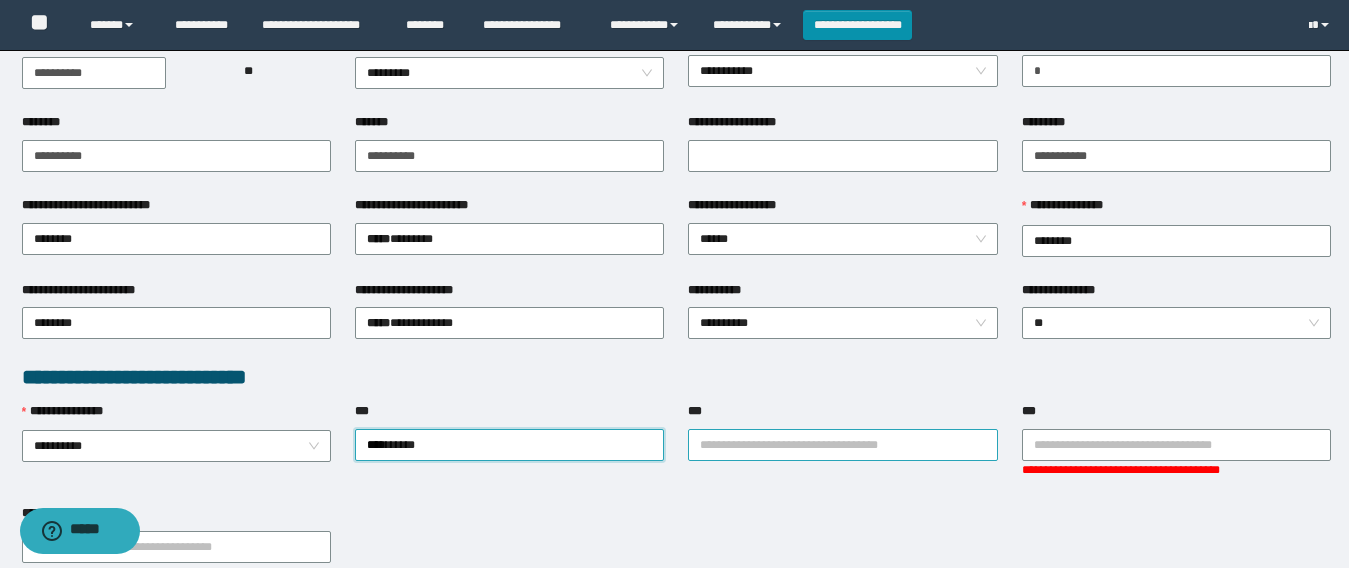 click on "***" at bounding box center [842, 445] 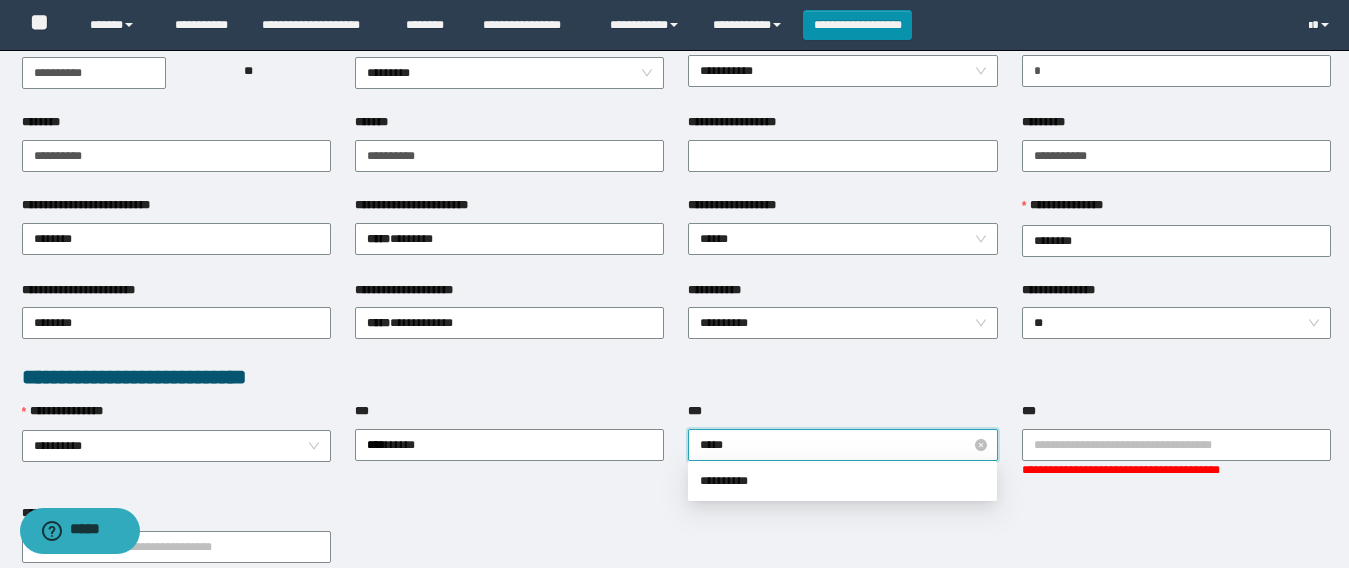 type on "******" 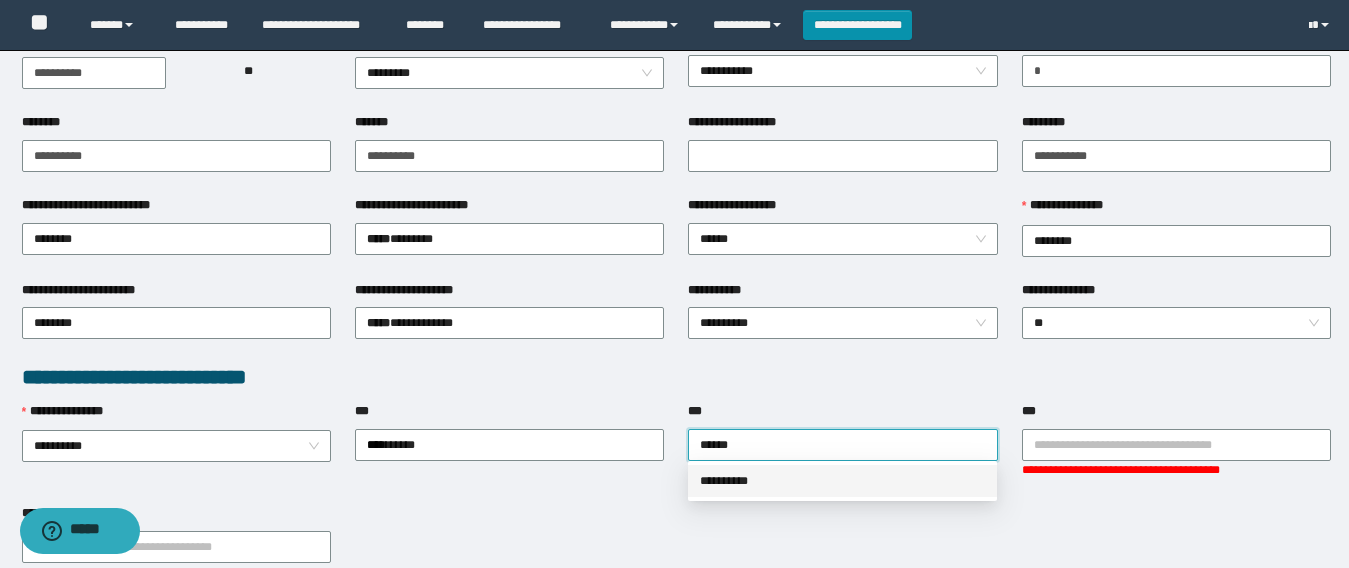 drag, startPoint x: 740, startPoint y: 479, endPoint x: 825, endPoint y: 474, distance: 85.146935 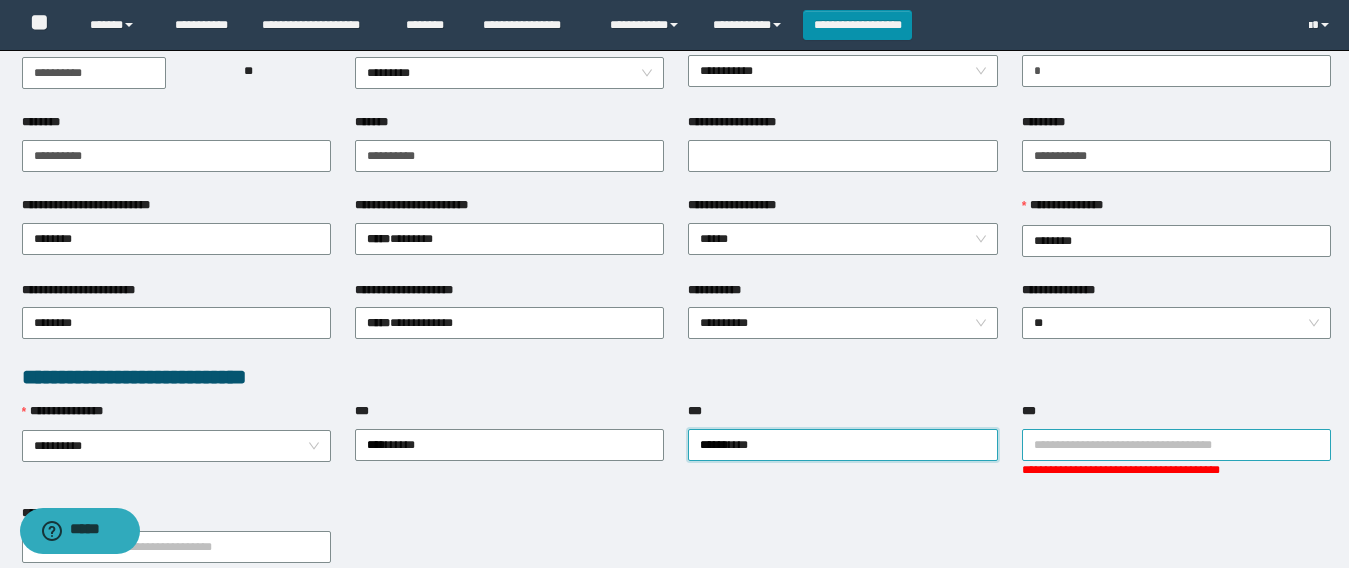 click on "***" at bounding box center [1176, 445] 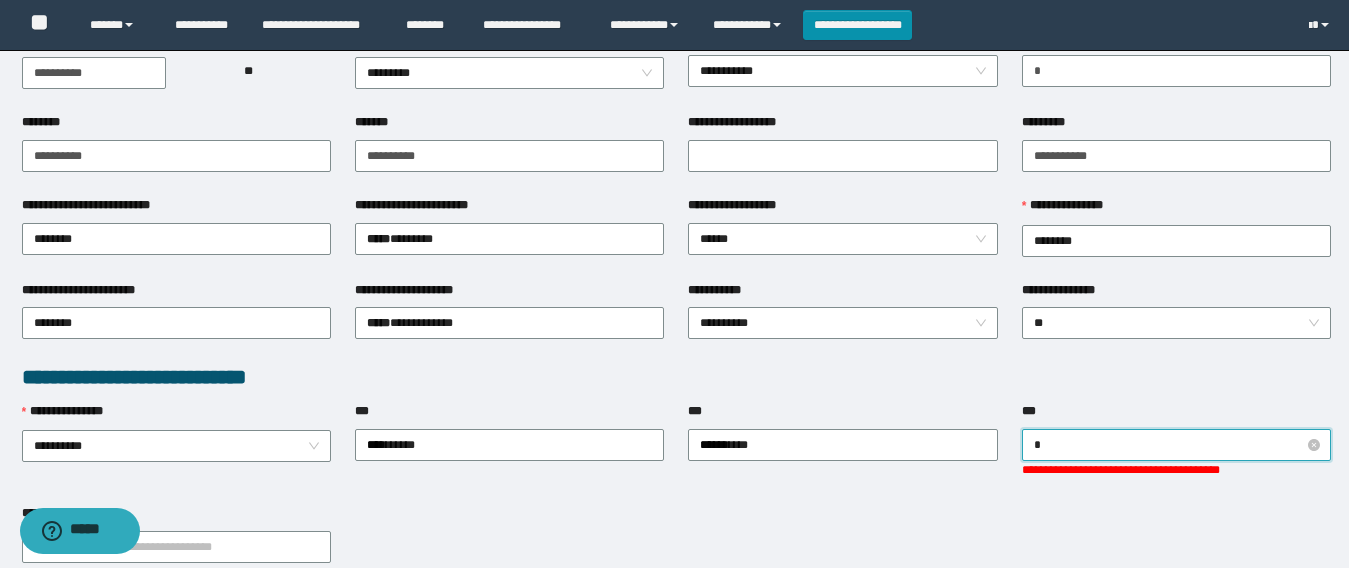 type on "**" 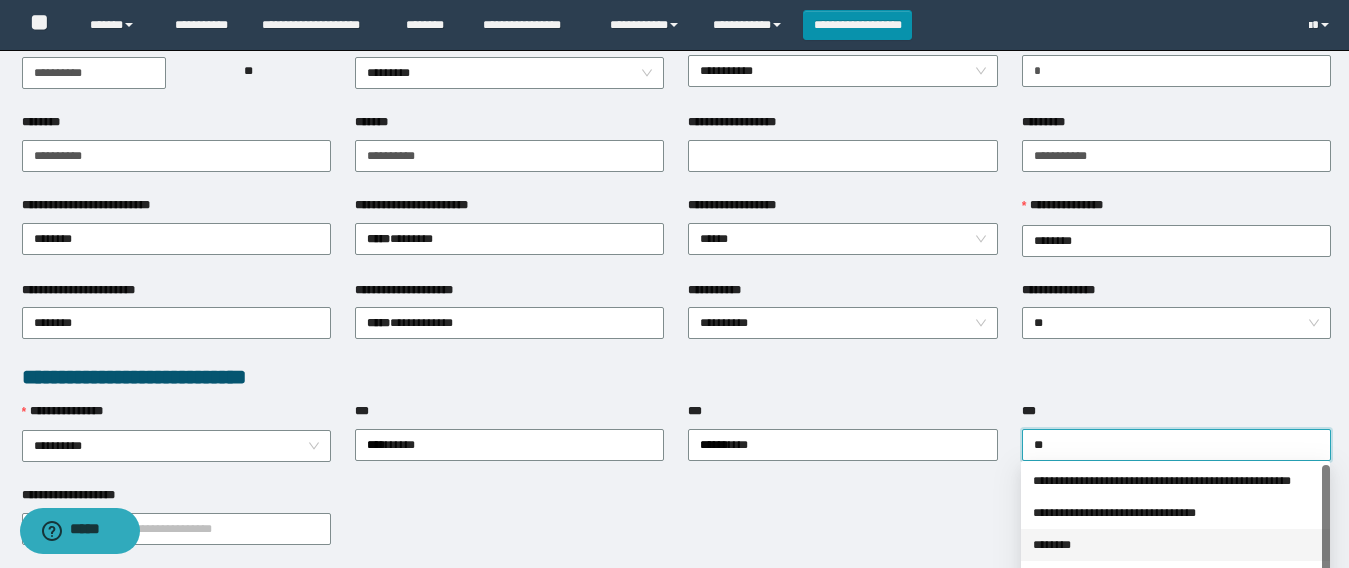 drag, startPoint x: 1073, startPoint y: 546, endPoint x: 961, endPoint y: 516, distance: 115.948265 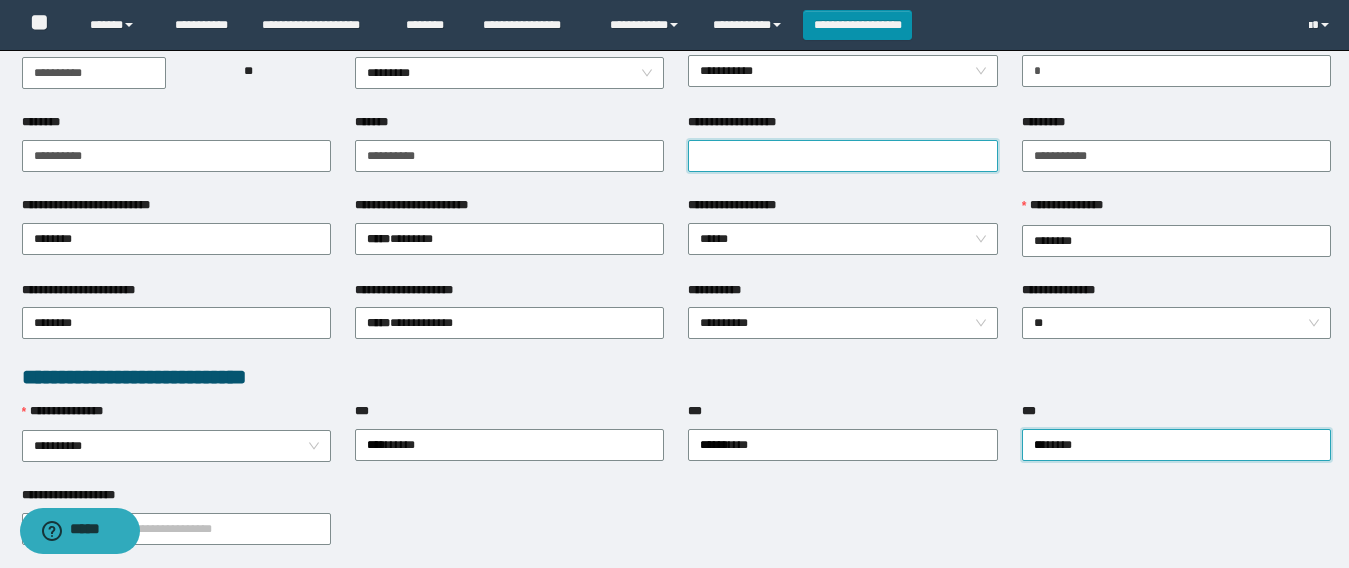 click on "**********" at bounding box center (842, 156) 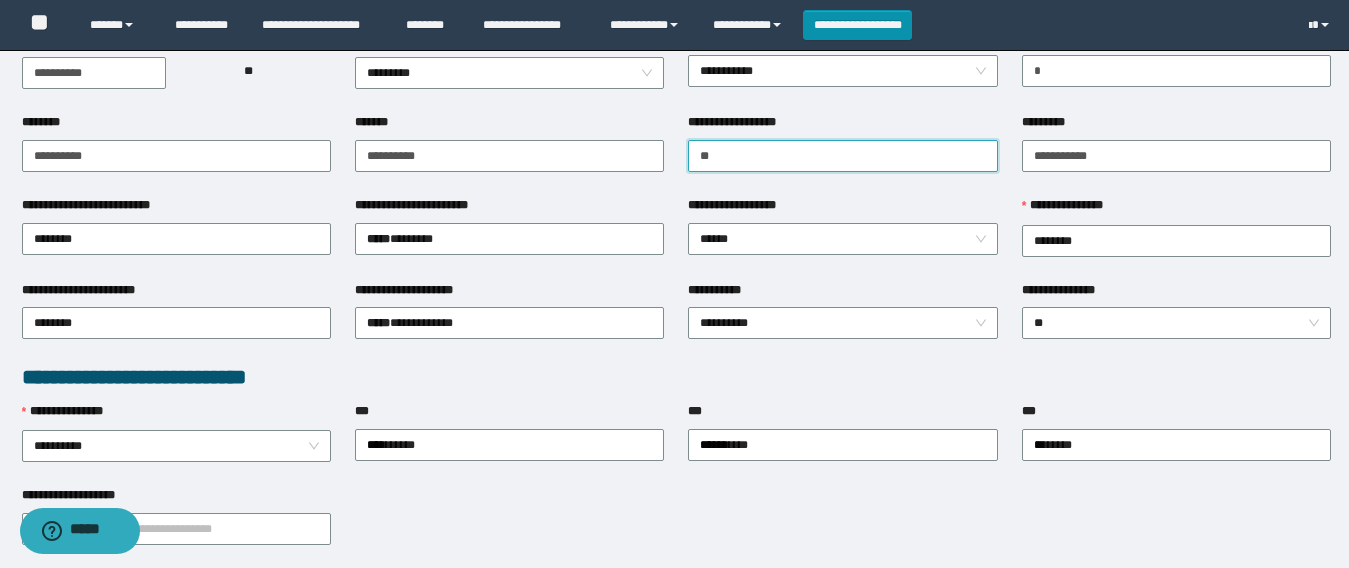 type on "*" 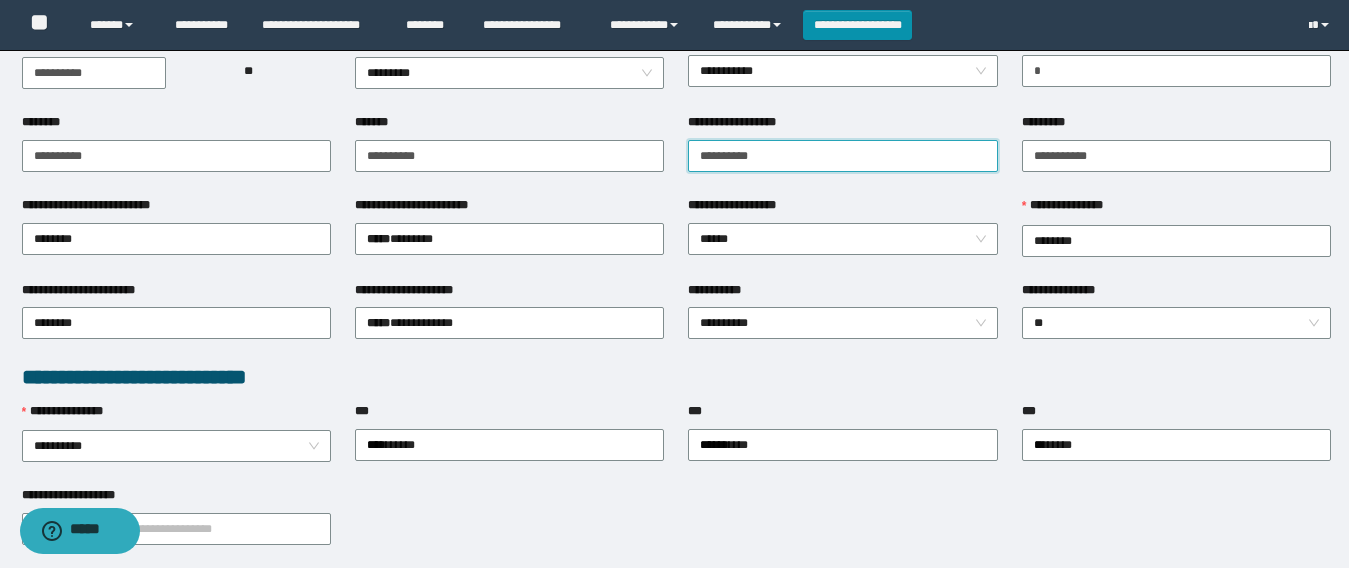 type on "**********" 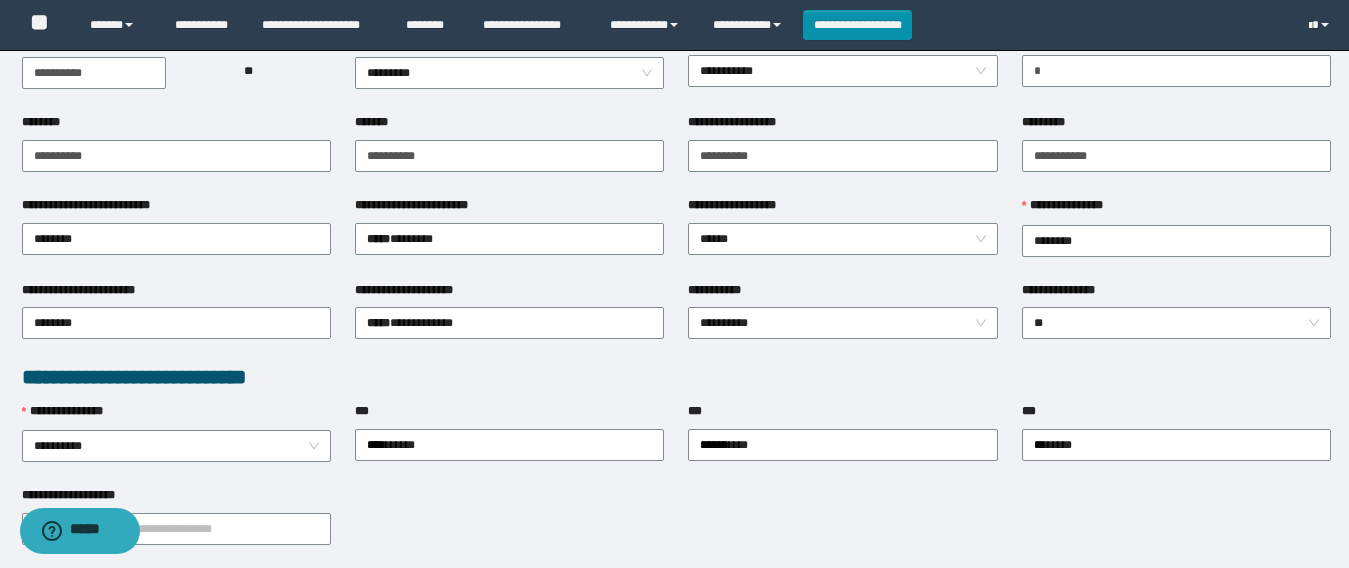 click on "**********" at bounding box center [676, 377] 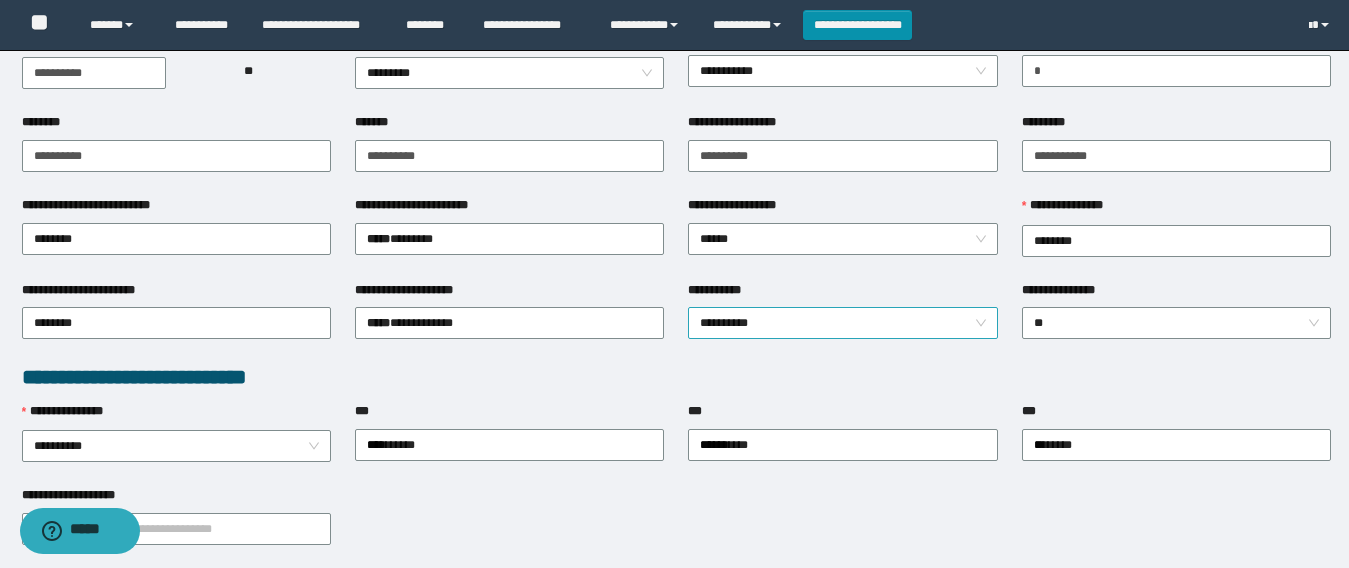 click on "**********" at bounding box center [842, 323] 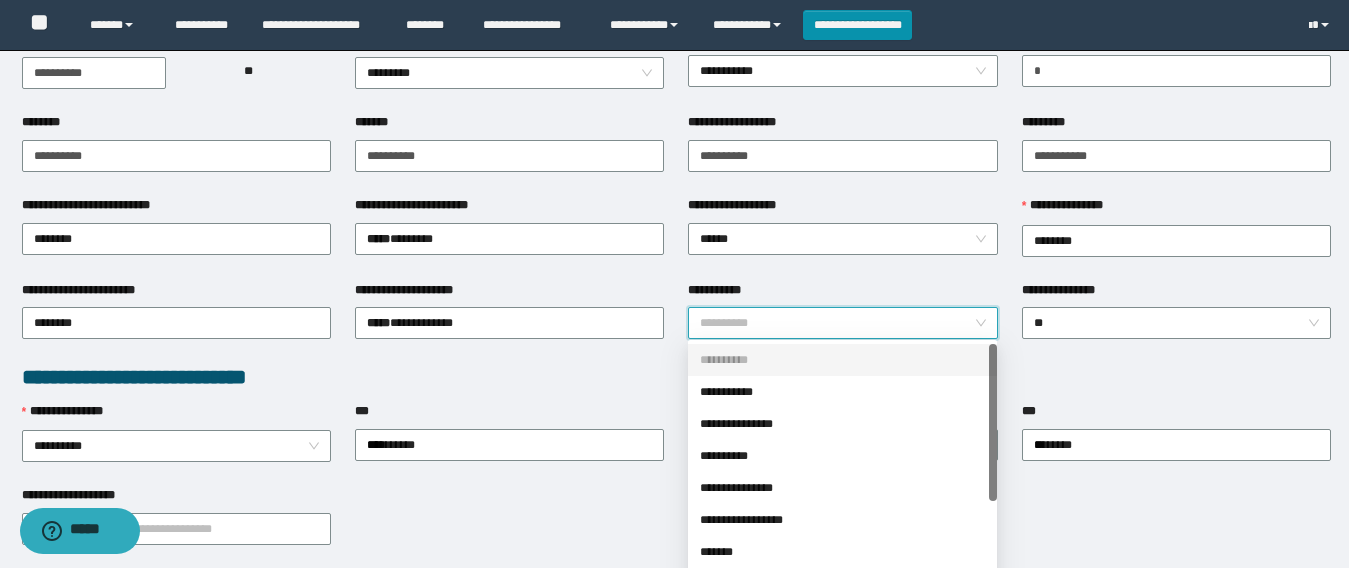 scroll, scrollTop: 400, scrollLeft: 0, axis: vertical 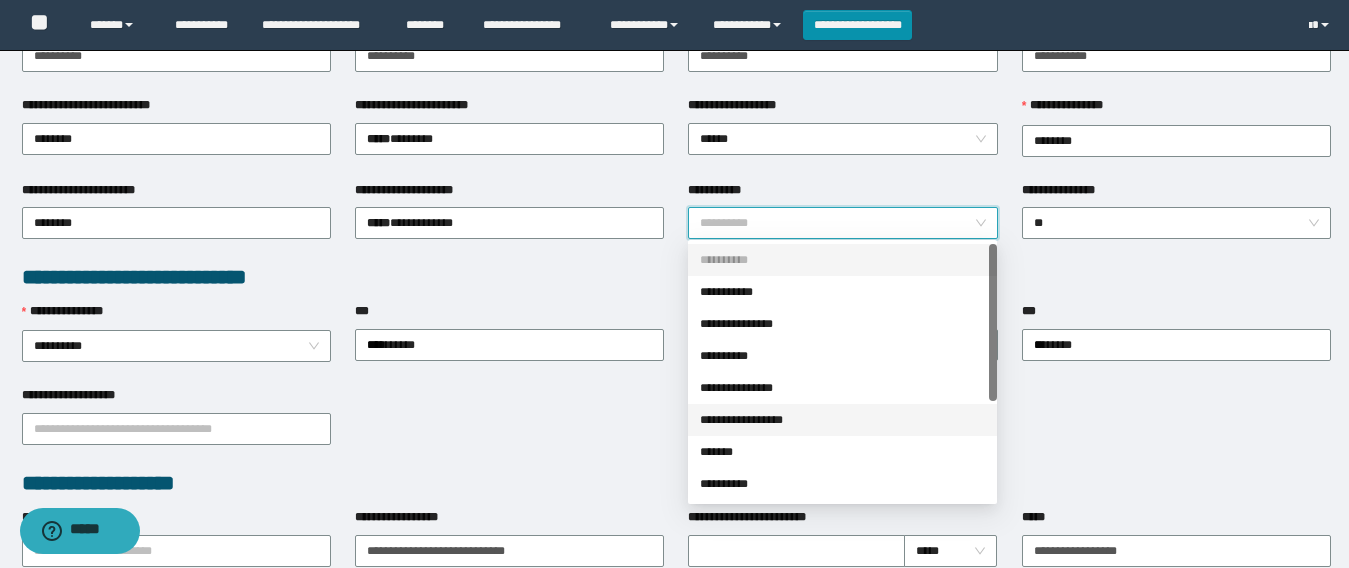 drag, startPoint x: 762, startPoint y: 421, endPoint x: 673, endPoint y: 312, distance: 140.71957 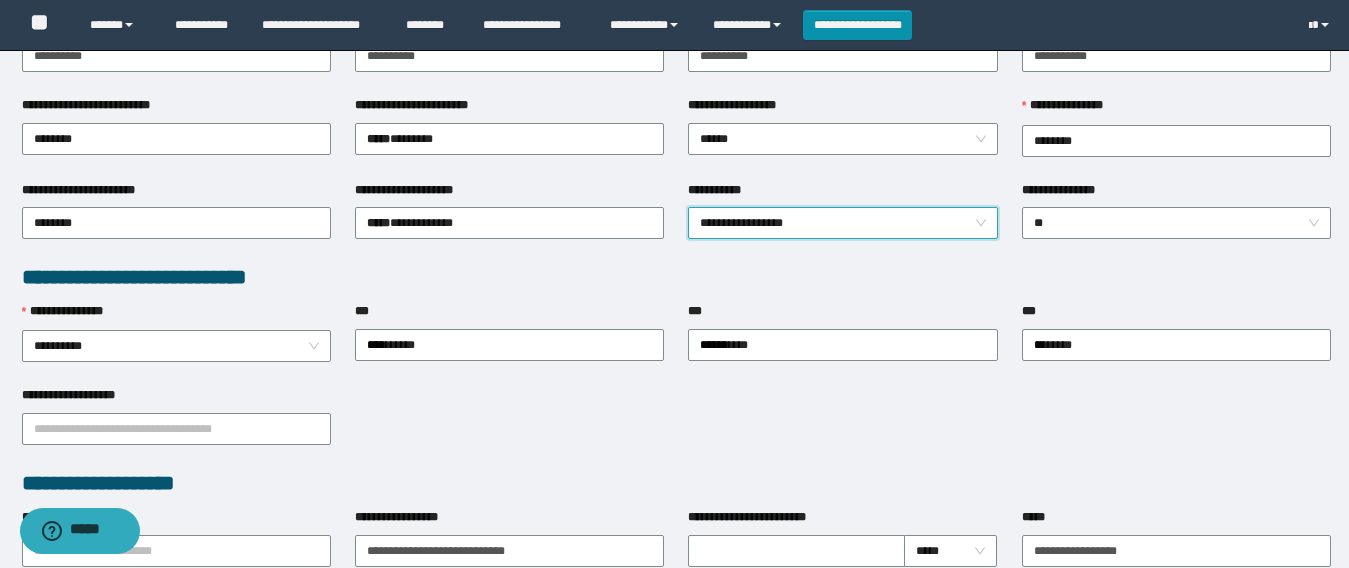 click on "**********" at bounding box center [676, 277] 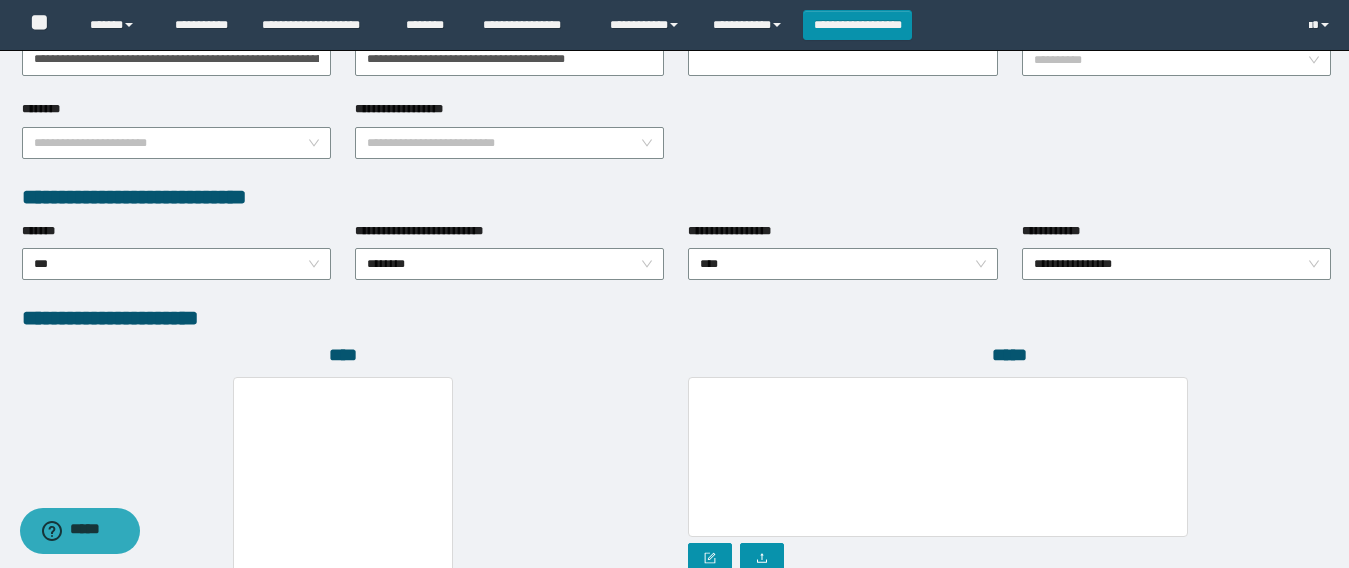 scroll, scrollTop: 874, scrollLeft: 0, axis: vertical 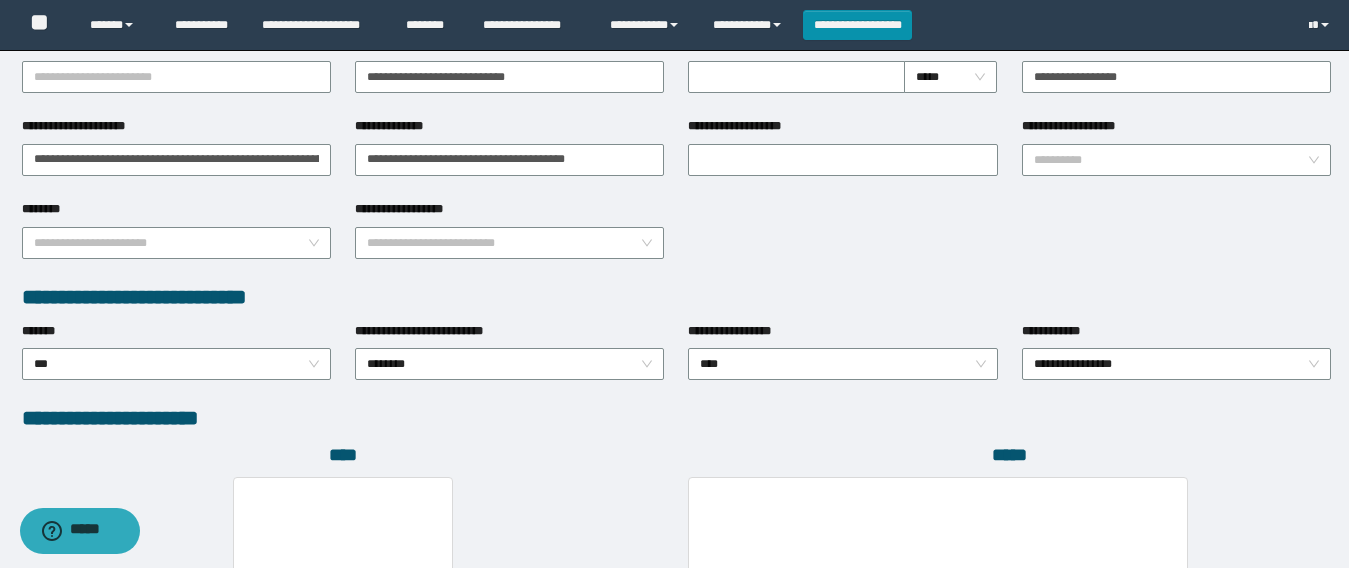 click on "**********" at bounding box center [509, 241] 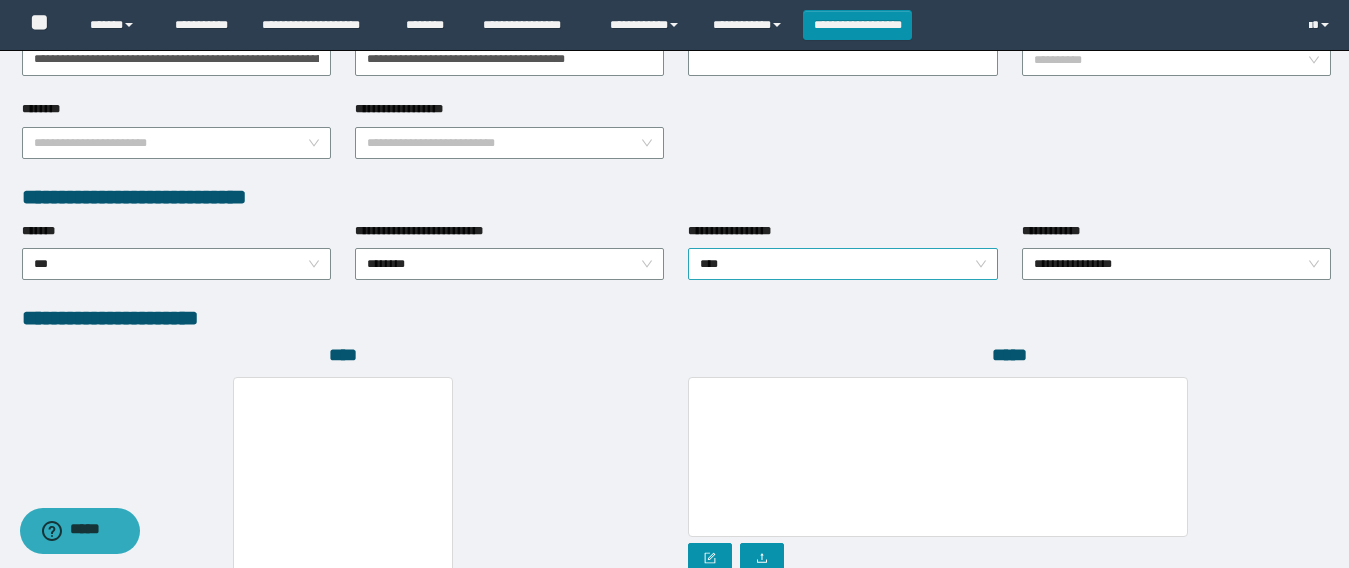 click on "****" at bounding box center (842, 264) 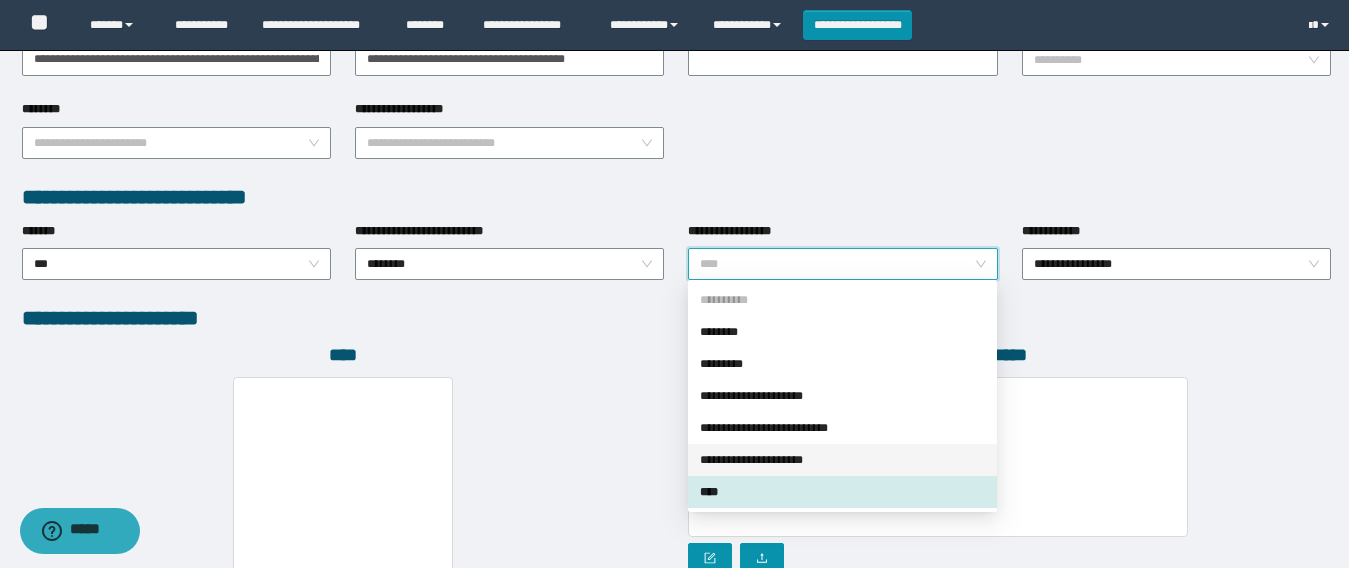 click on "**********" at bounding box center (842, 460) 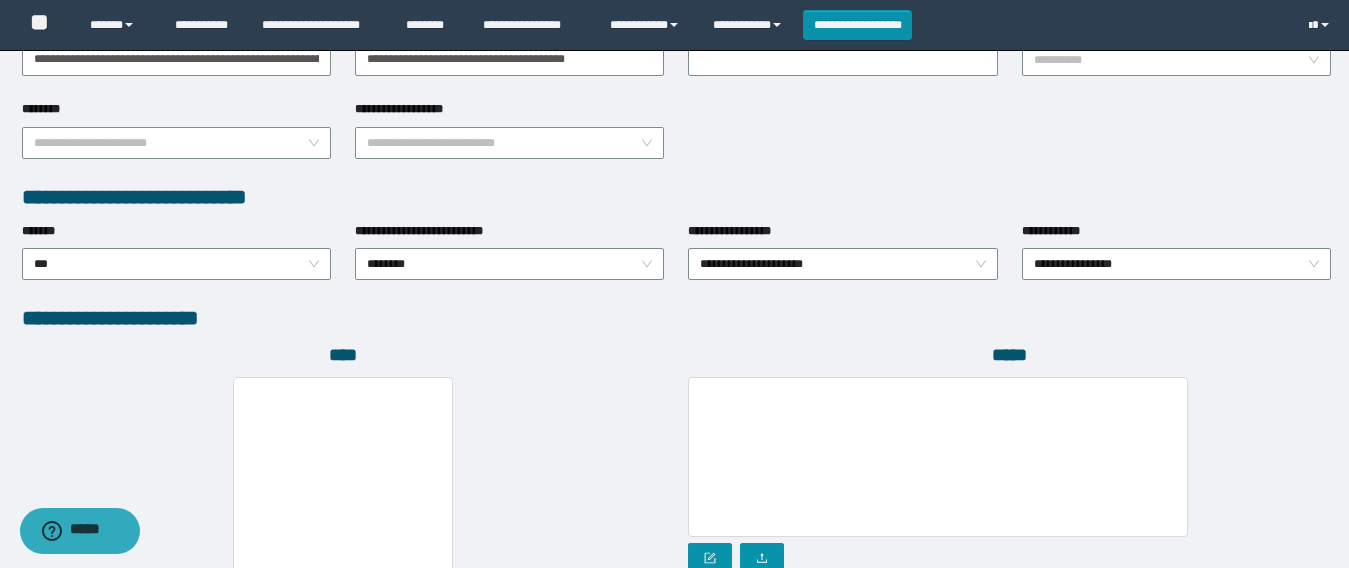 click on "**********" at bounding box center (343, 522) 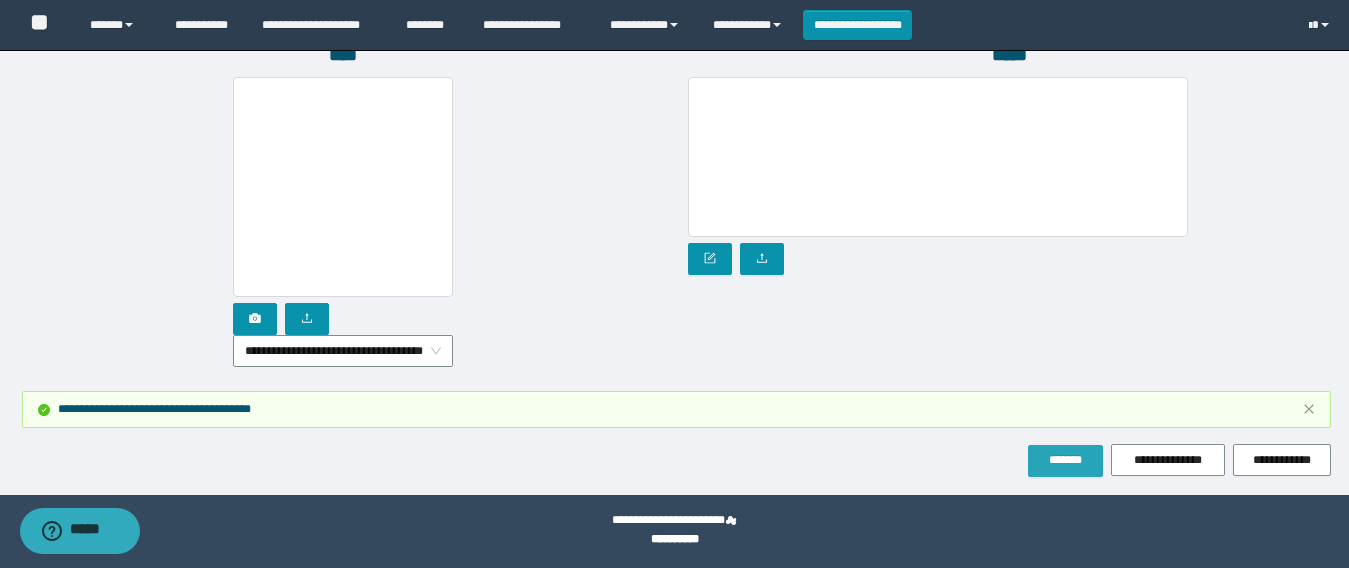 click on "*******" at bounding box center [1065, 460] 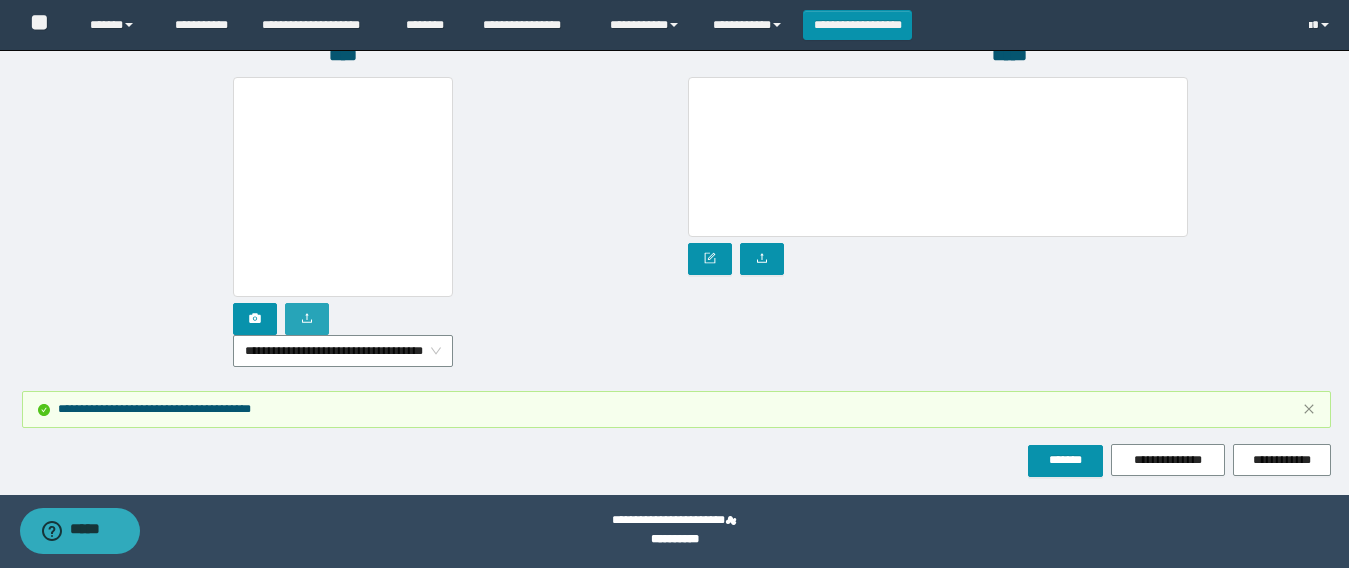 click at bounding box center (307, 319) 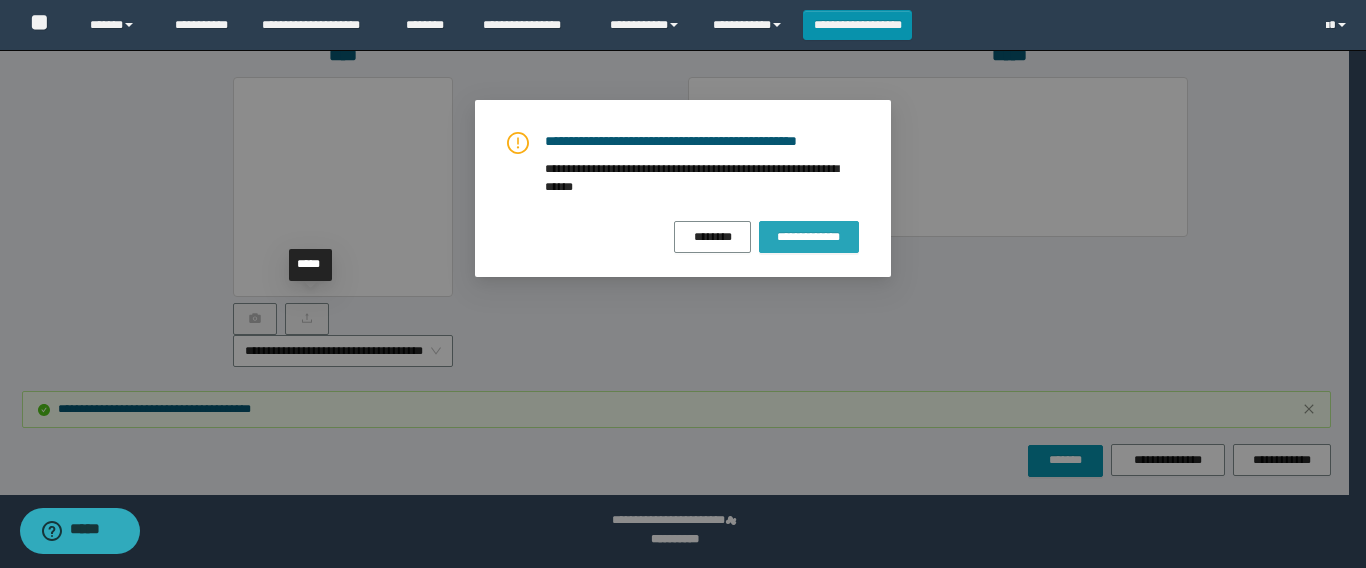 click on "**********" at bounding box center [809, 237] 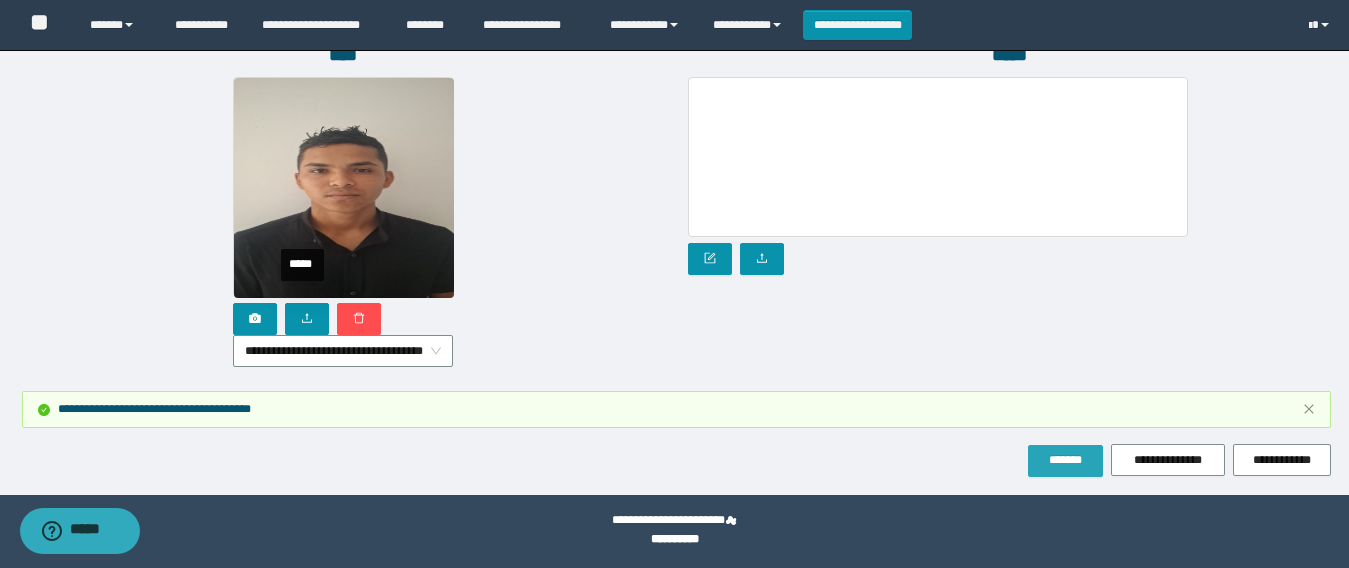 drag, startPoint x: 1054, startPoint y: 458, endPoint x: 1006, endPoint y: 439, distance: 51.62364 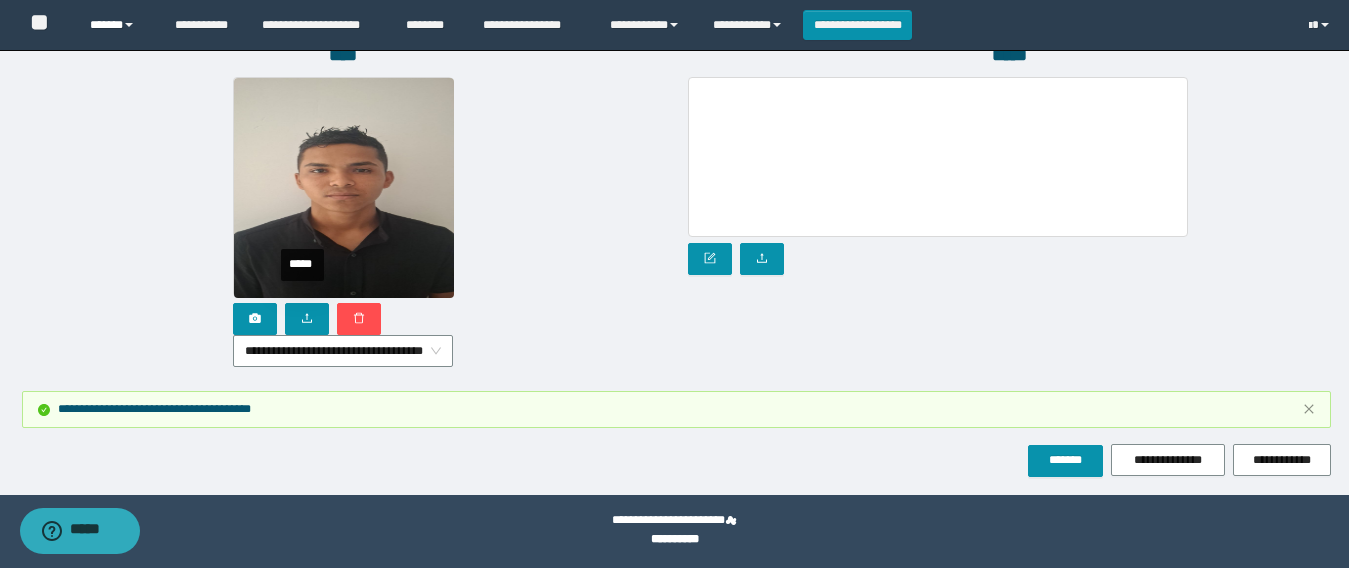click on "******" at bounding box center (117, 25) 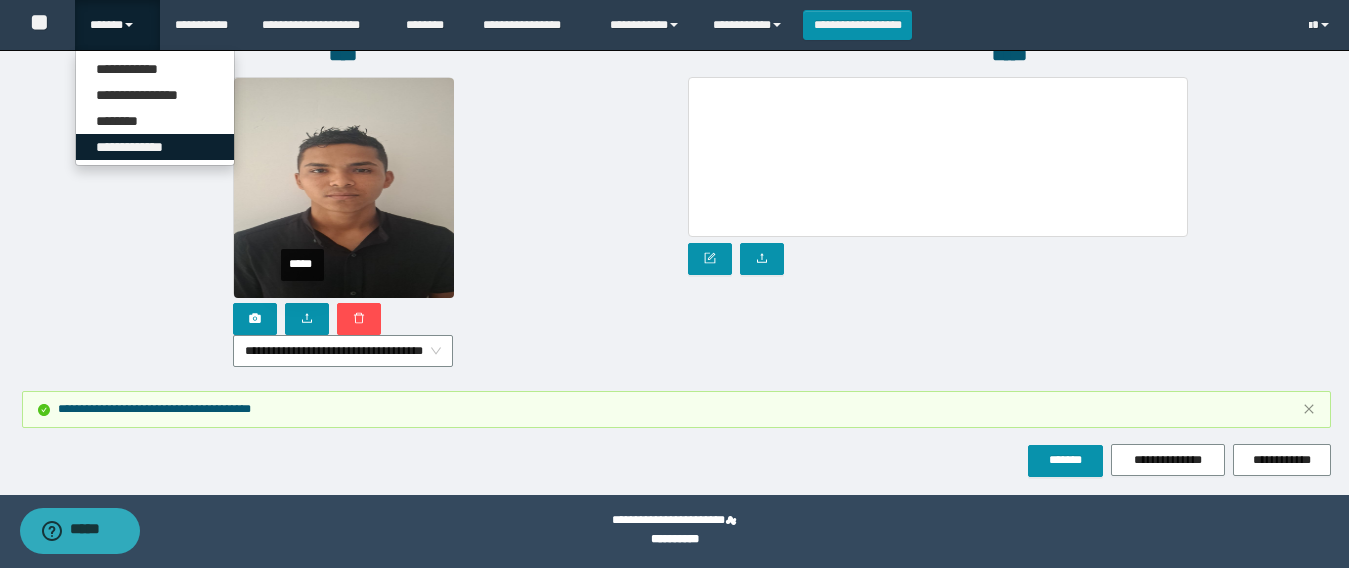 click on "**********" at bounding box center (155, 147) 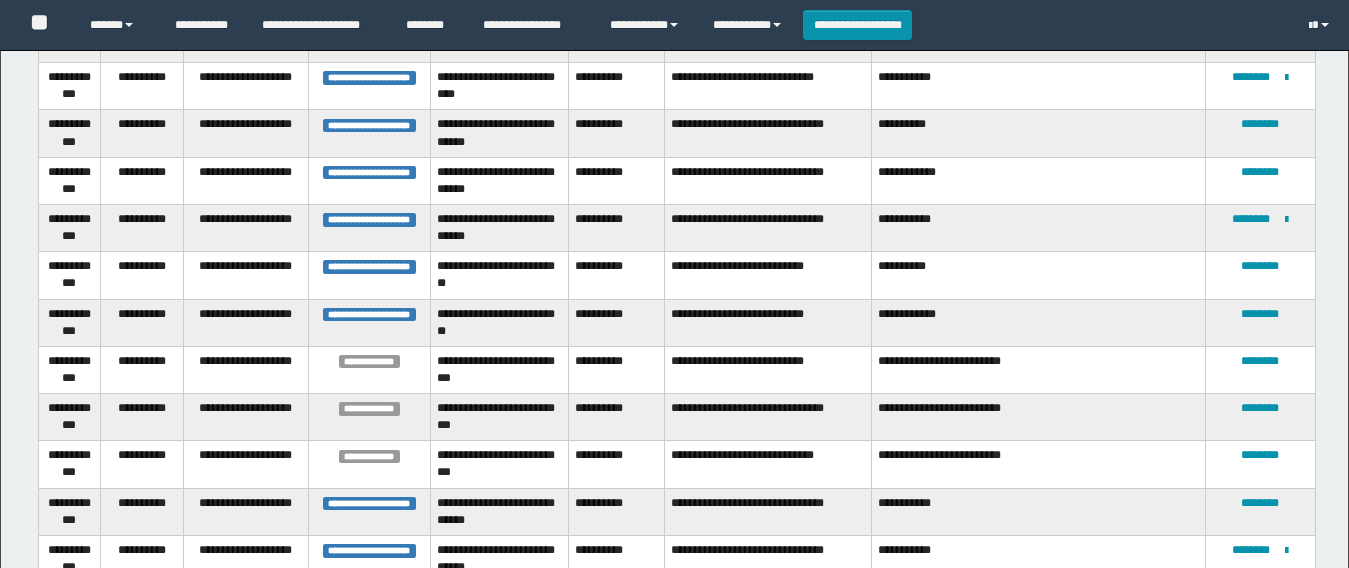 scroll, scrollTop: 500, scrollLeft: 0, axis: vertical 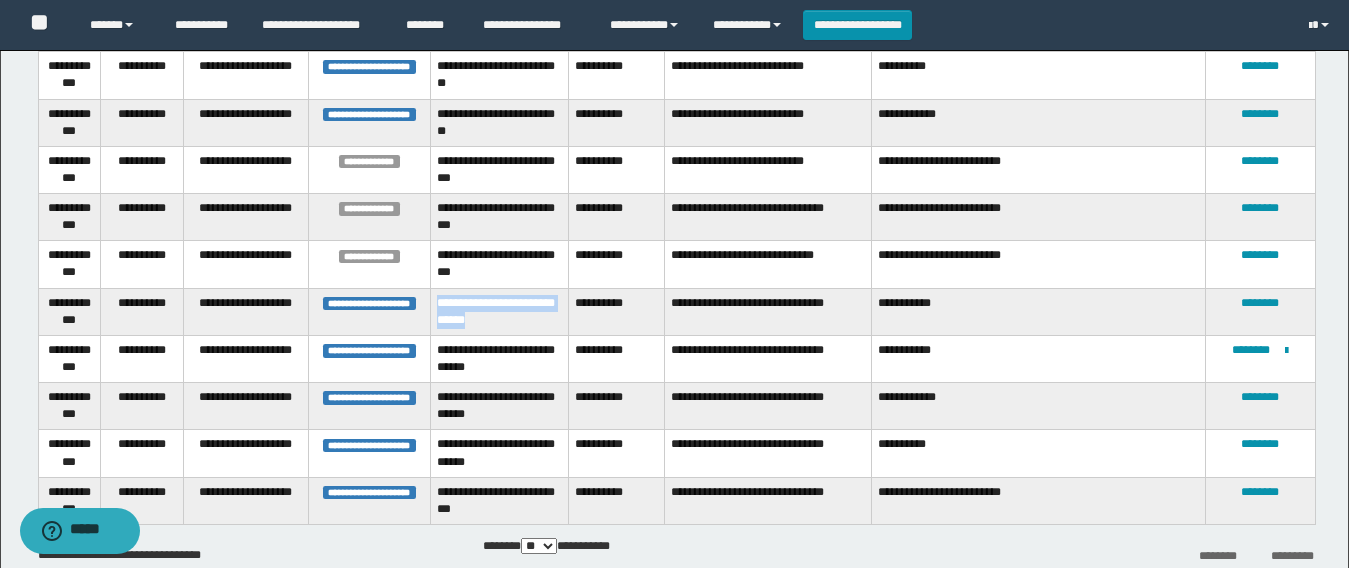 drag, startPoint x: 534, startPoint y: 324, endPoint x: 435, endPoint y: 297, distance: 102.61579 